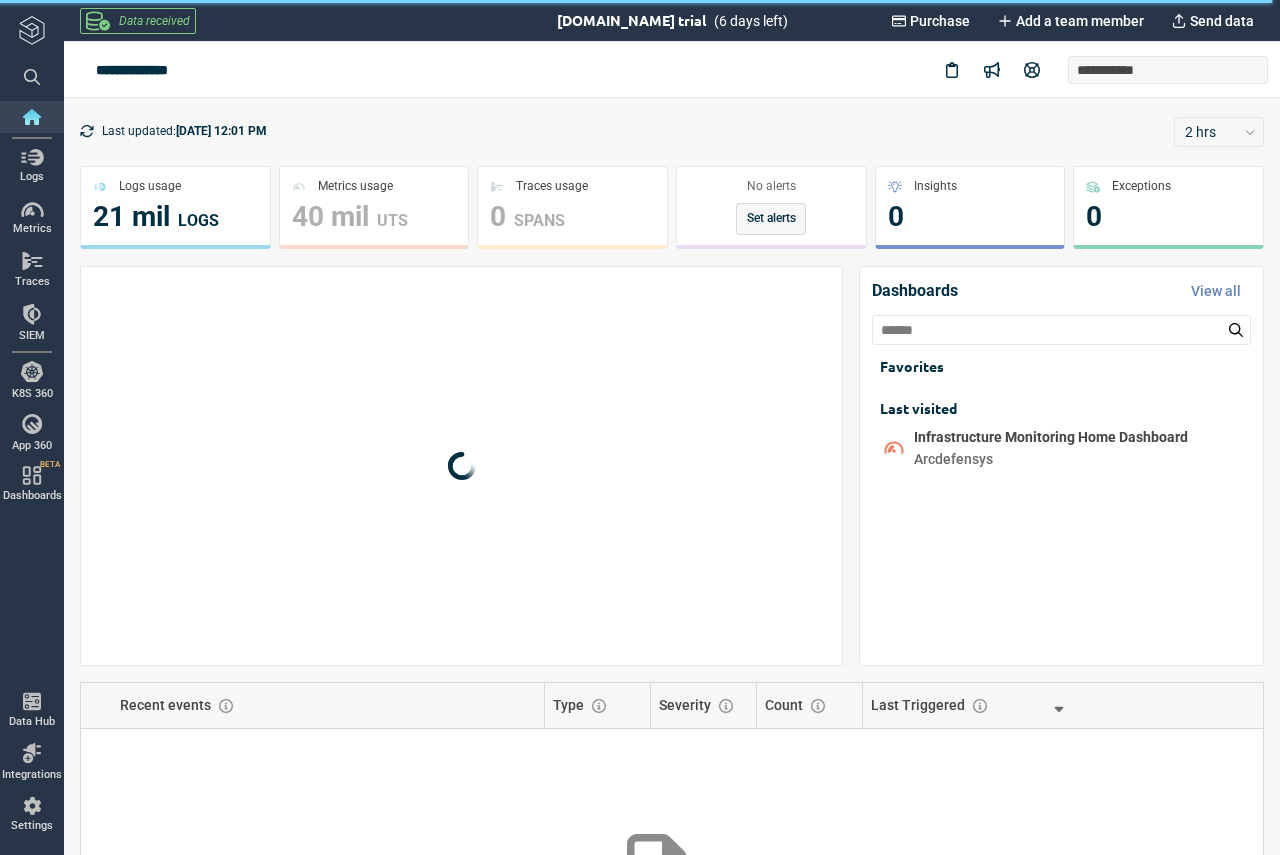 scroll, scrollTop: 0, scrollLeft: 0, axis: both 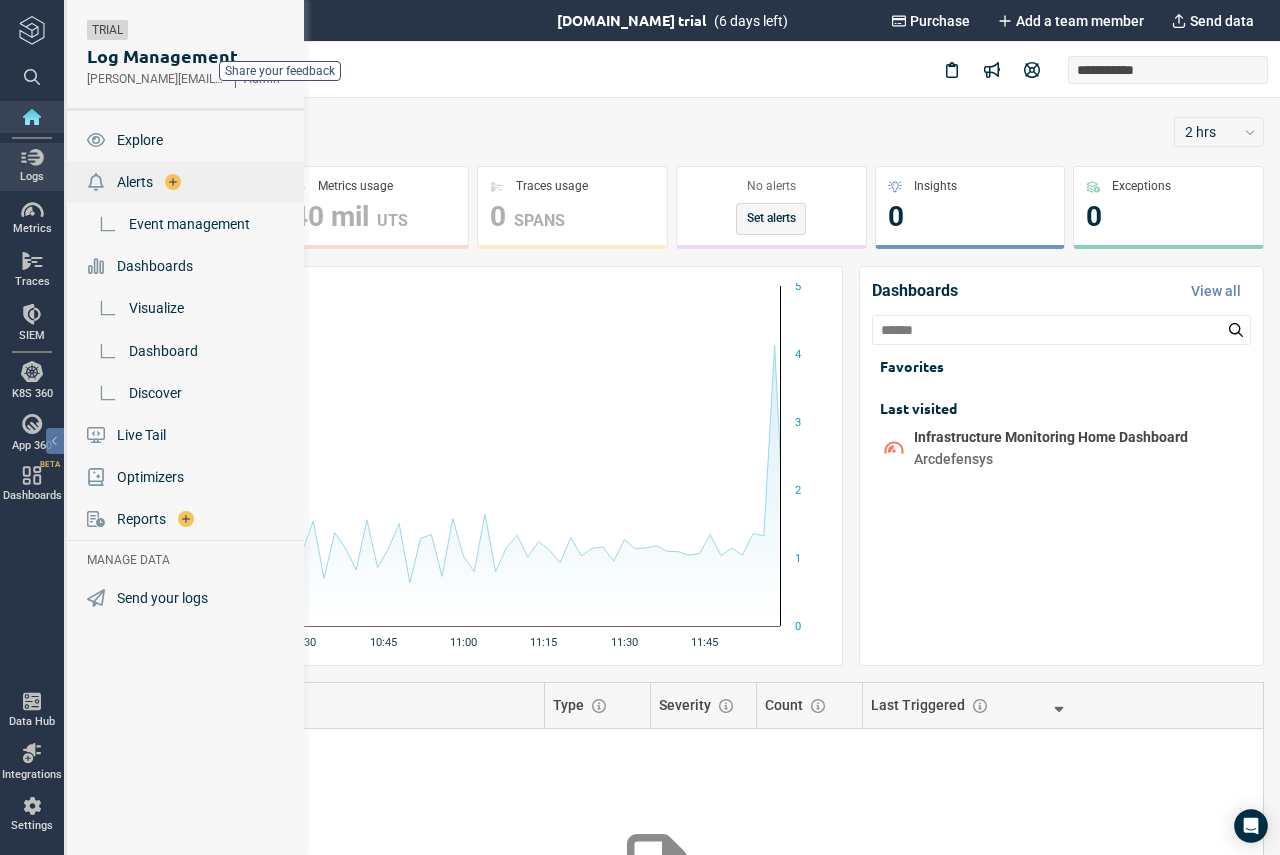 click on "Alerts" at bounding box center (135, 182) 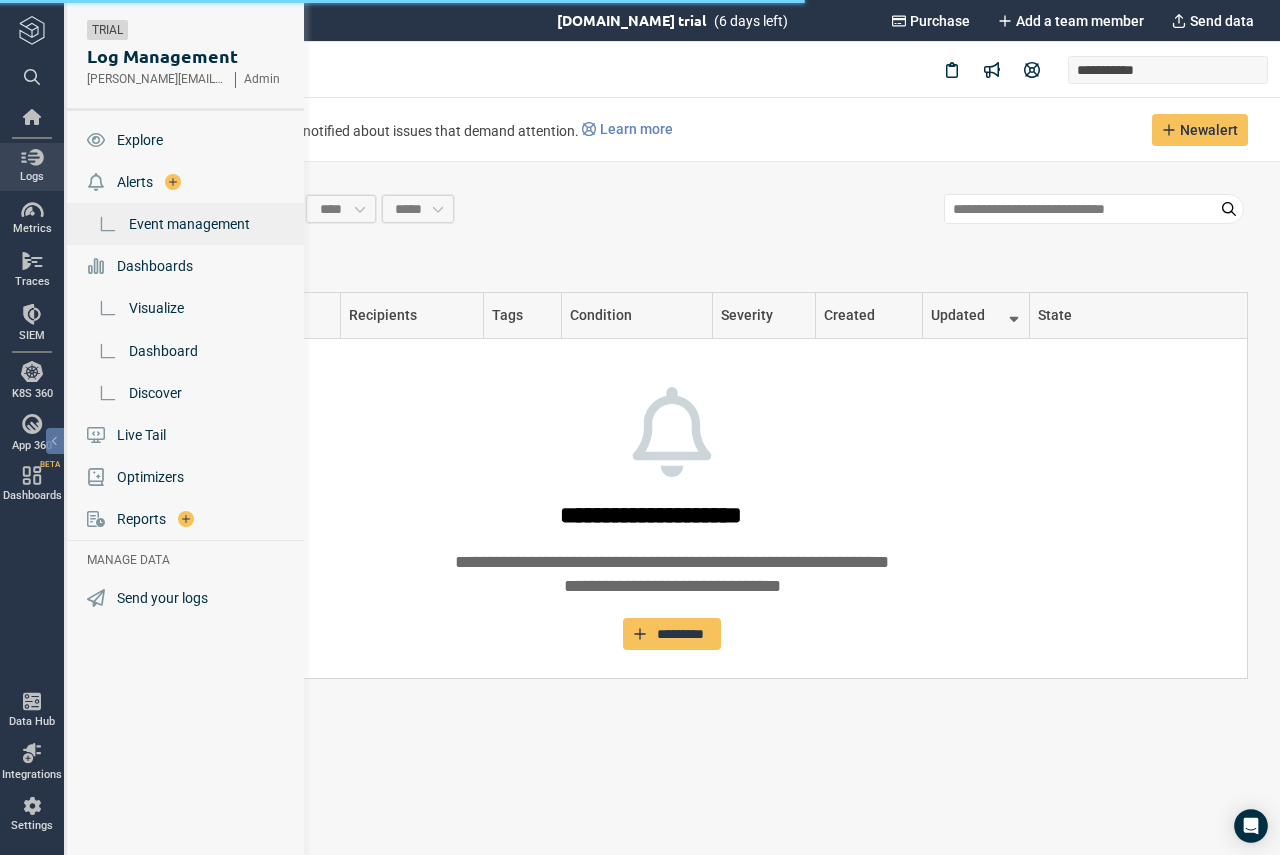 click on "Event management" at bounding box center [189, 224] 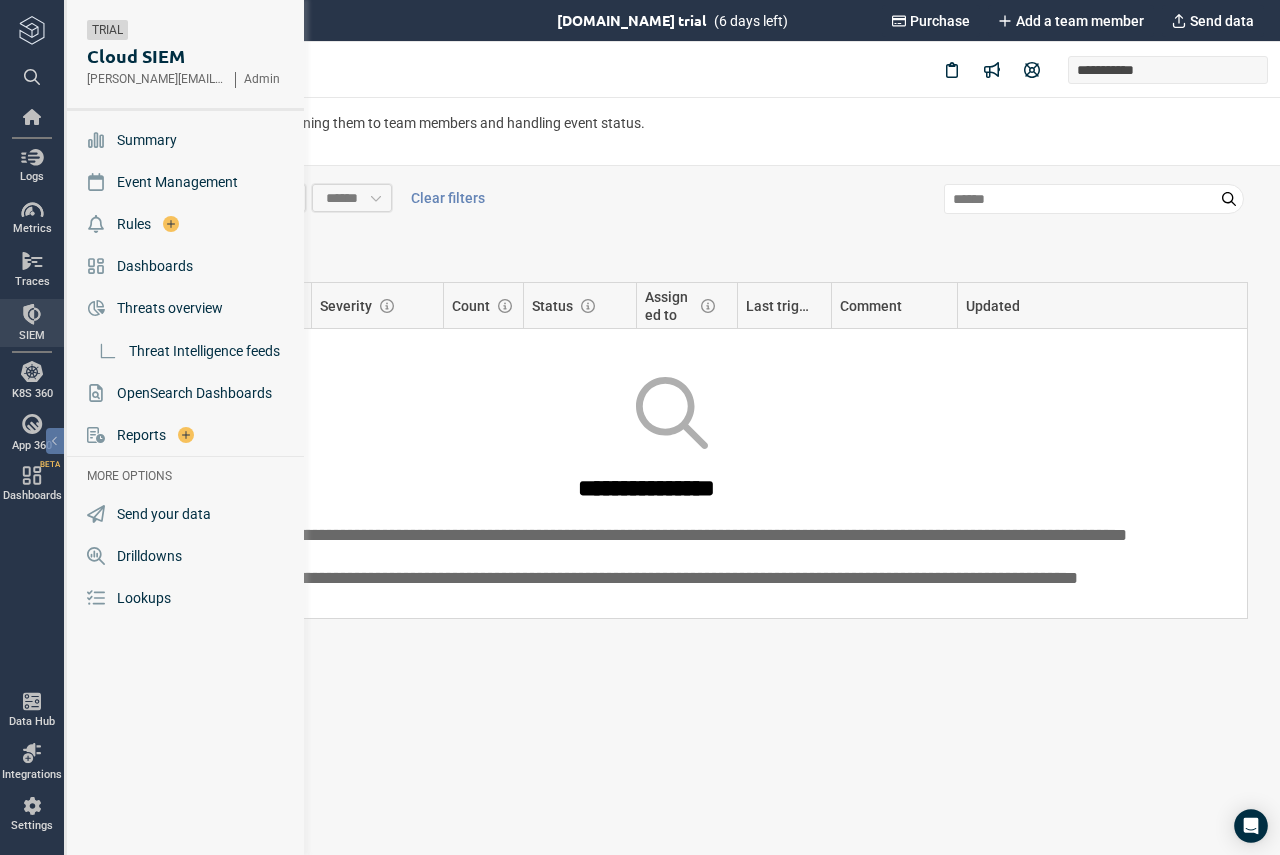 click on "SIEM" at bounding box center [32, 323] 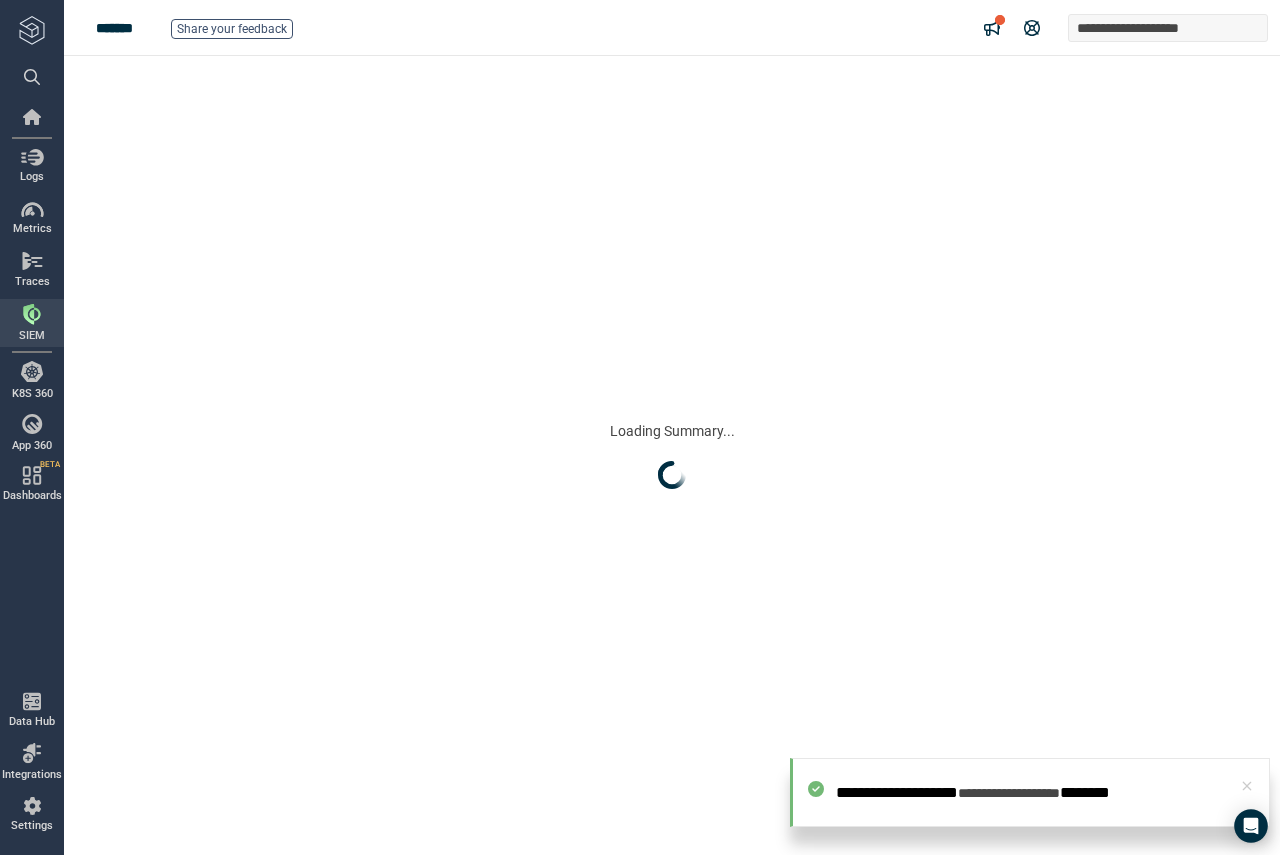 scroll, scrollTop: 0, scrollLeft: 0, axis: both 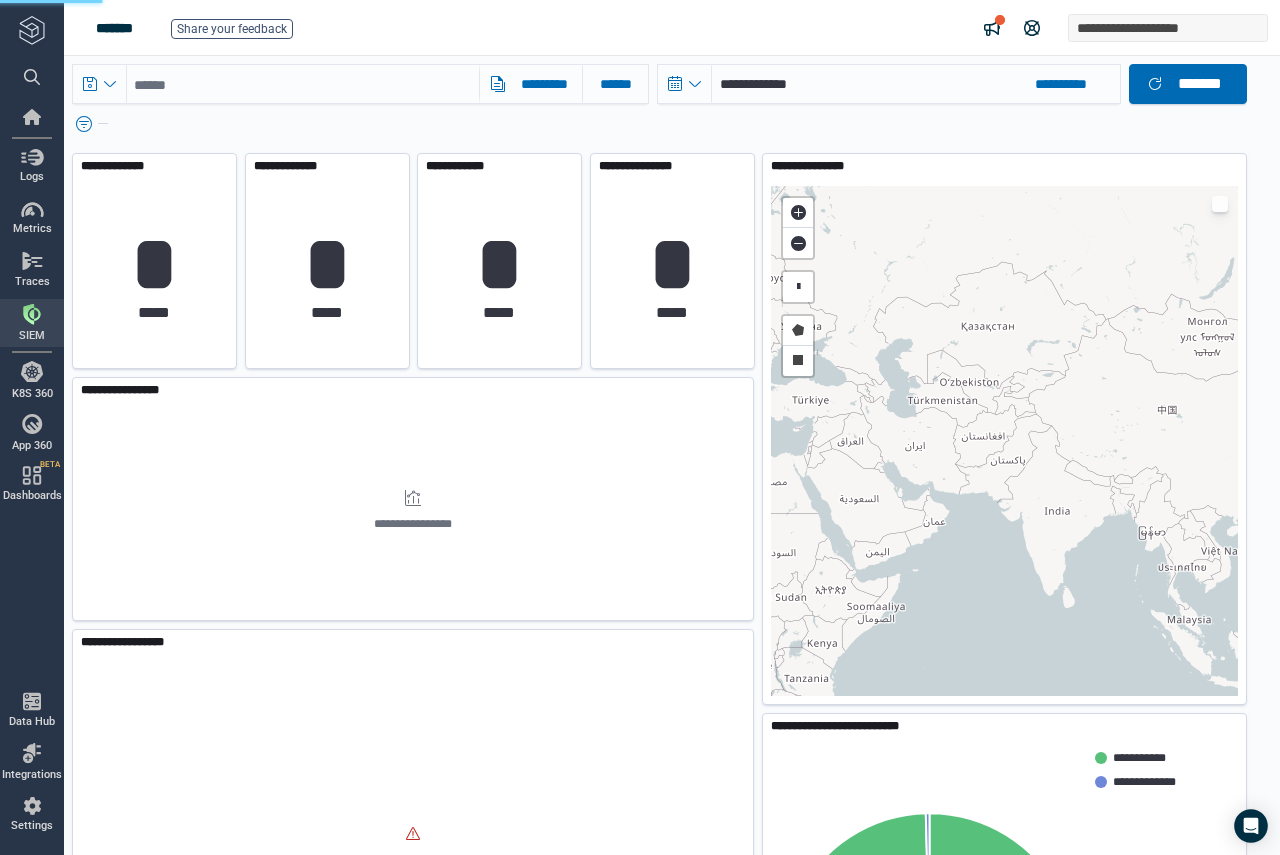 click at bounding box center (659, 120) 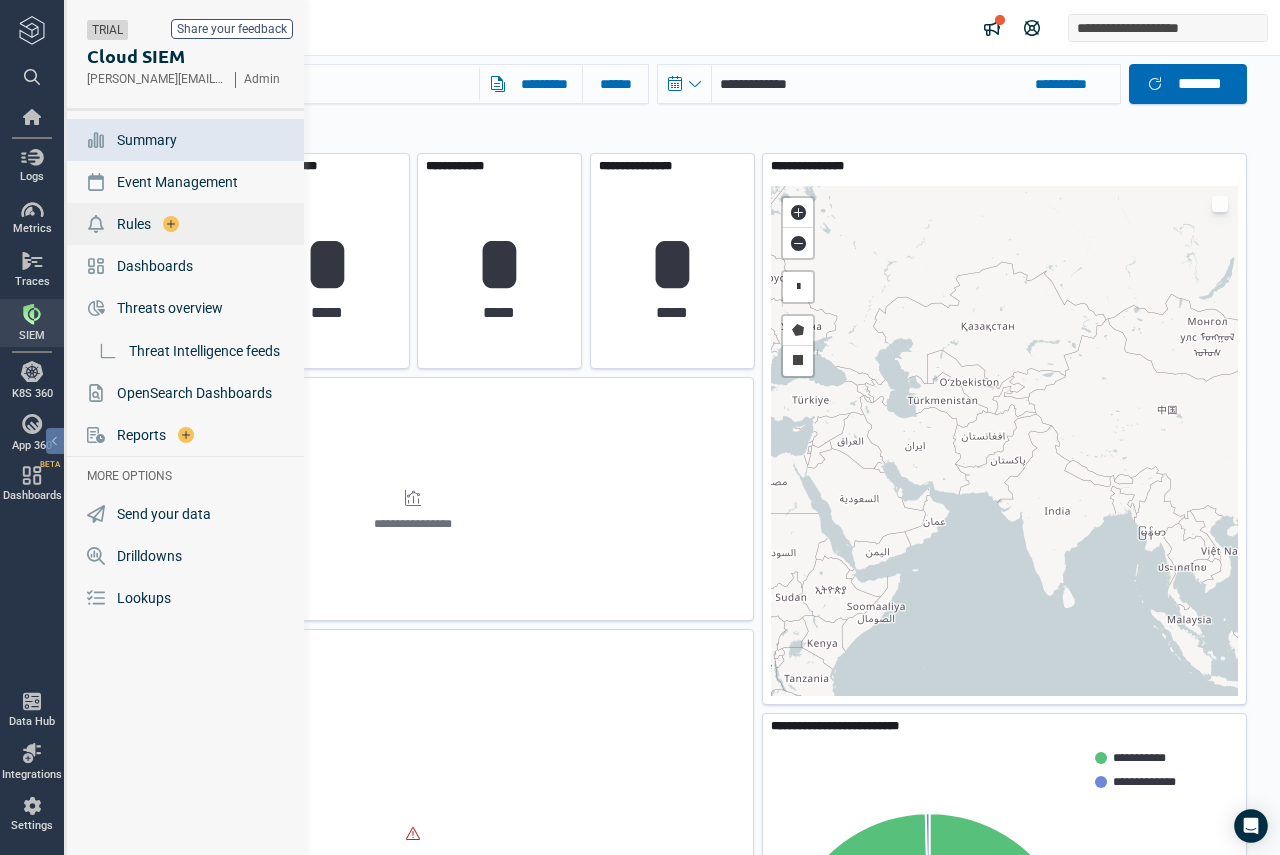 click on "Rules" at bounding box center (134, 224) 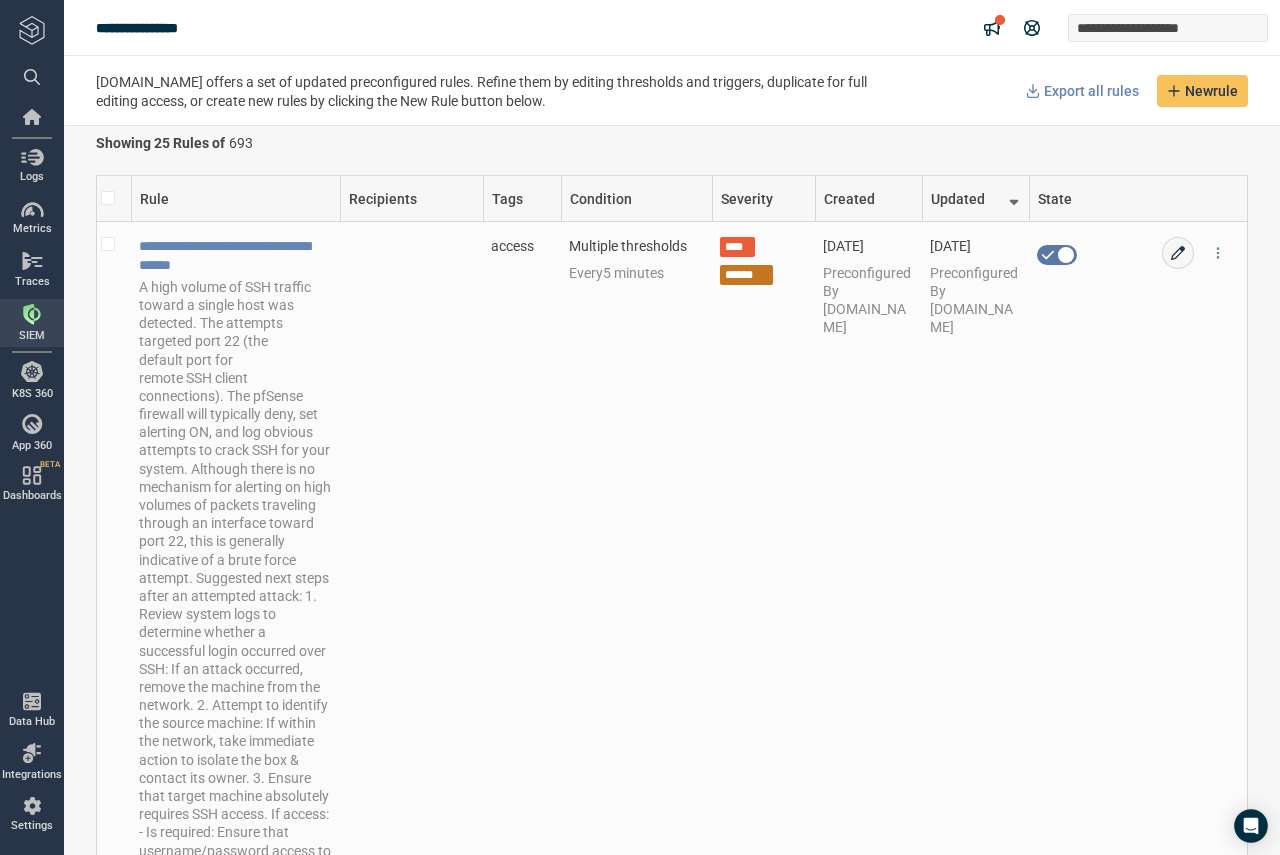scroll, scrollTop: 0, scrollLeft: 0, axis: both 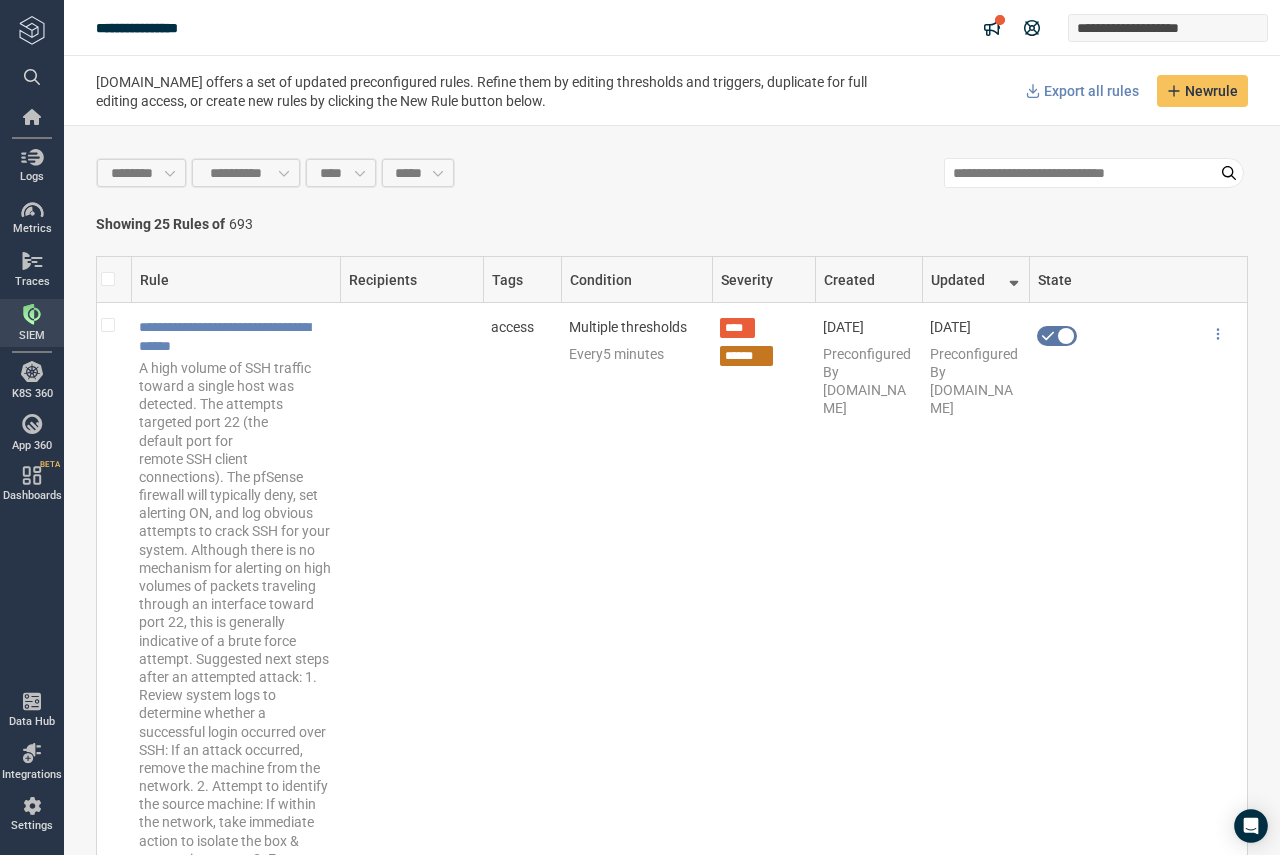 click on "**********" at bounding box center (672, 490) 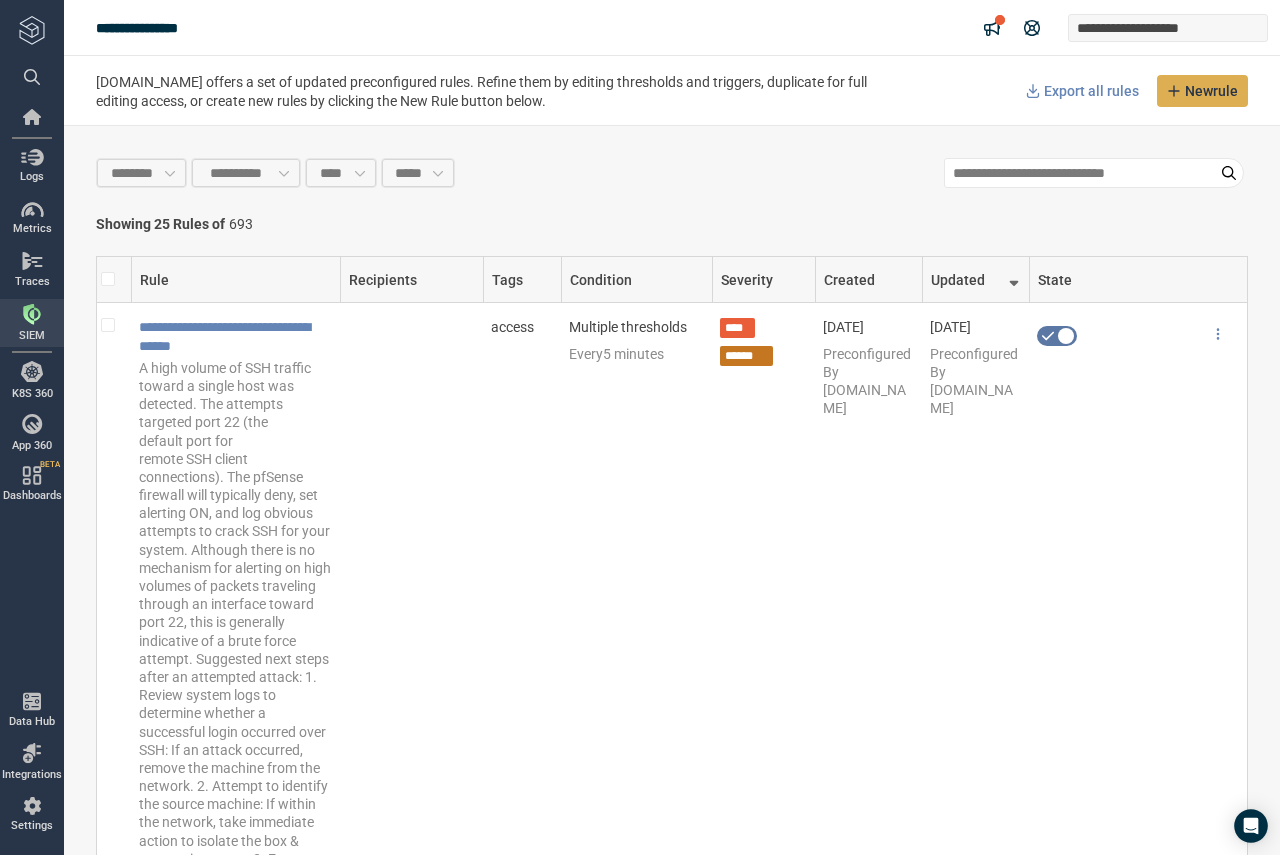 click on "New  rule" at bounding box center [1211, 91] 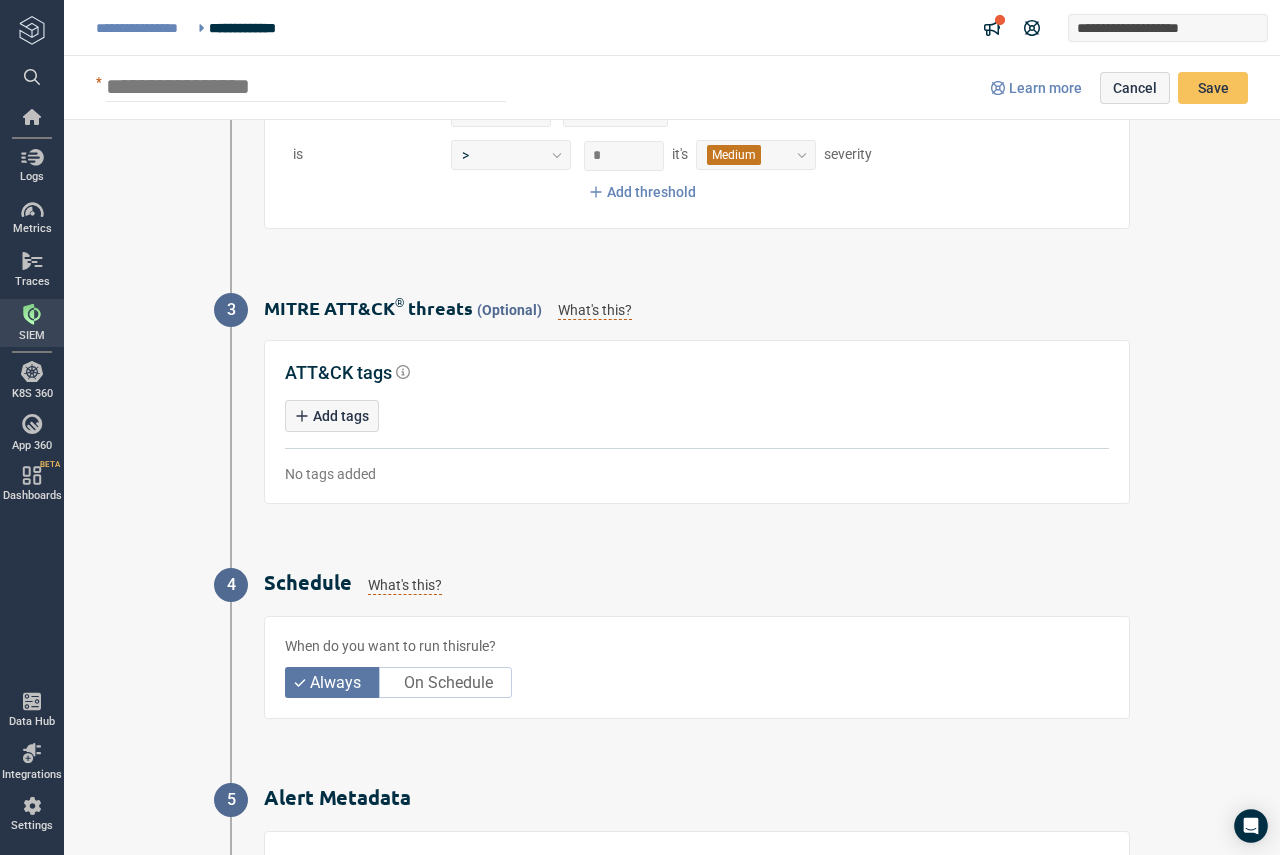 scroll, scrollTop: 800, scrollLeft: 0, axis: vertical 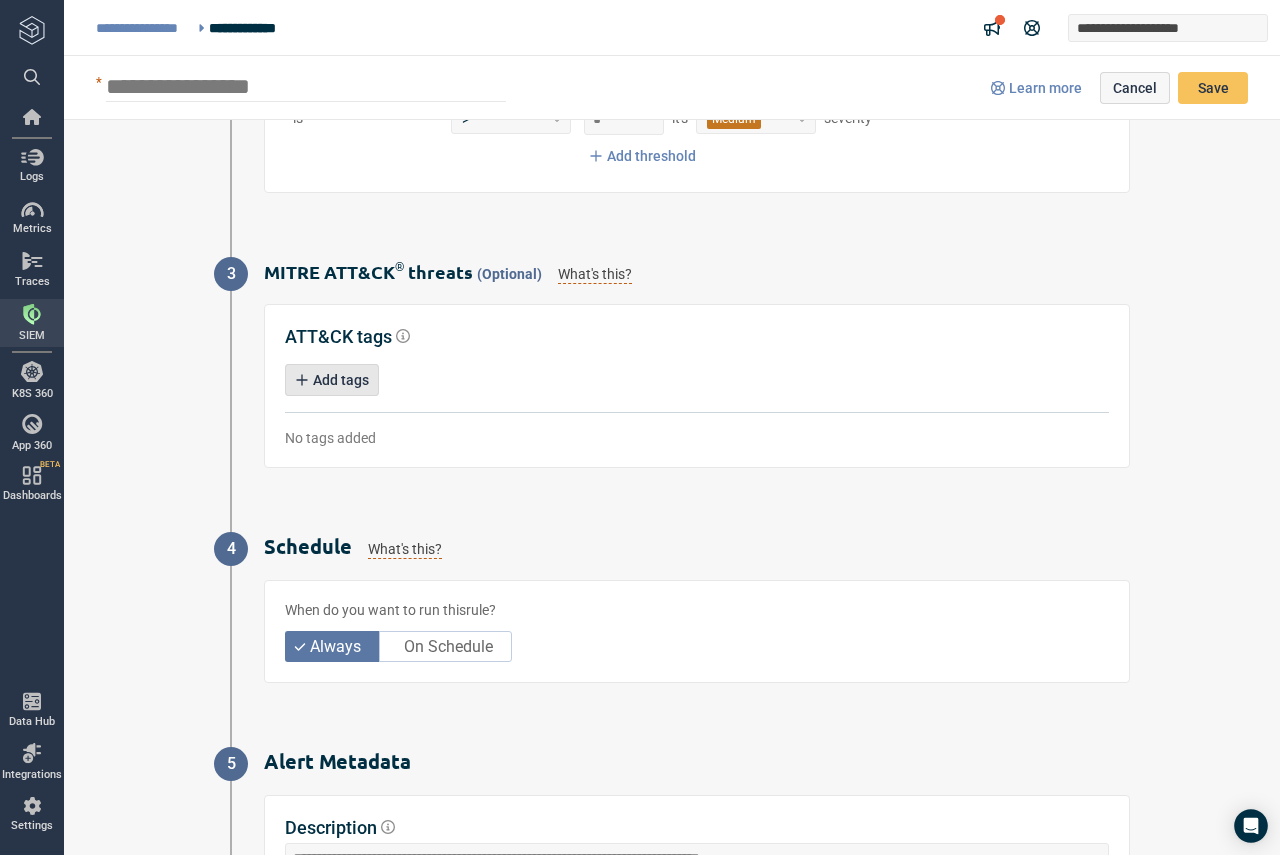 click on "Add tags" at bounding box center [341, 380] 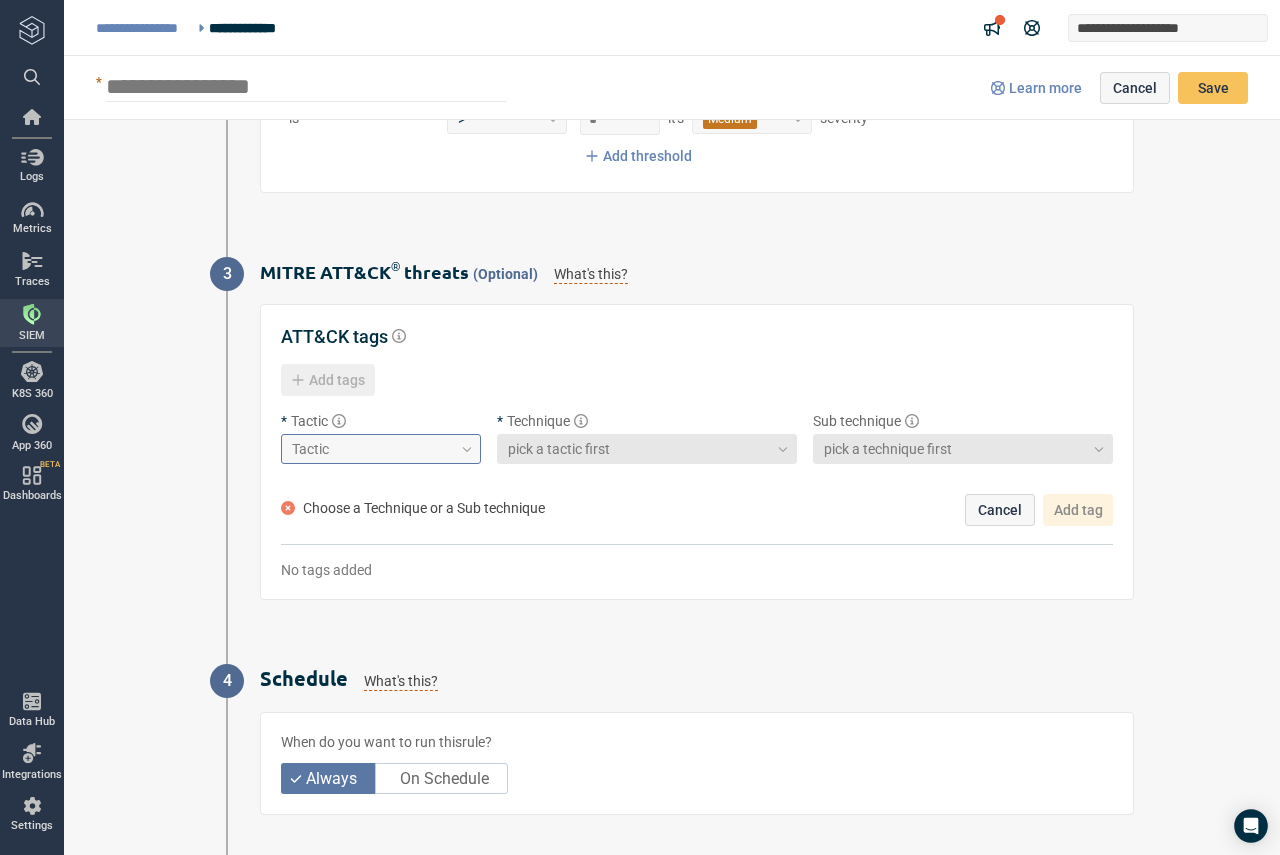 click on "Tactic" at bounding box center [372, 449] 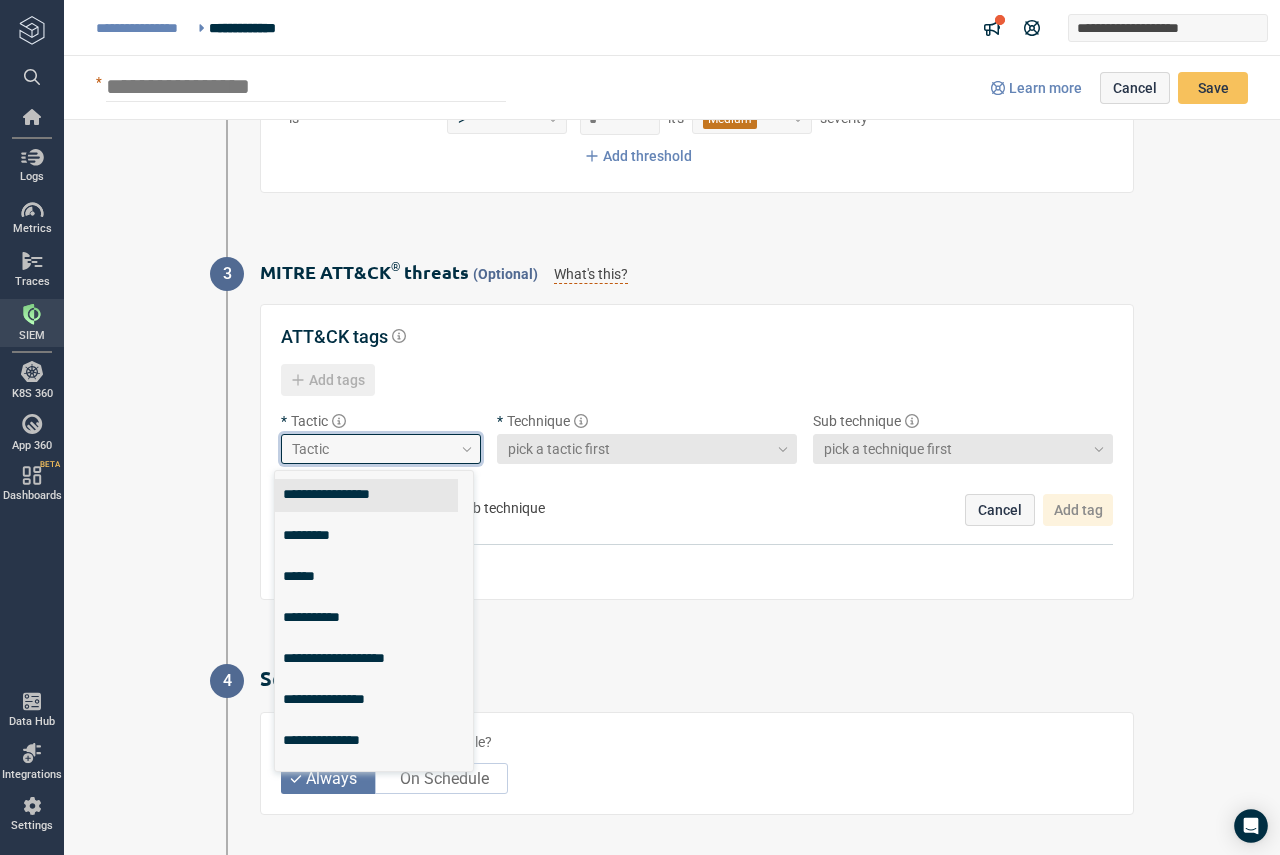click on "Add tags * Tactic      option Credential Access focused, 1 of 14. 14 results available. Use Up and Down to choose options, press Enter to select the currently focused option, press Escape to exit the menu, press Tab to select the option and exit the menu. Tactic * Technique pick a tactic first Sub technique pick a technique first  Choose a Technique or a Sub technique Cancel Add tag" at bounding box center [697, 446] 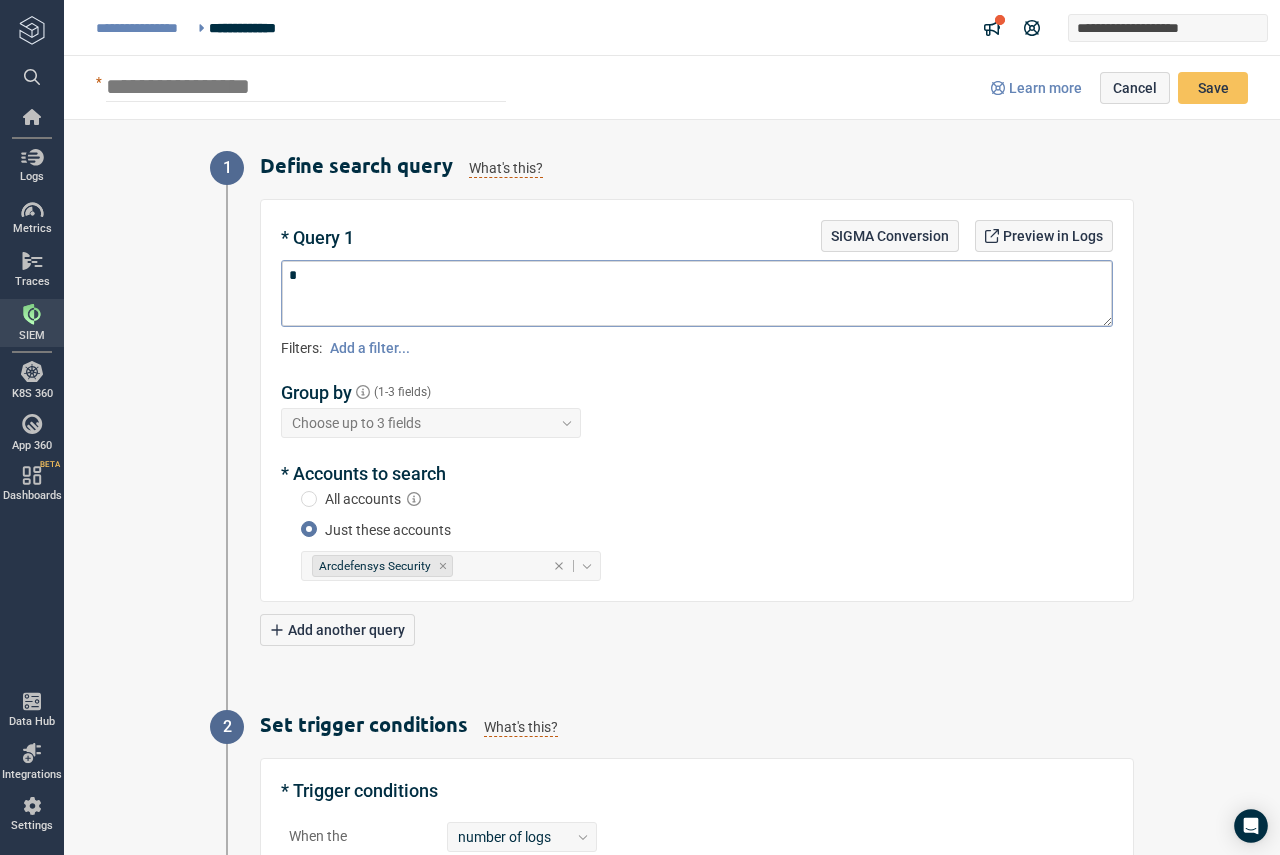 scroll, scrollTop: 0, scrollLeft: 0, axis: both 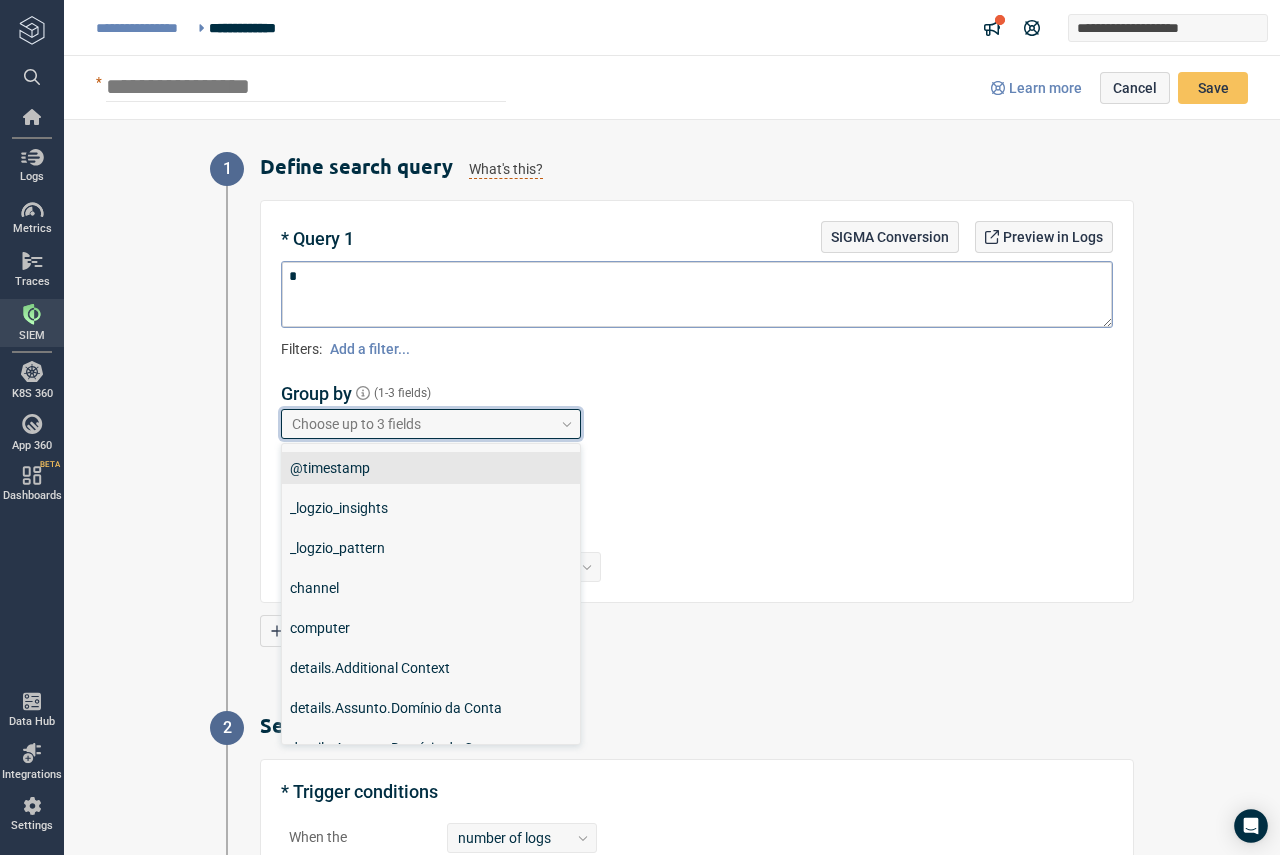 click on "Choose up to 3 fields" at bounding box center [422, 424] 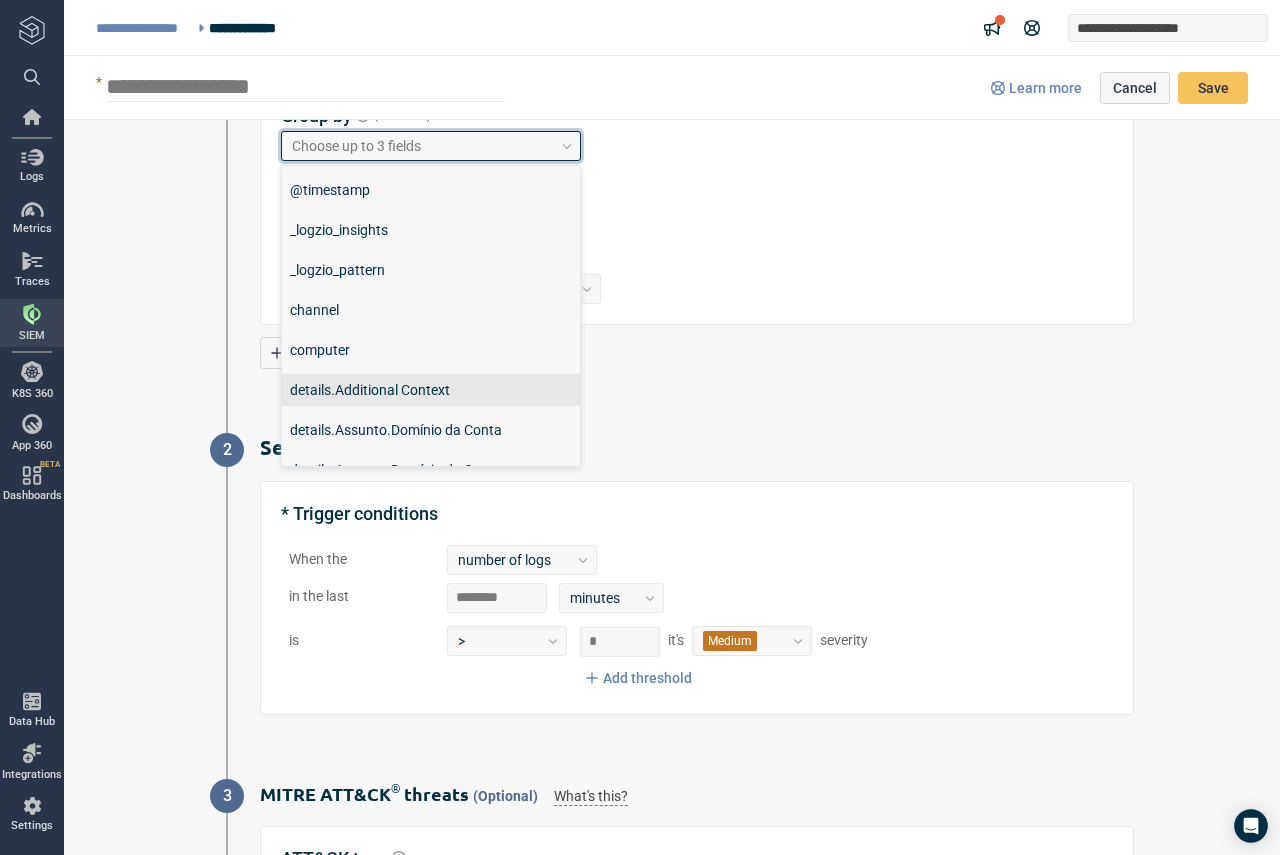 scroll, scrollTop: 300, scrollLeft: 0, axis: vertical 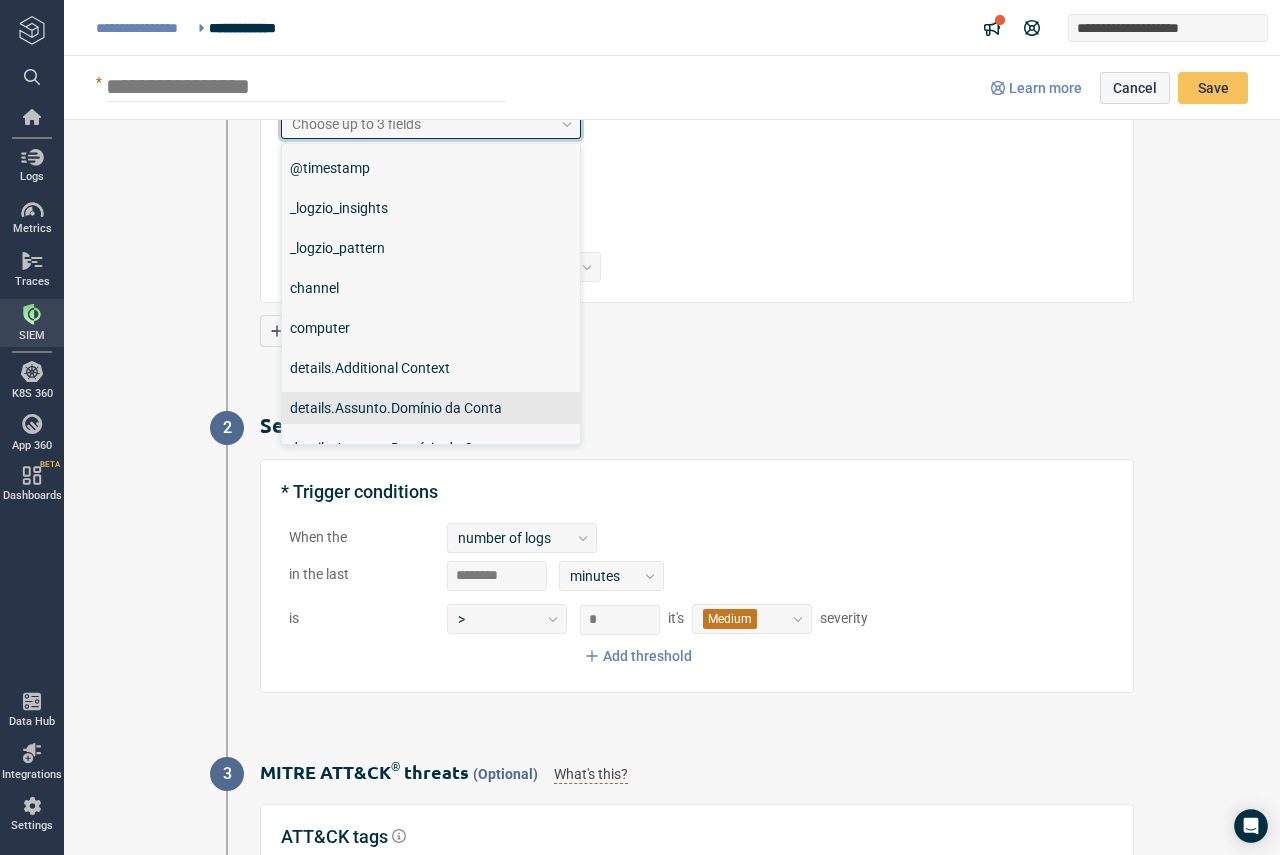 click on "2 Set trigger conditions What's this? * Trigger conditions When the number of logs in the last ** minutes is  > * it's Medium severity Add threshold" at bounding box center [672, 552] 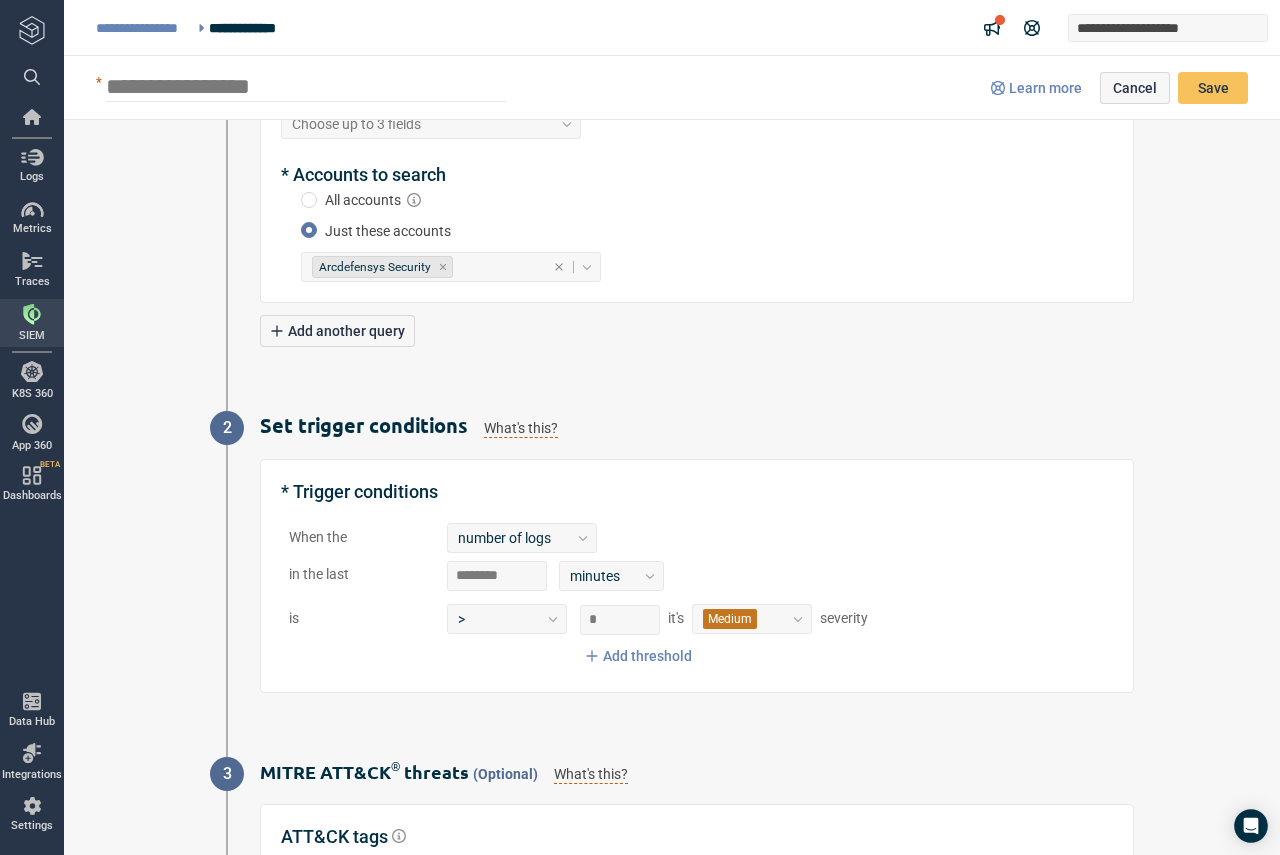 scroll, scrollTop: 200, scrollLeft: 0, axis: vertical 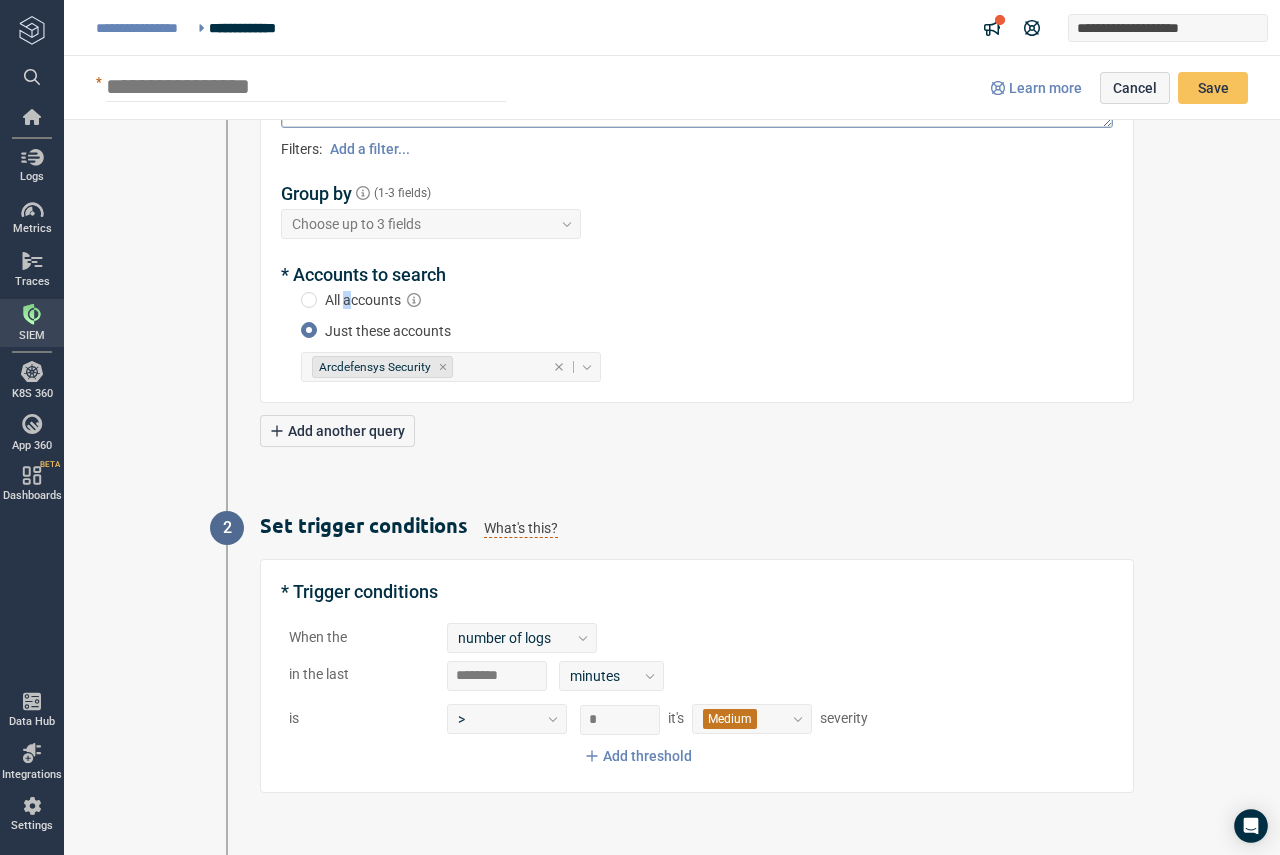 click on "All accounts" at bounding box center [363, 300] 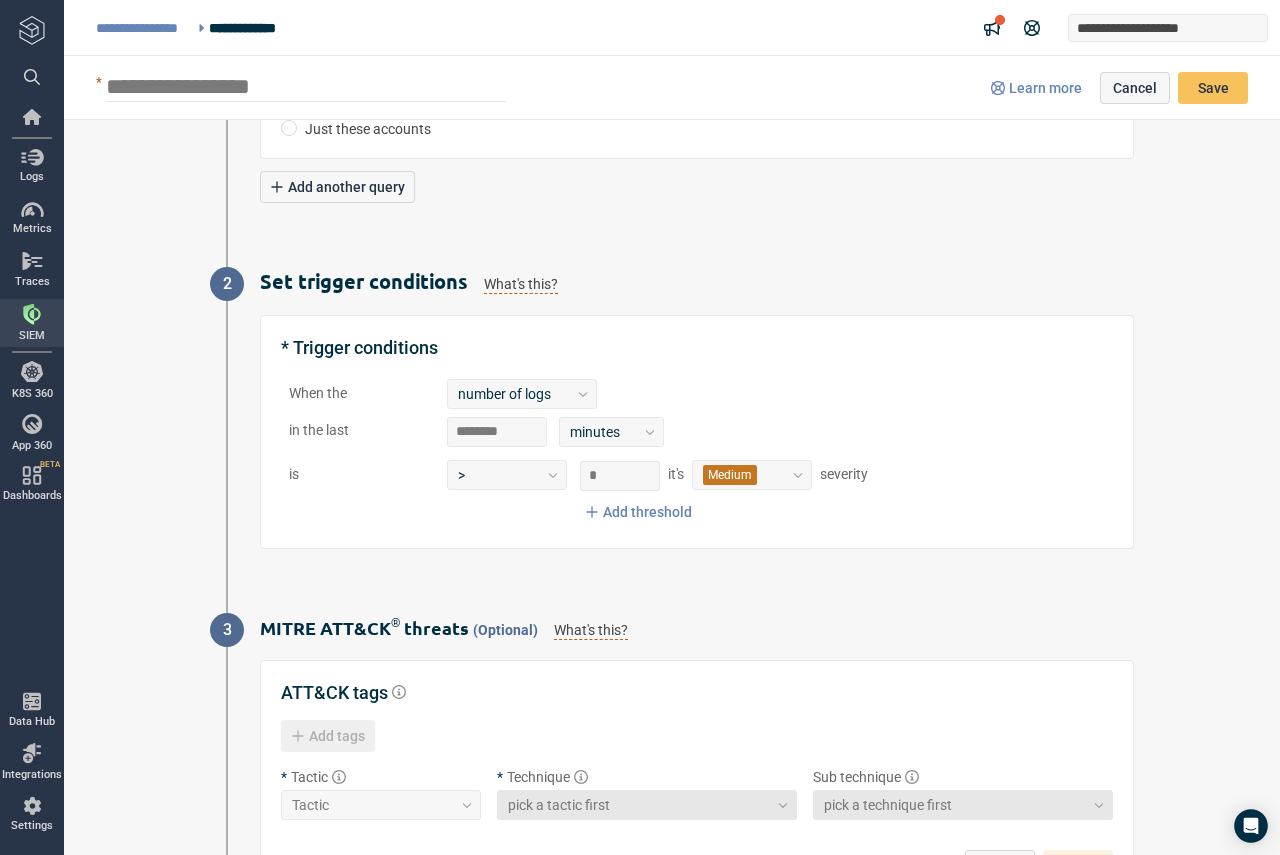 scroll, scrollTop: 600, scrollLeft: 0, axis: vertical 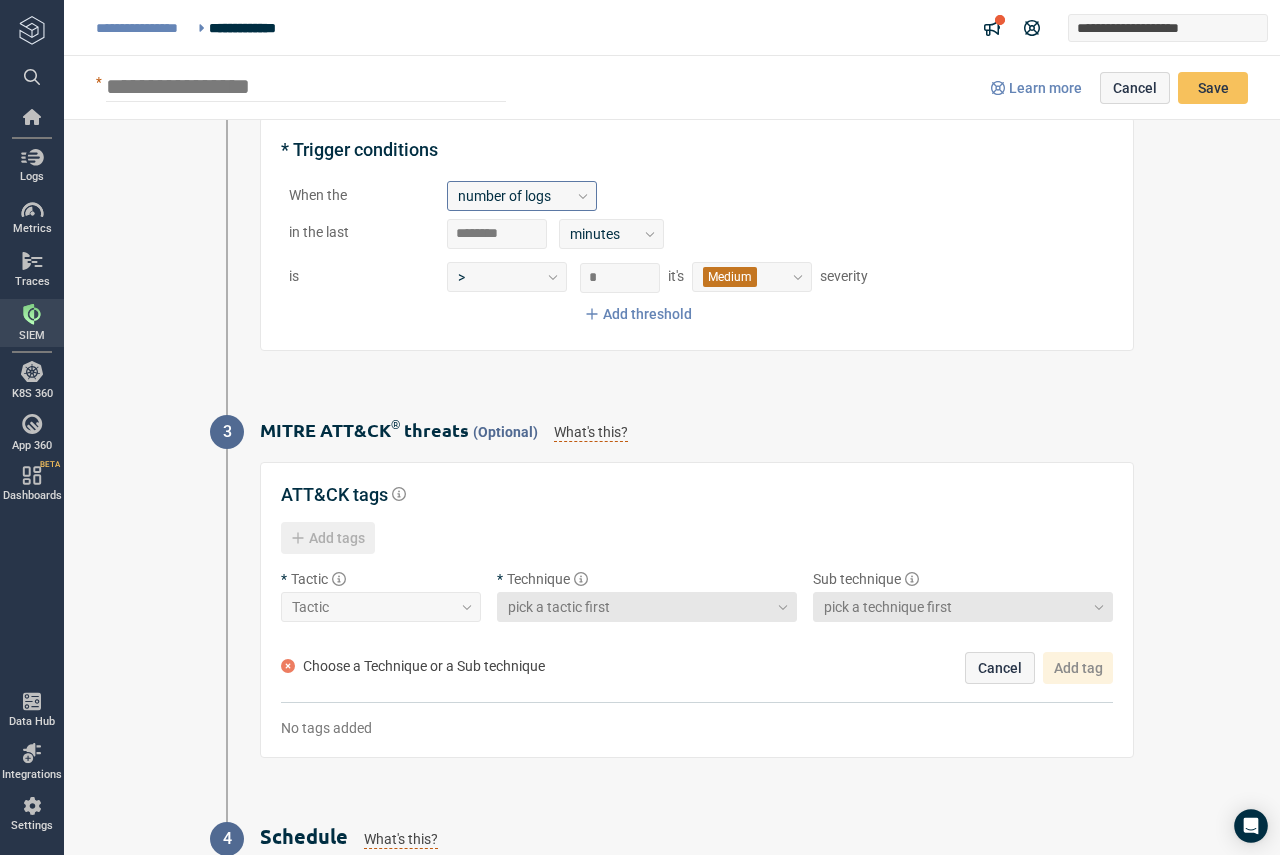 click on "number of logs" at bounding box center [513, 195] 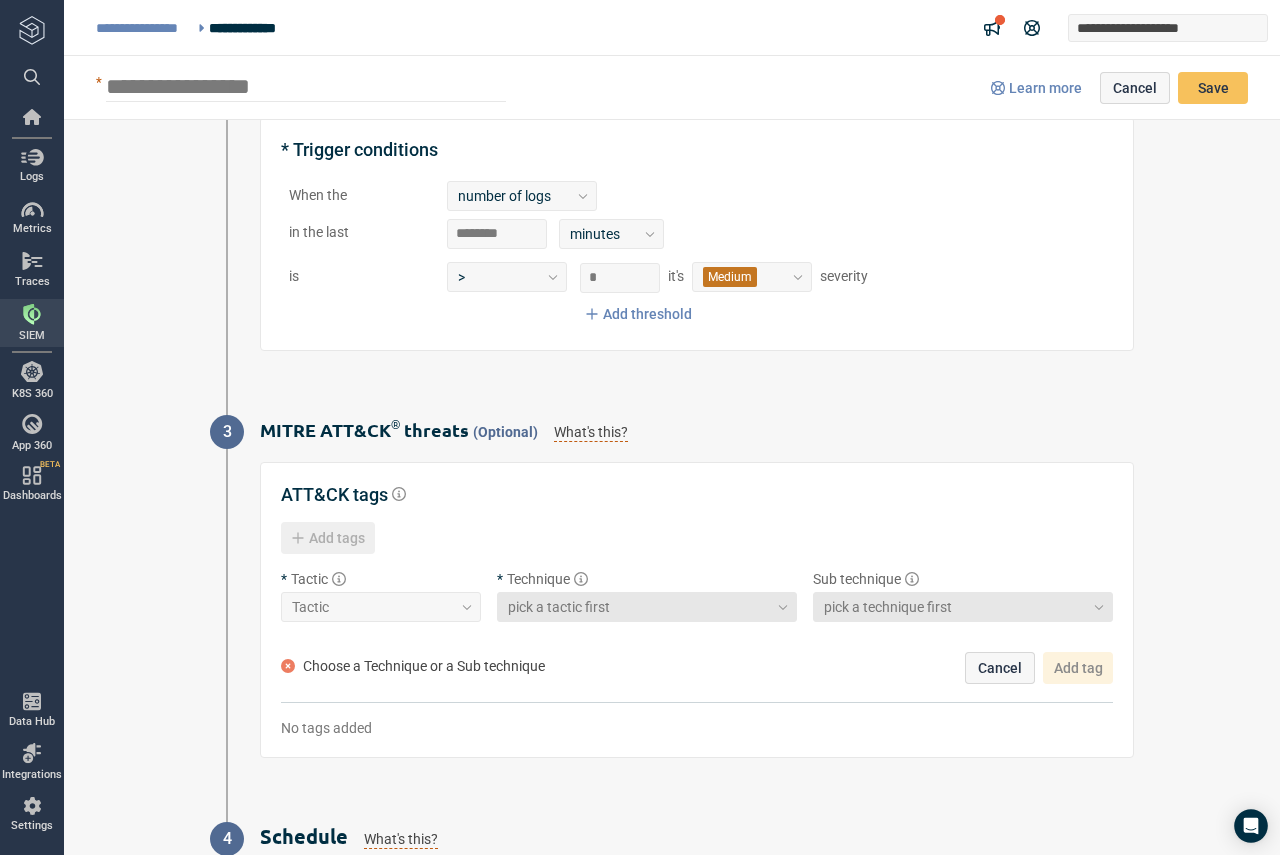 click on "3 MITRE ATT&CK ®  threats (Optional) What's this? ATT&CK tags Add tags * Tactic Tactic * Technique pick a tactic first Sub technique pick a technique first  Choose a Technique or a Sub technique Cancel Add tag No tags added" at bounding box center (672, 587) 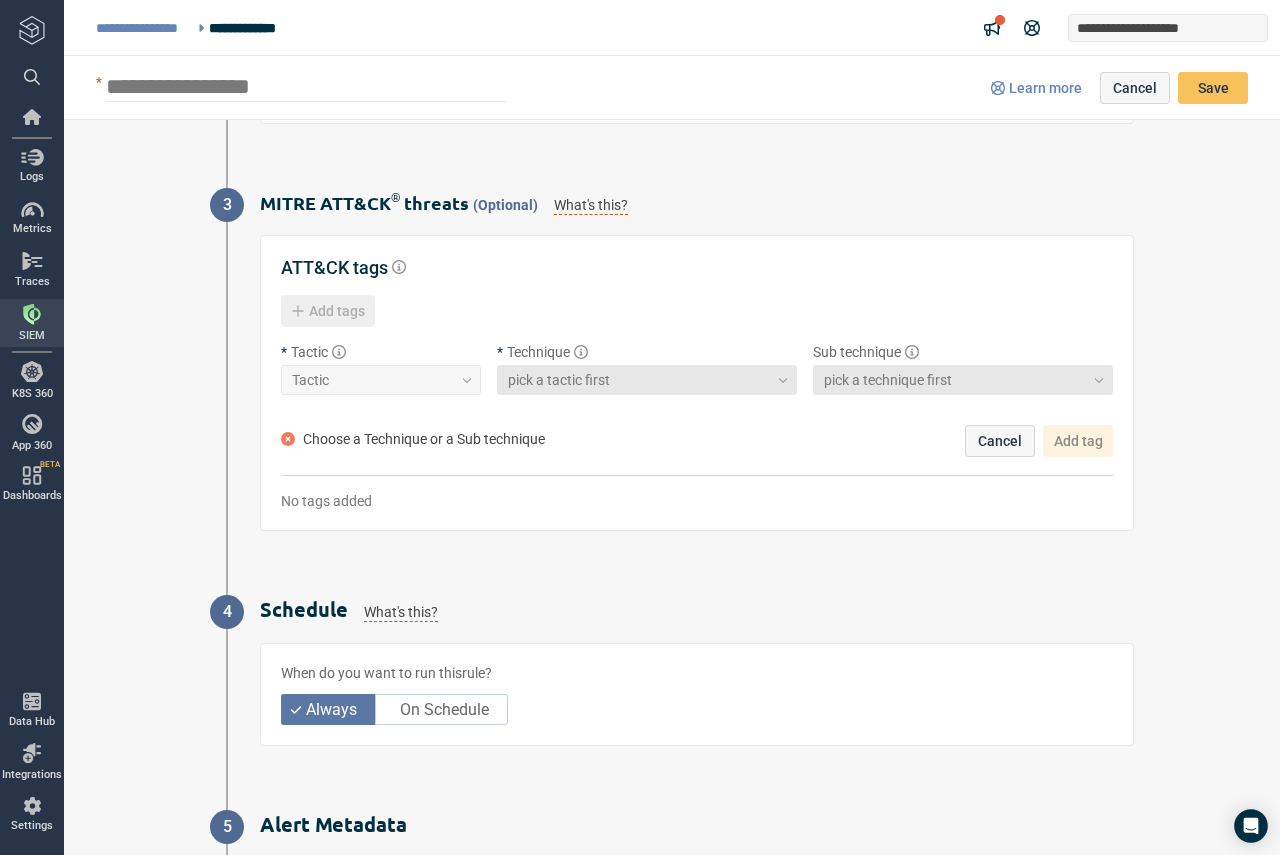scroll, scrollTop: 800, scrollLeft: 0, axis: vertical 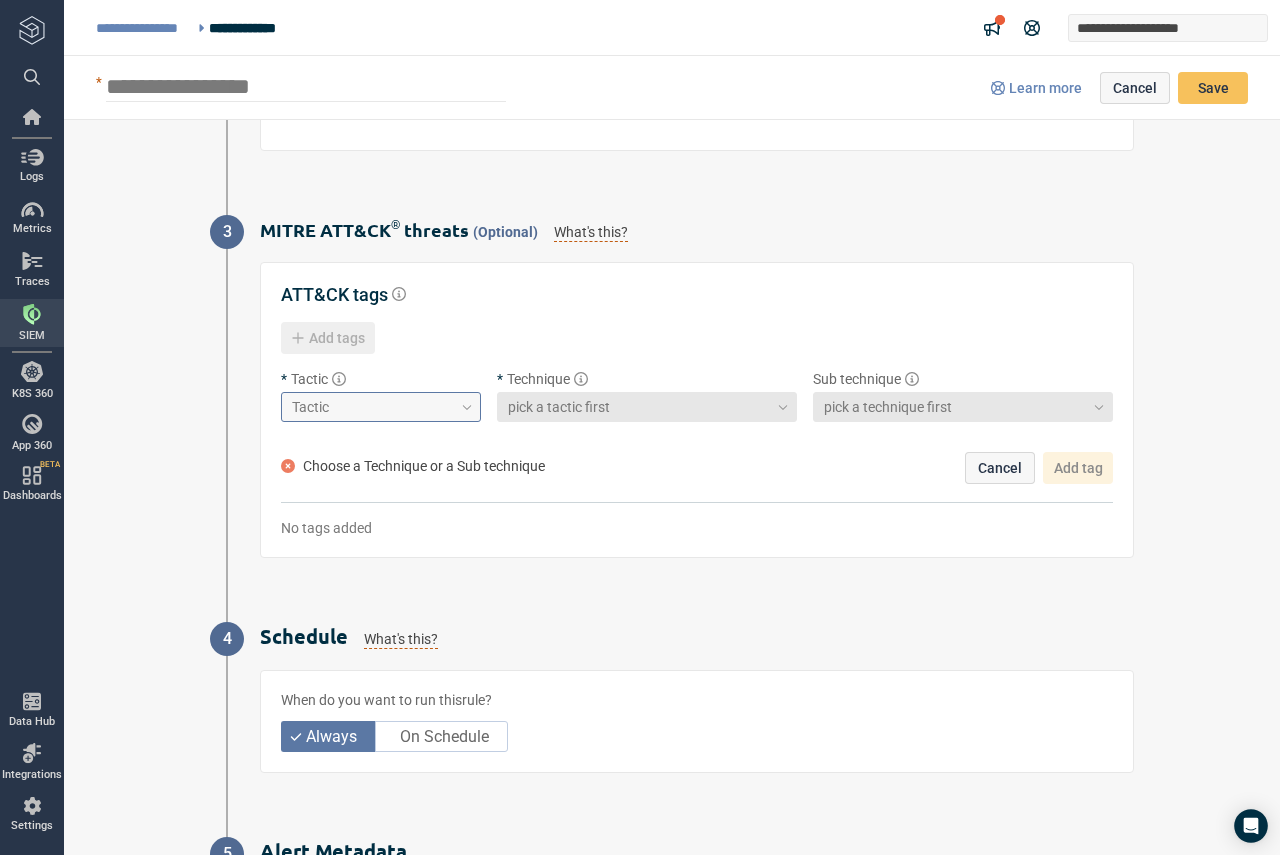 click at bounding box center [467, 407] 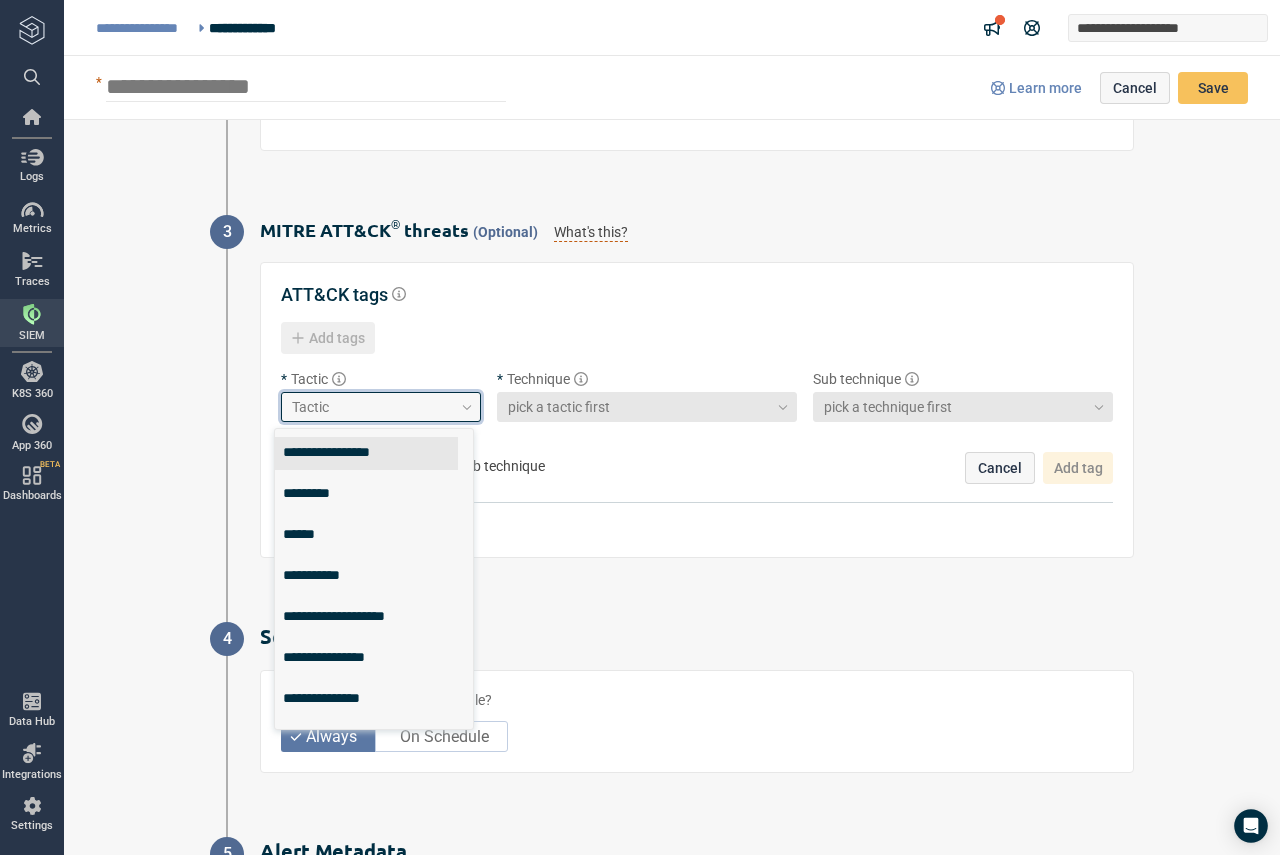 click on "**********" at bounding box center (366, 453) 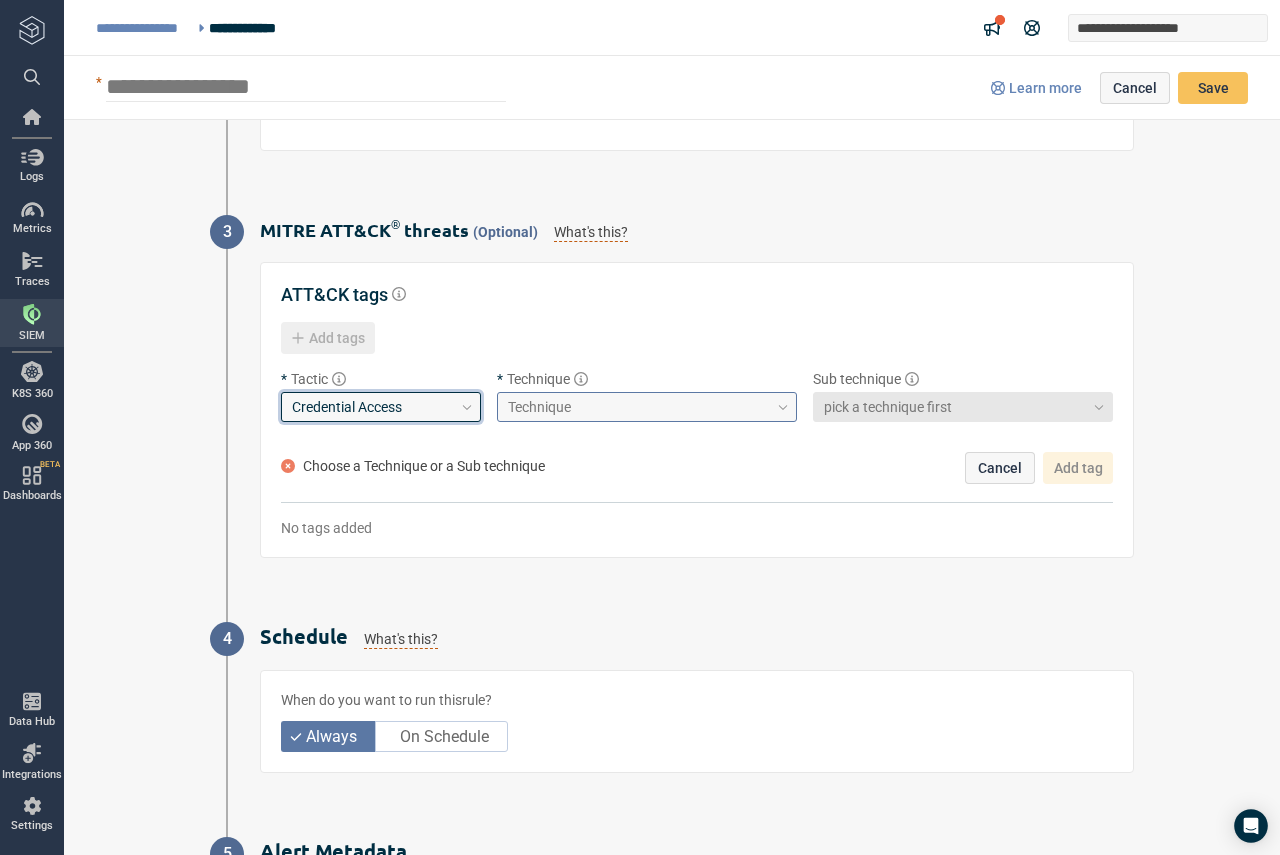click on "Technique" at bounding box center (647, 407) 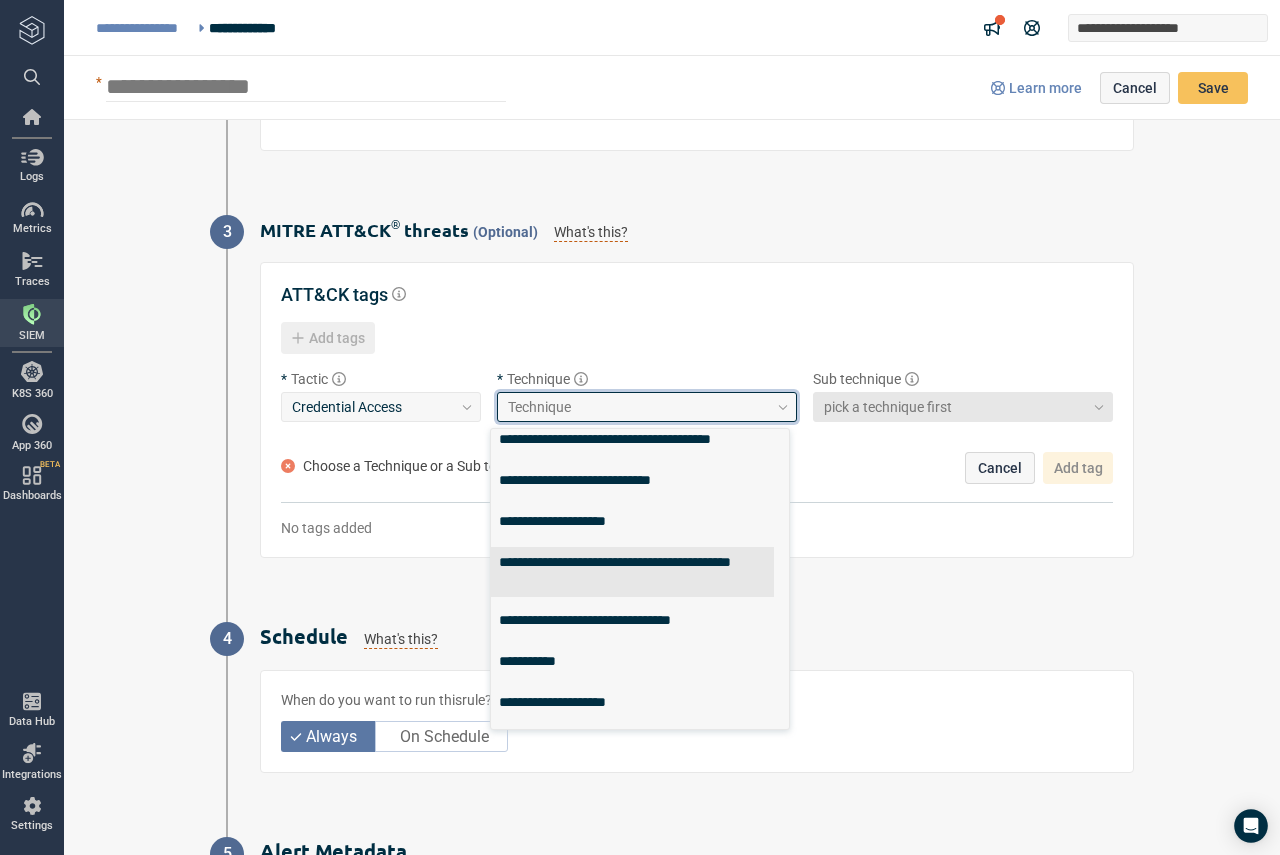 scroll, scrollTop: 400, scrollLeft: 0, axis: vertical 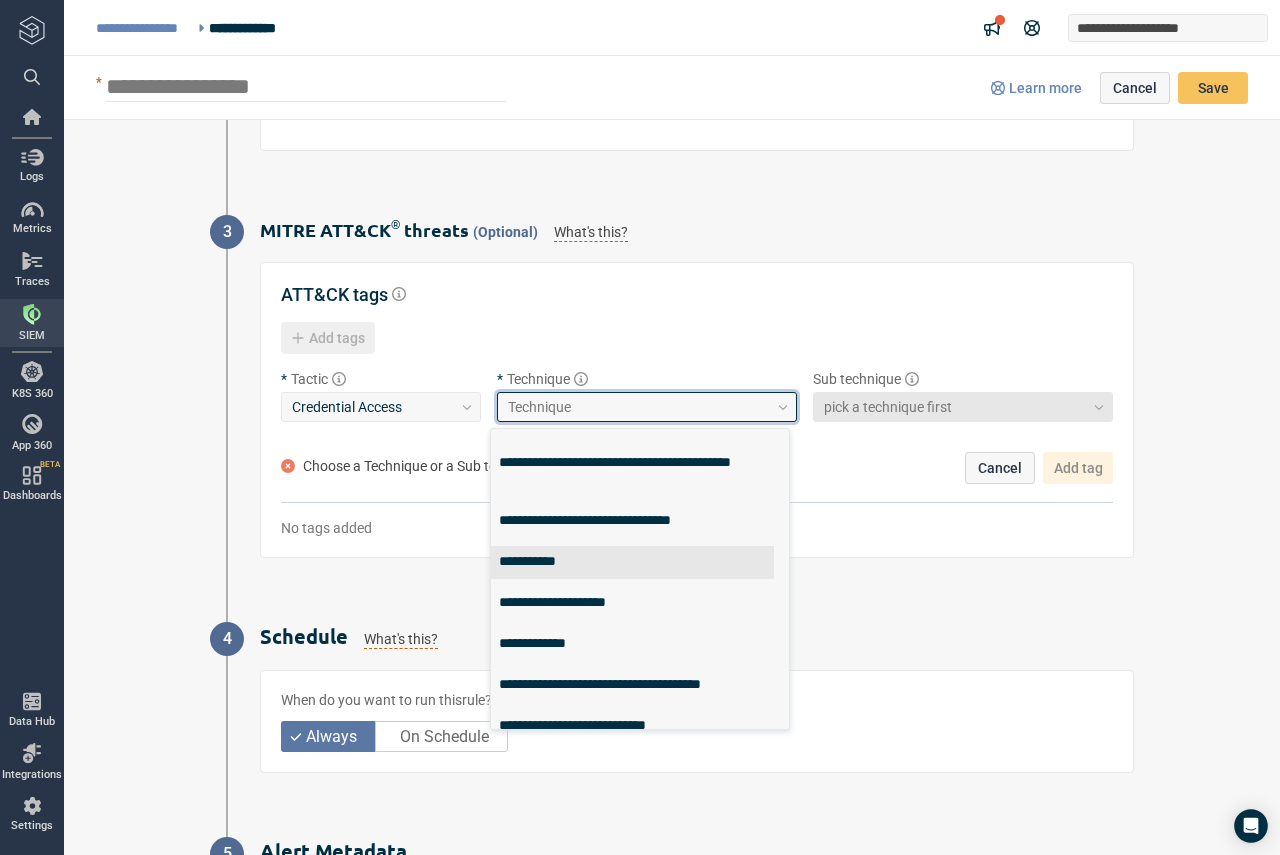 click on "**********" at bounding box center (632, 562) 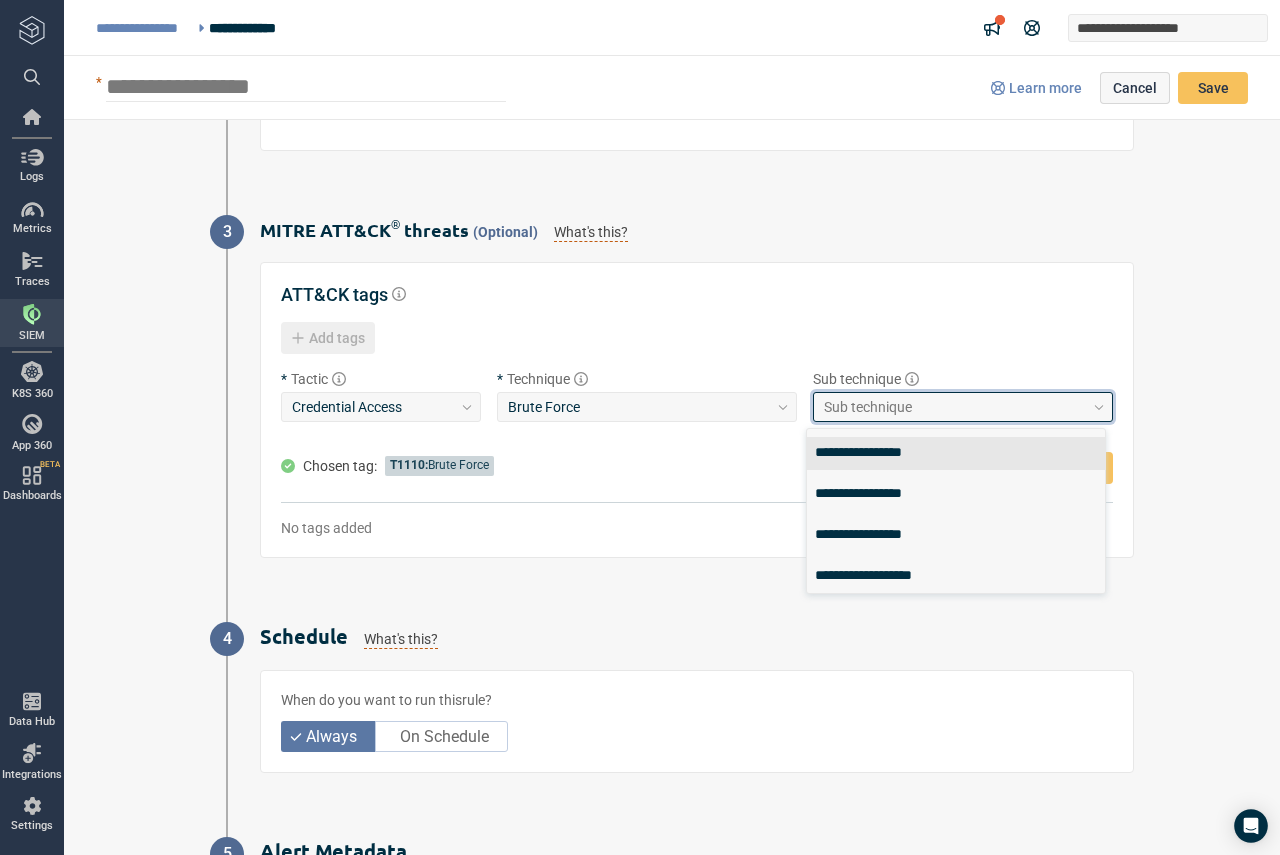 click on "Sub technique" at bounding box center (954, 407) 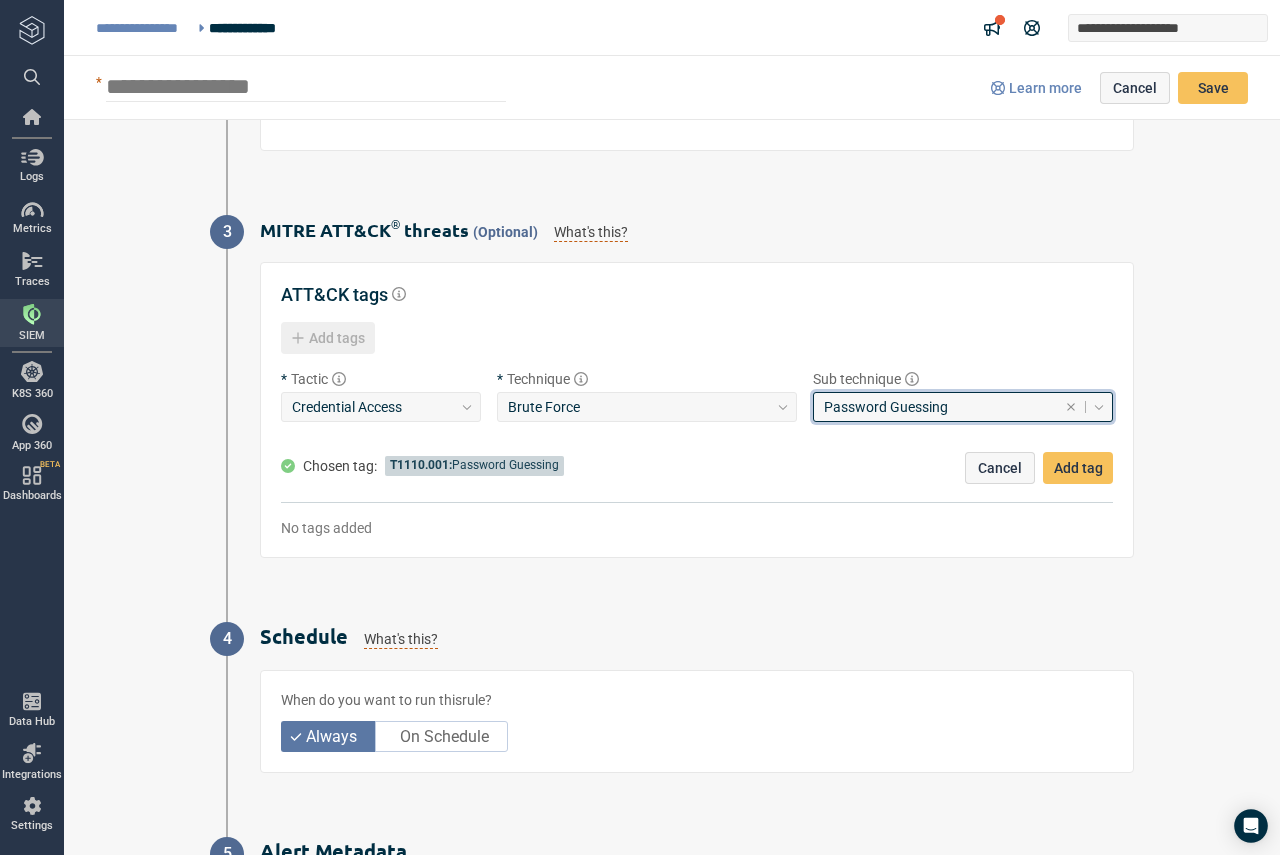 click on "4 Schedule What's this? When do you want to run this  rule ? Always On Schedule" at bounding box center [672, 697] 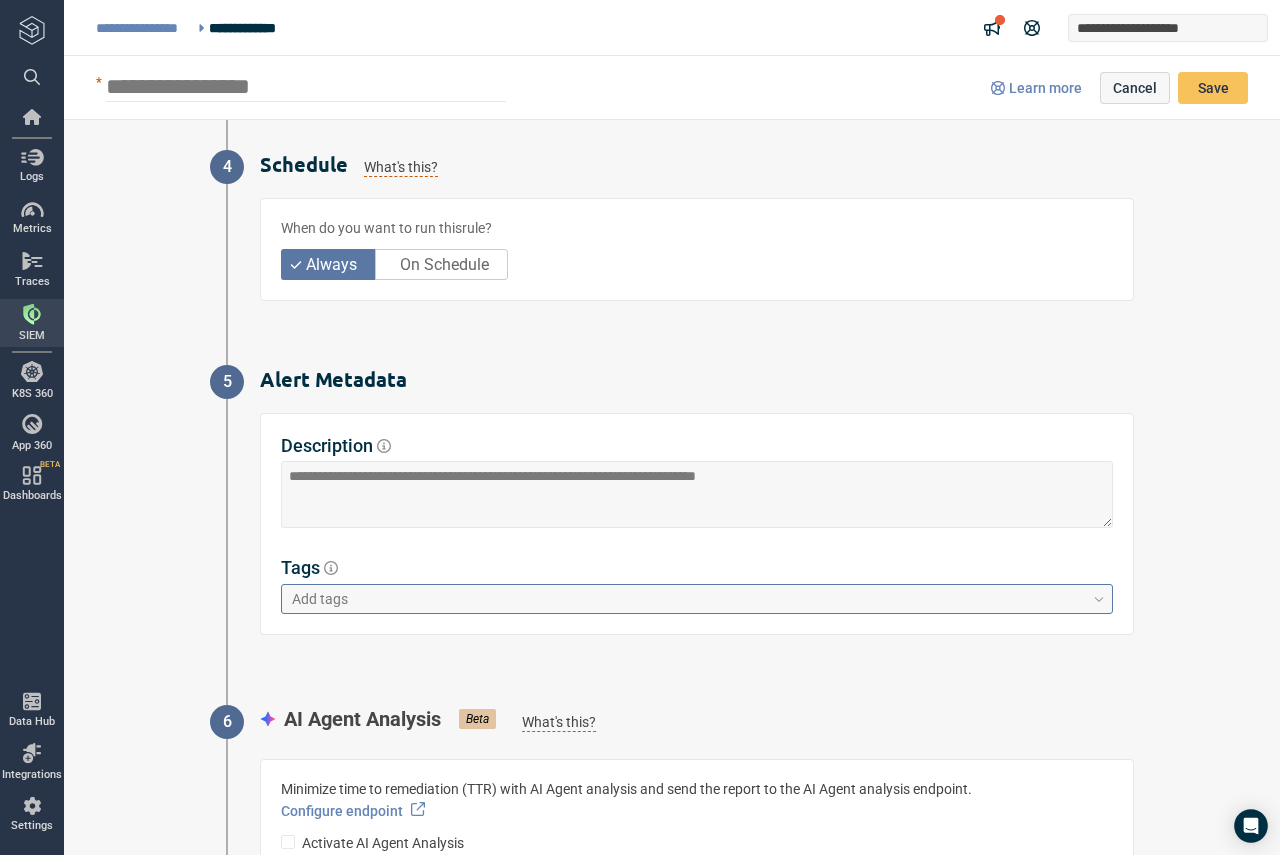 scroll, scrollTop: 1300, scrollLeft: 0, axis: vertical 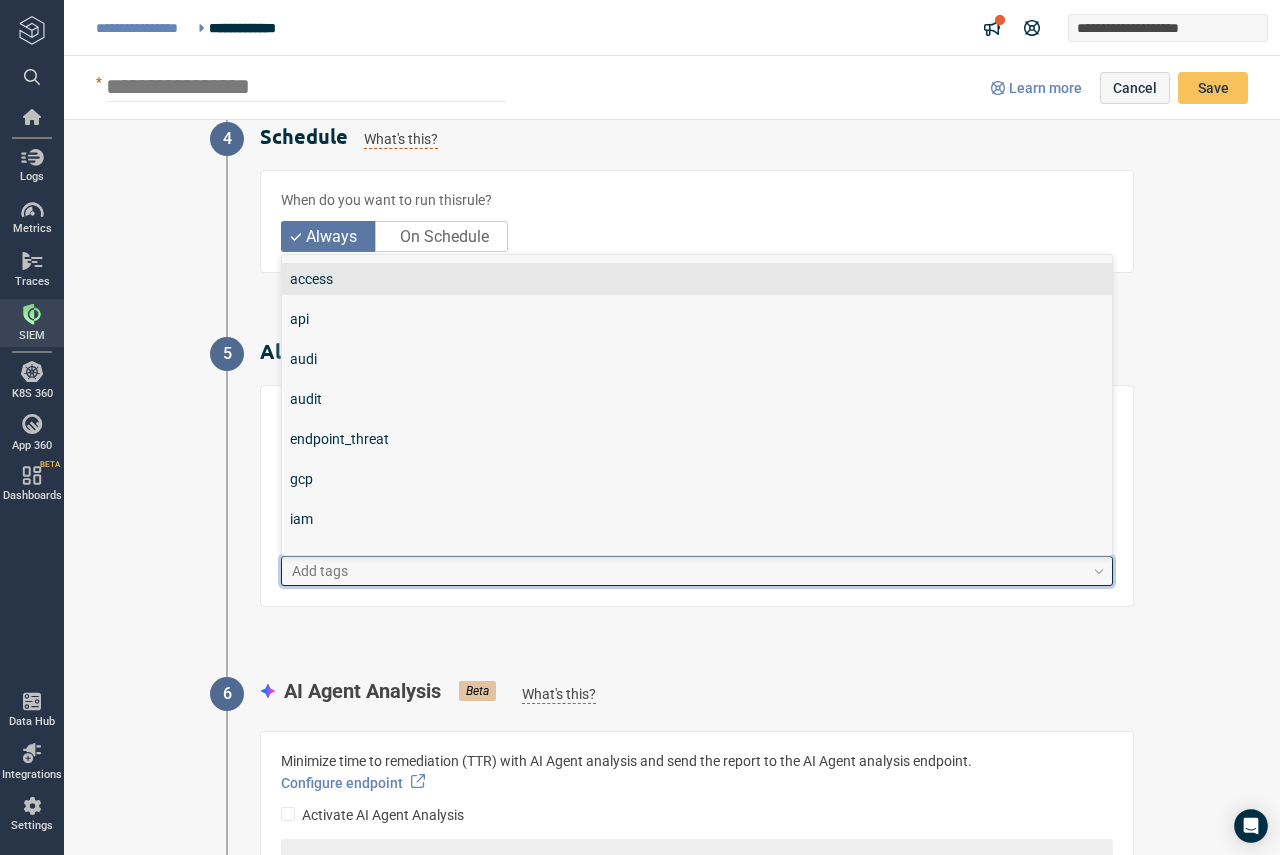 click on "Add tags" at bounding box center [688, 570] 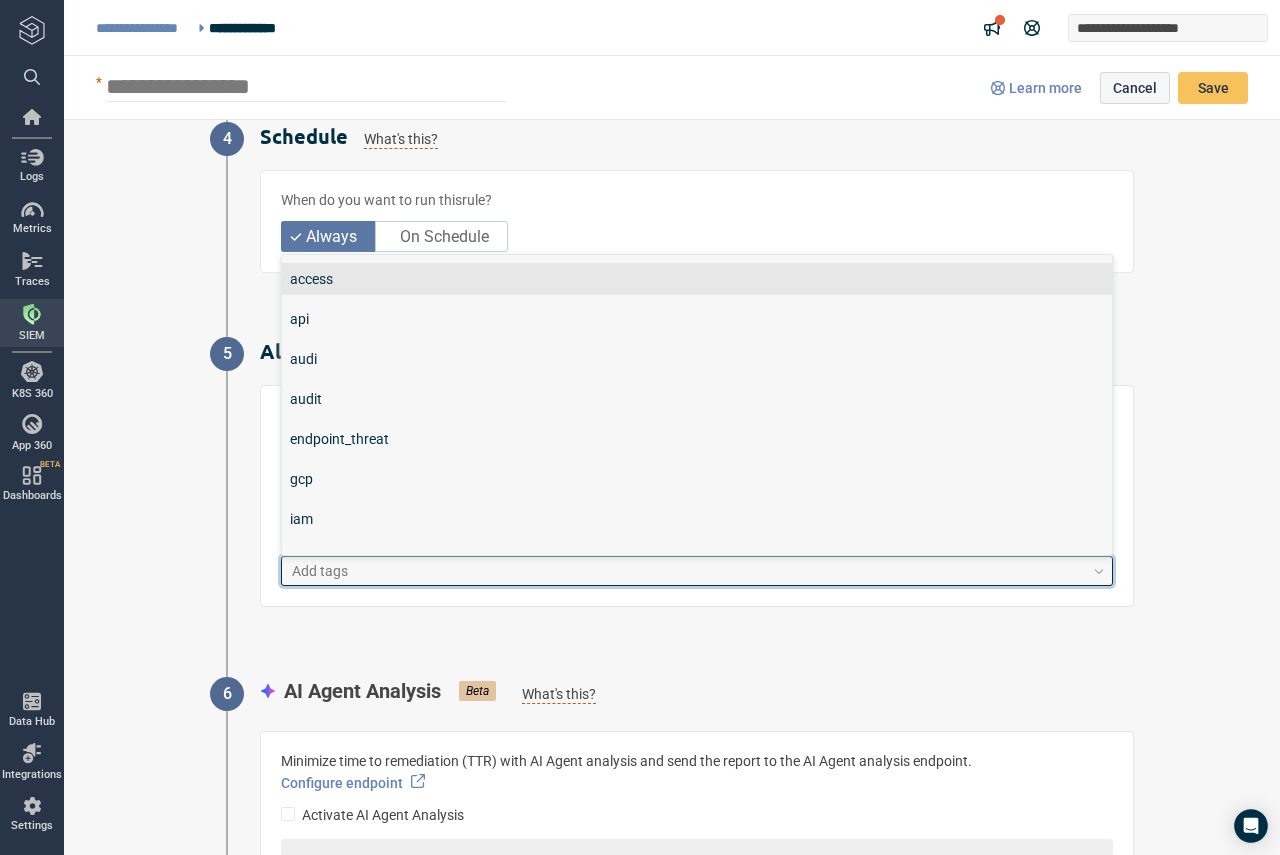 click on "AI Agent Analysis Beta What's this?" at bounding box center (697, 691) 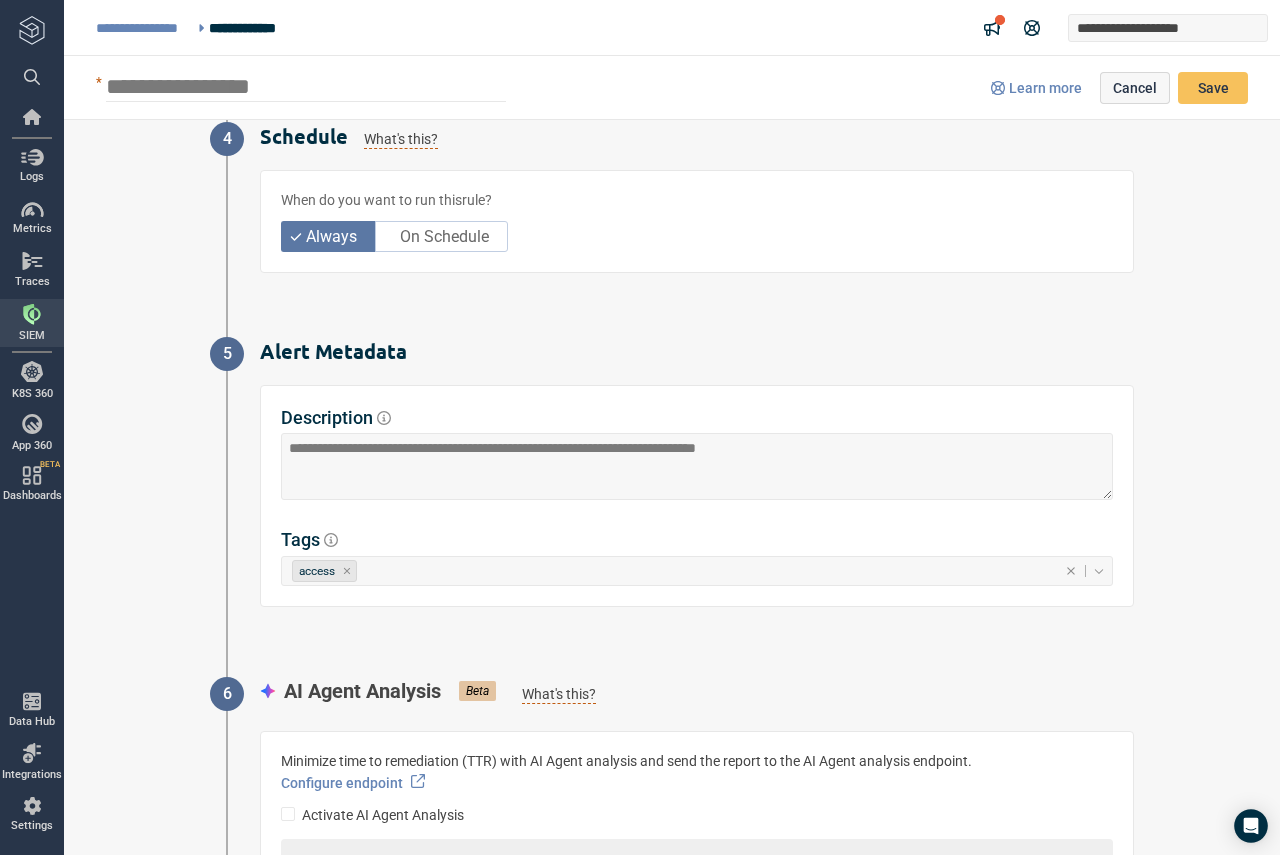click on "AI Agent Analysis Beta What's this?" at bounding box center [697, 691] 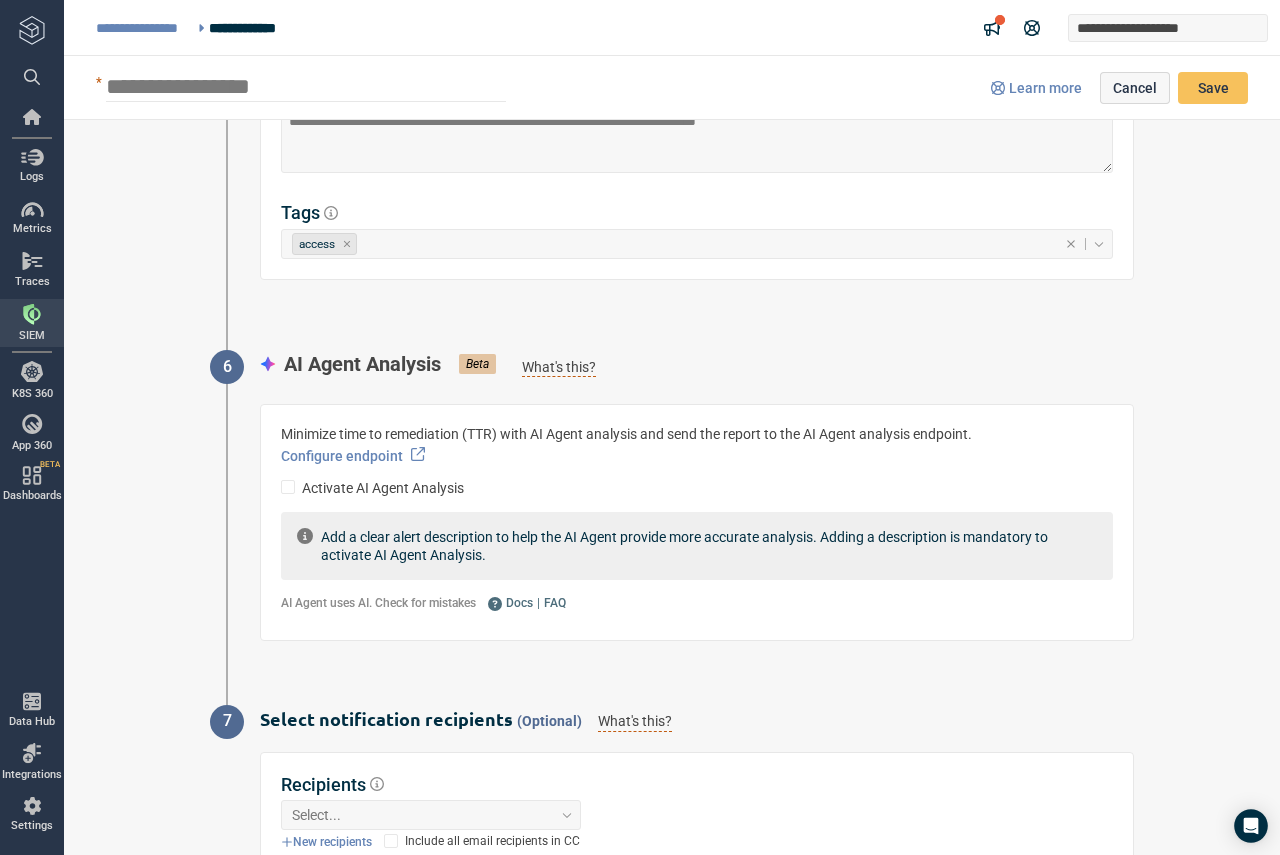 scroll, scrollTop: 1686, scrollLeft: 0, axis: vertical 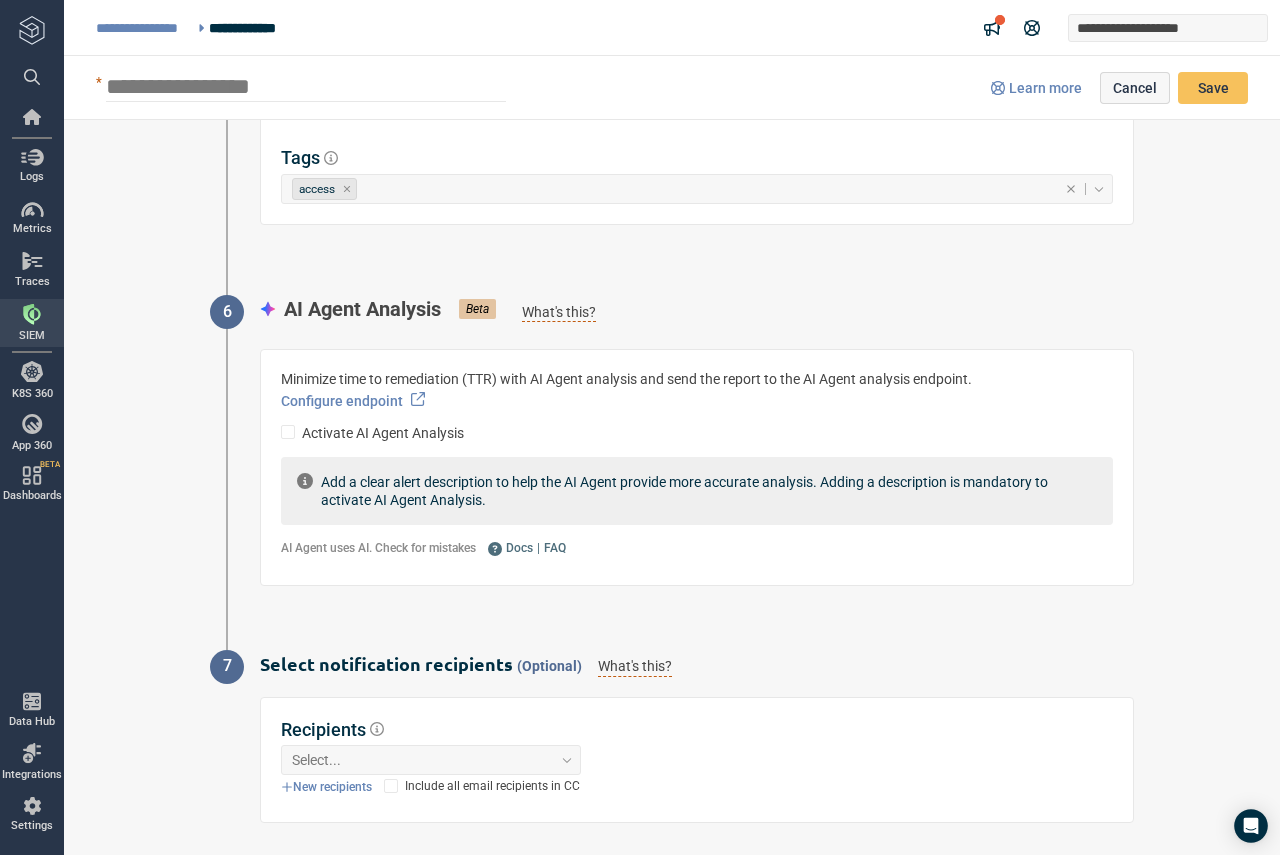 click on "Activate AI Agent Analysis" at bounding box center (383, 433) 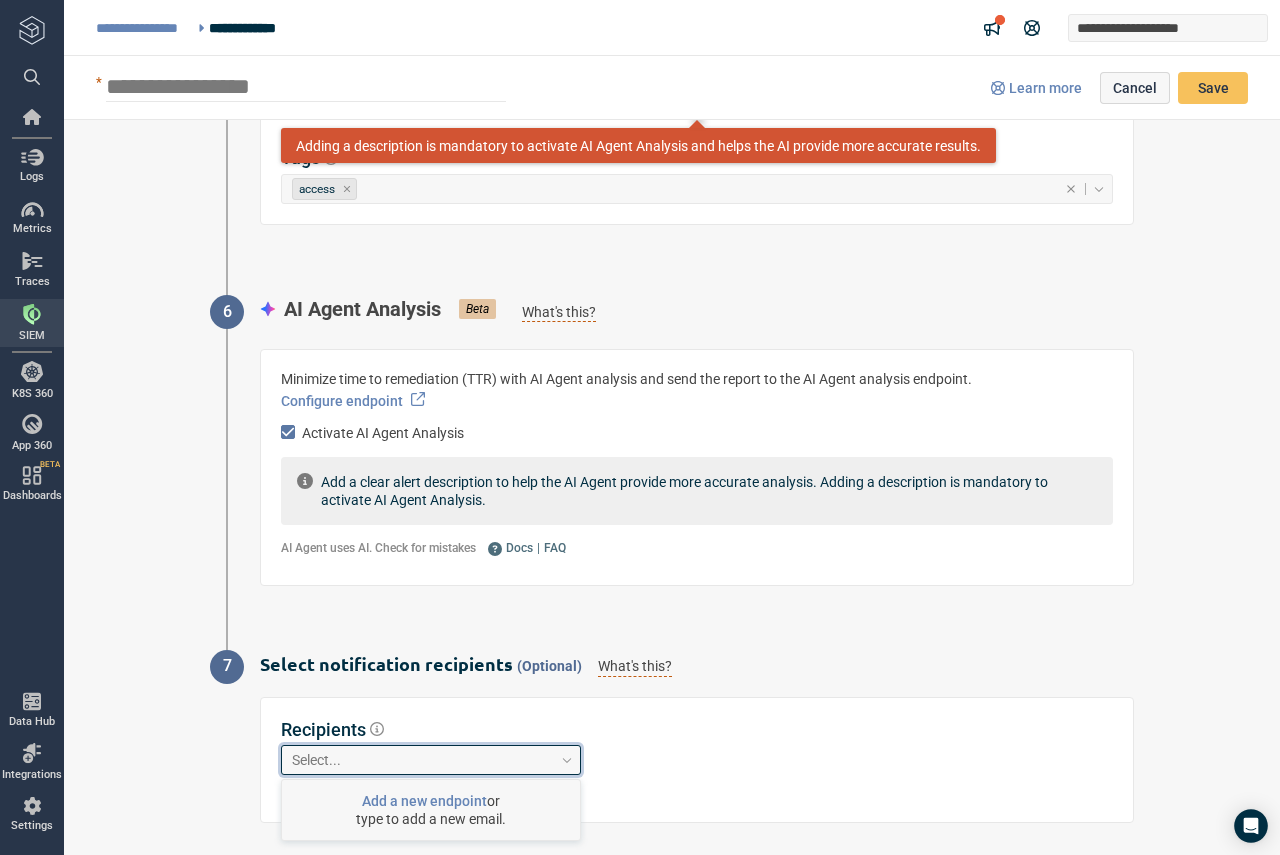 click on "Select..." at bounding box center (422, 759) 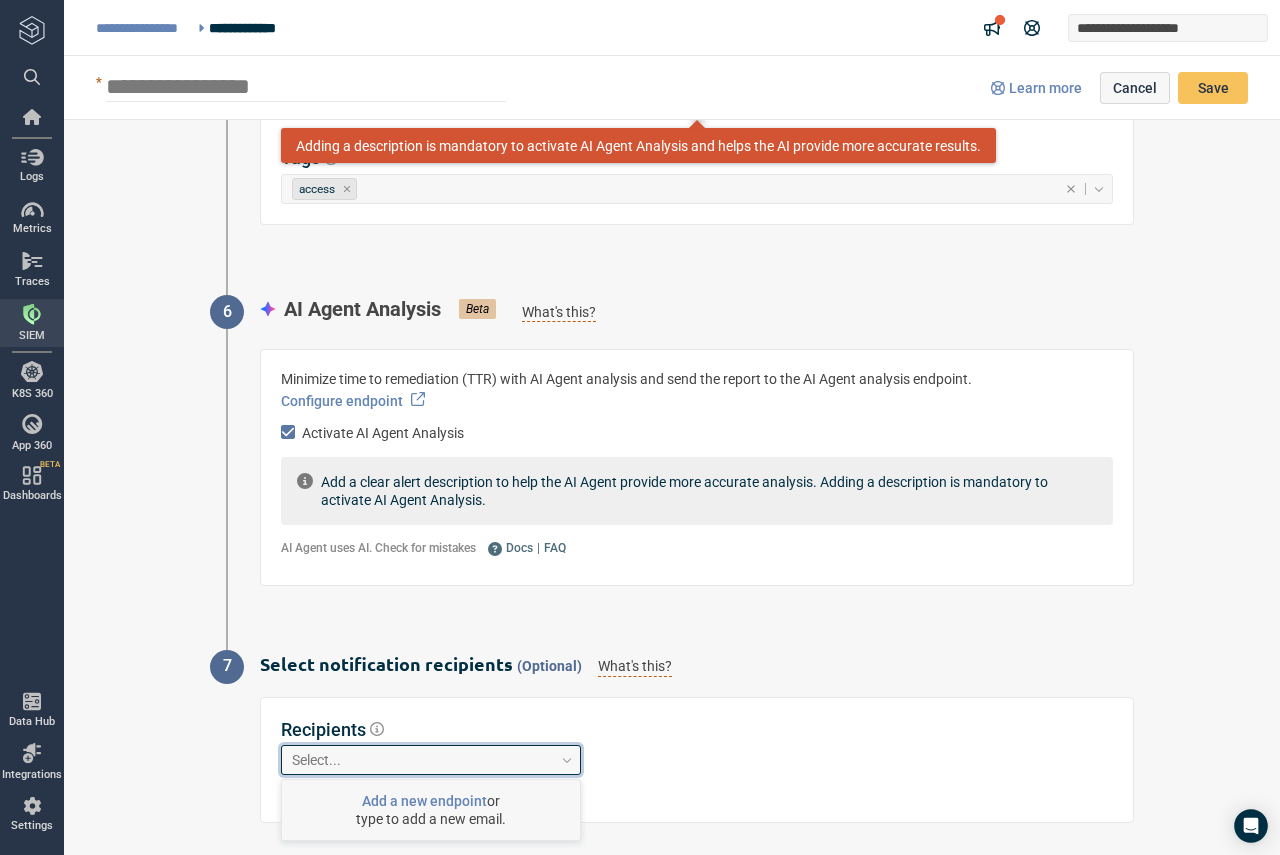 click on "Select notification recipients   (Optional) What's this?" at bounding box center [697, 664] 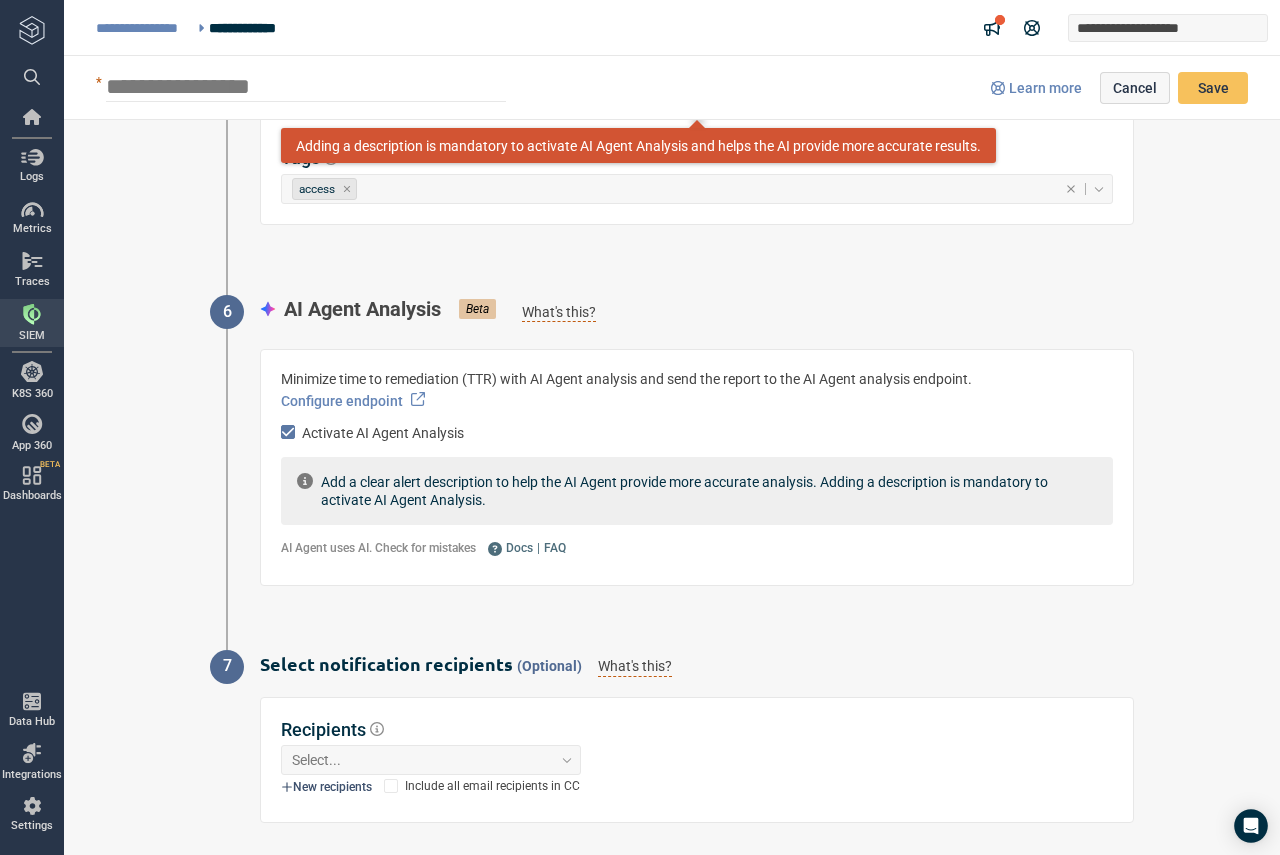 click on "New recipients" at bounding box center [326, 787] 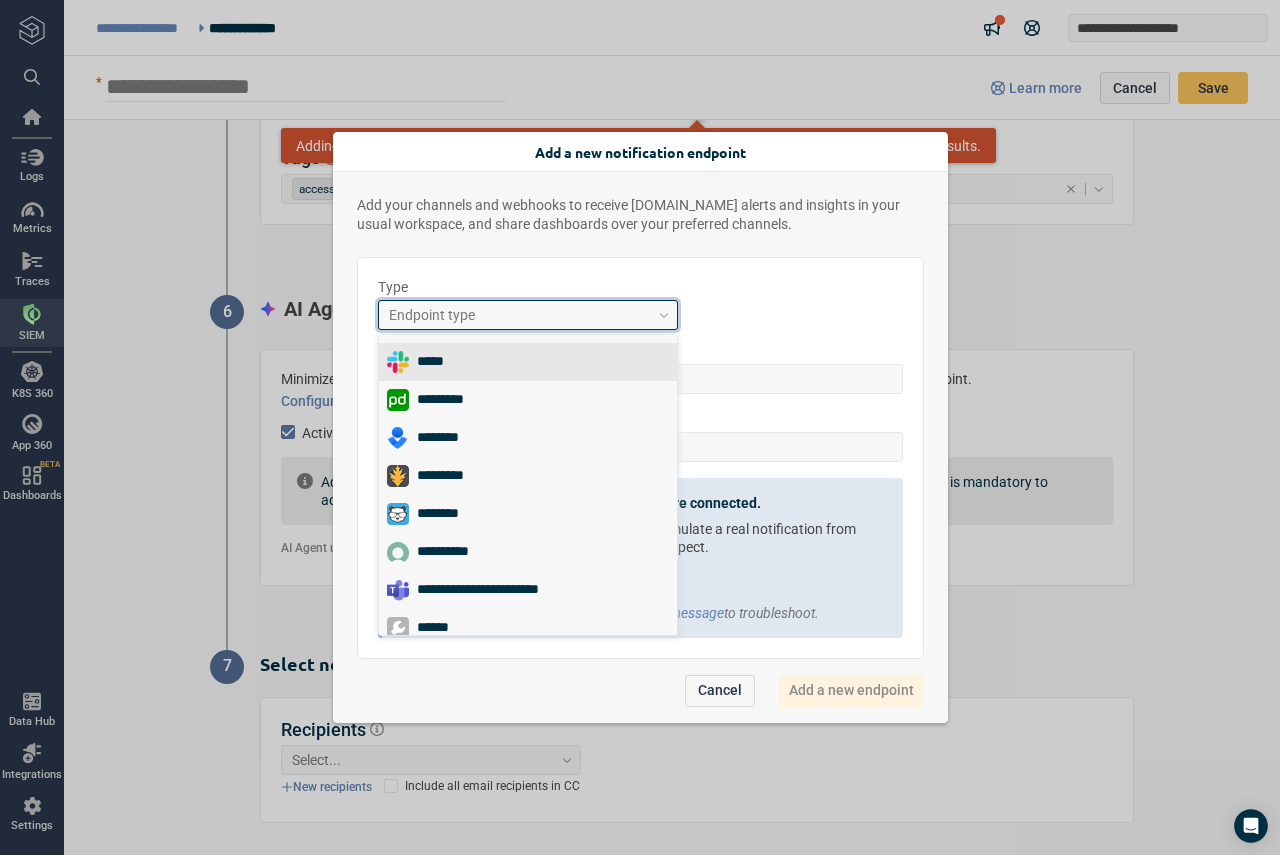click on "Endpoint type" at bounding box center [519, 315] 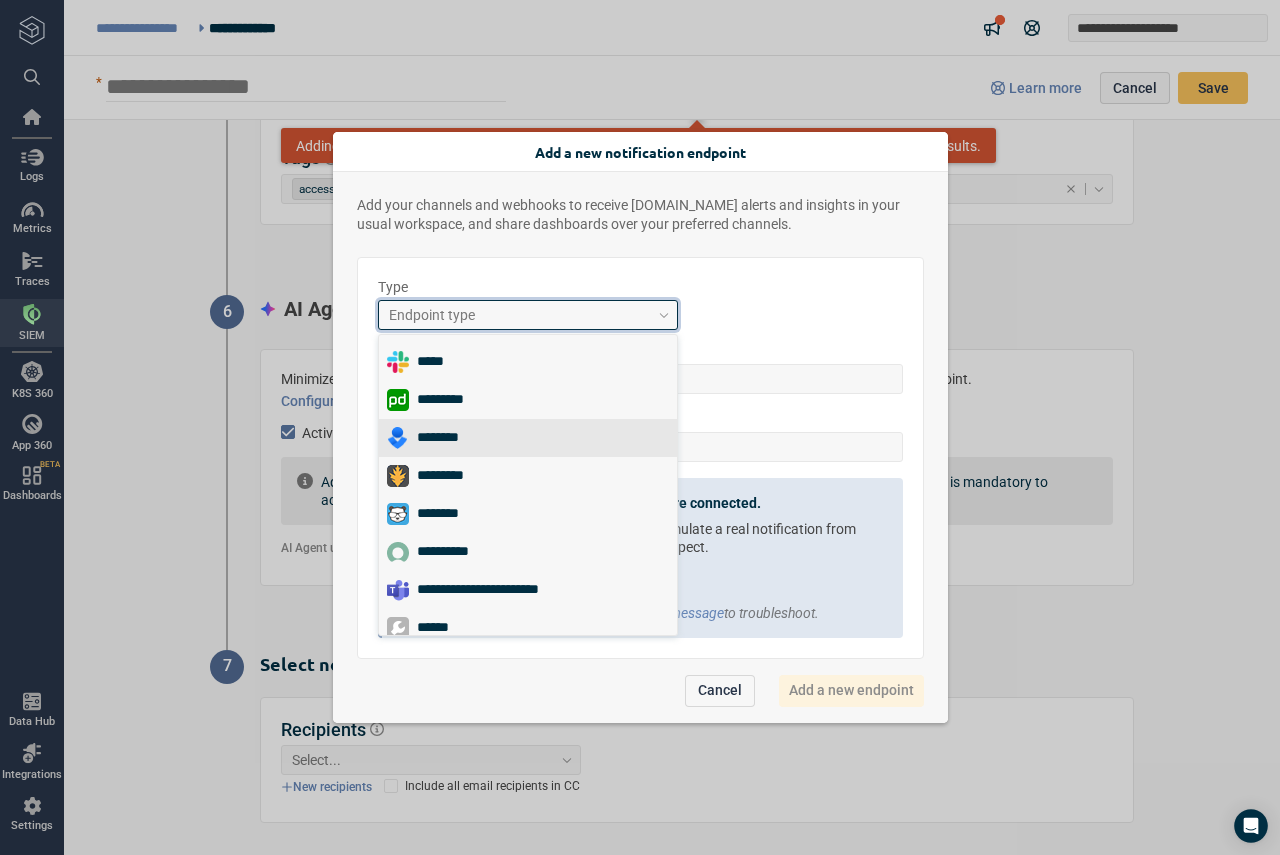 scroll, scrollTop: 12, scrollLeft: 0, axis: vertical 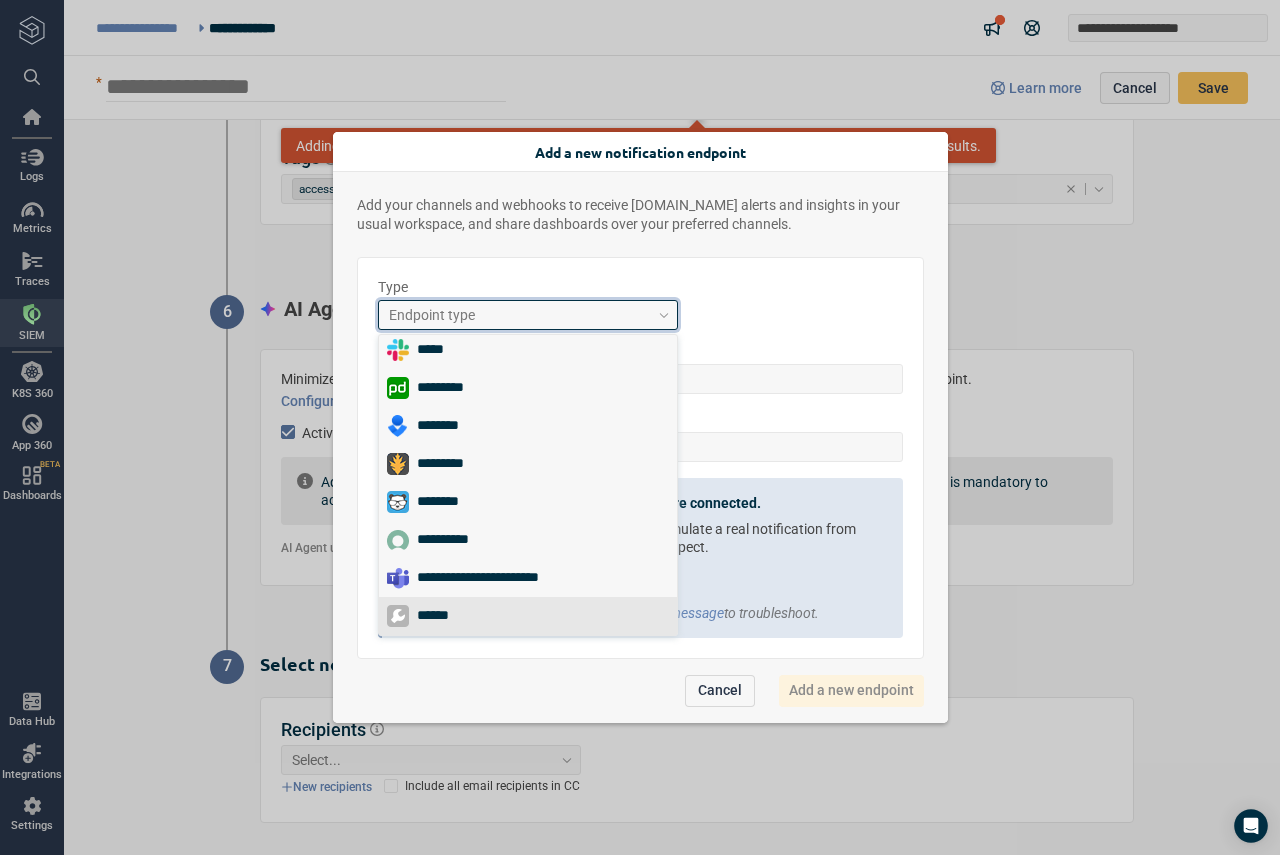click on "******" at bounding box center [528, 616] 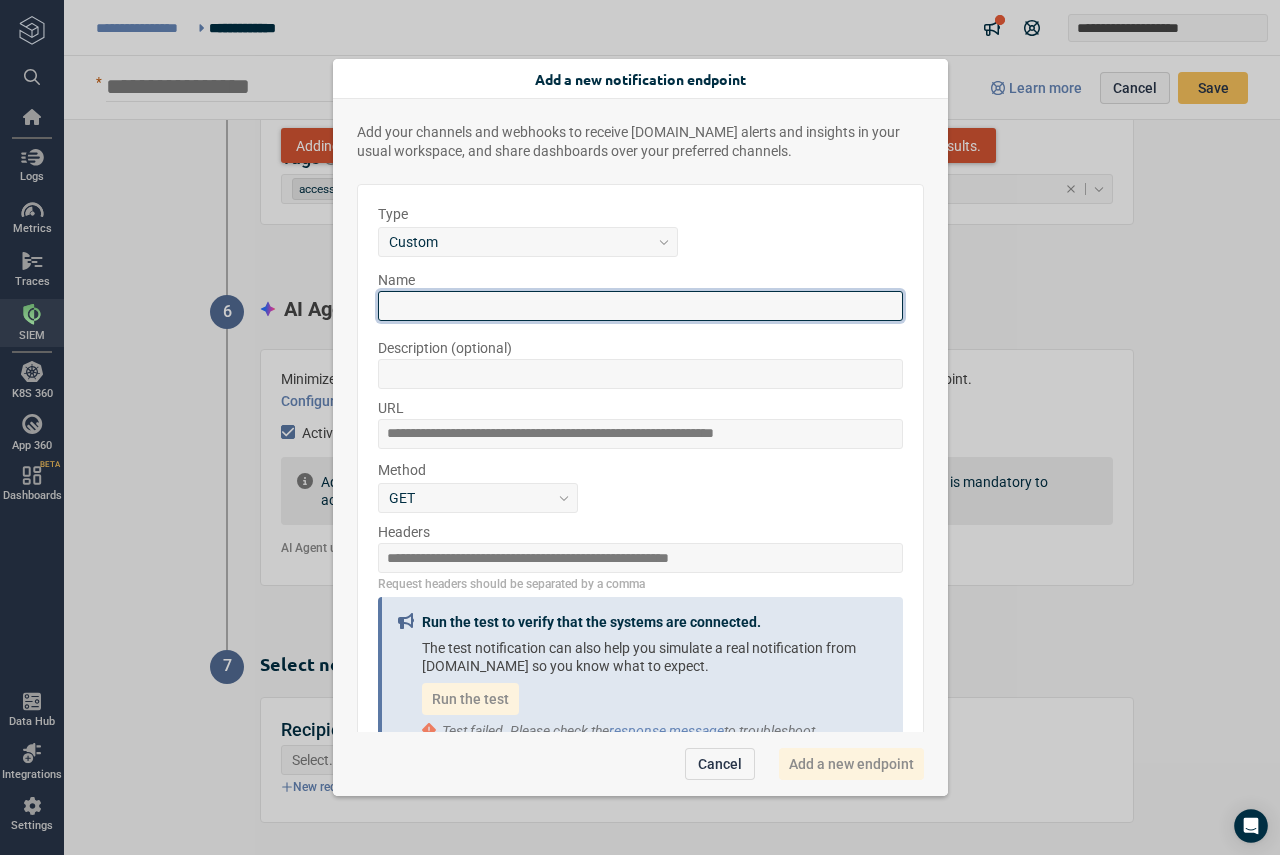 click at bounding box center [640, 306] 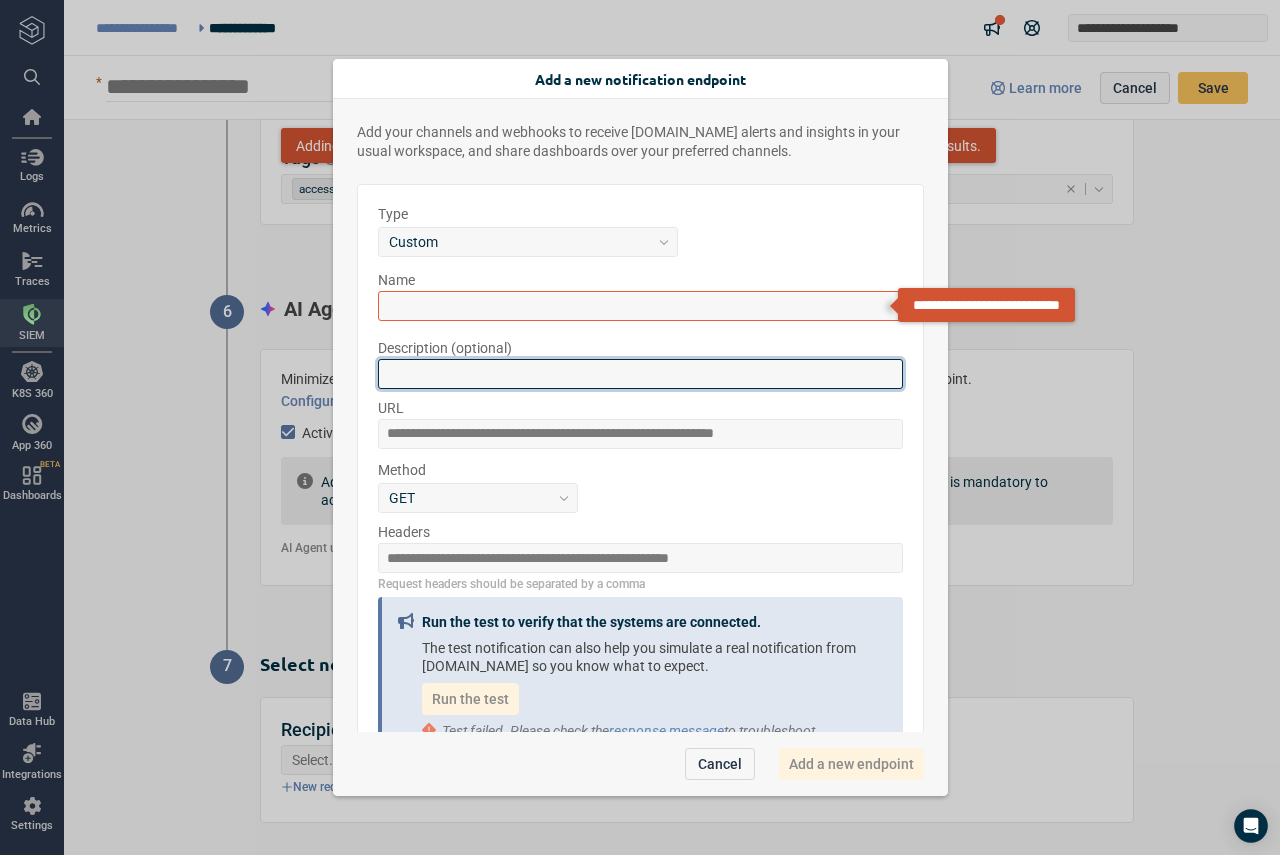 click at bounding box center [640, 374] 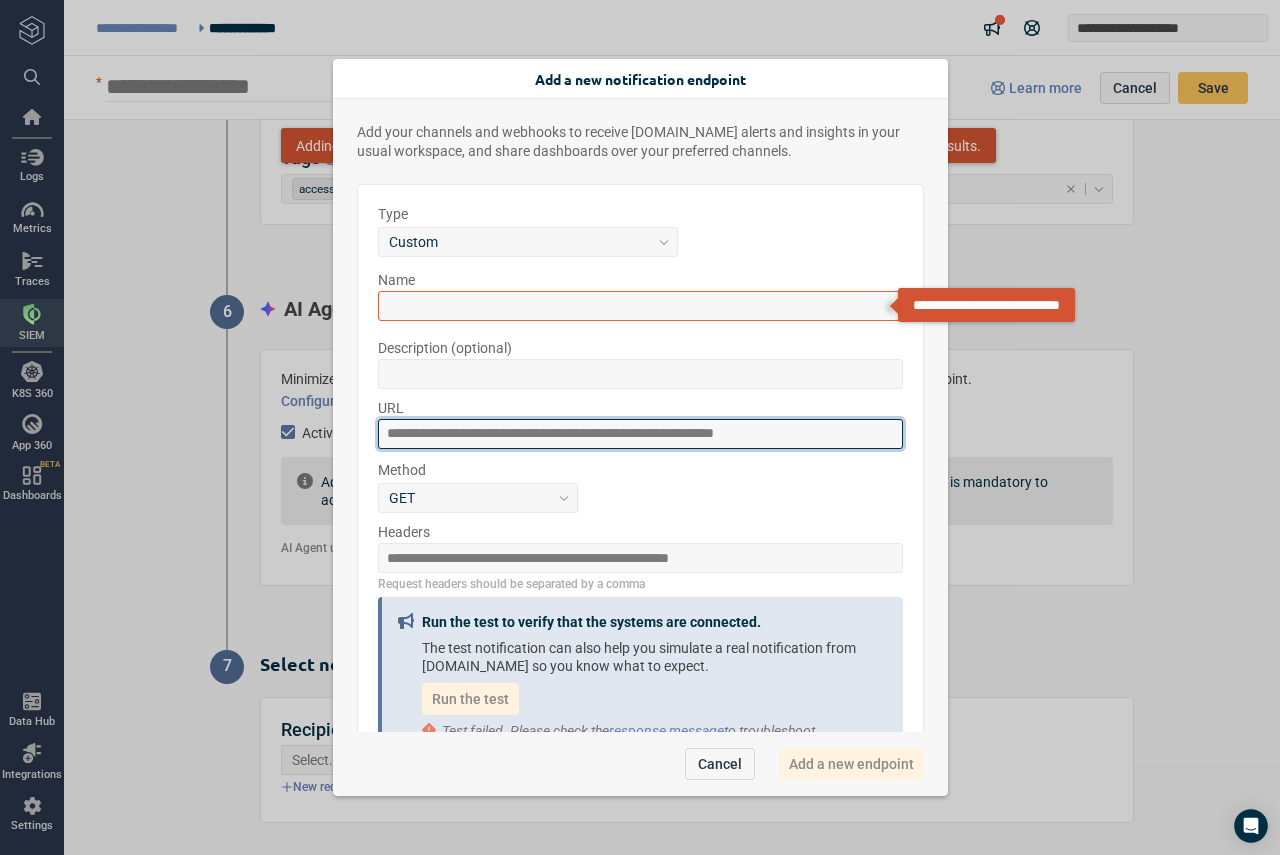 click at bounding box center (640, 434) 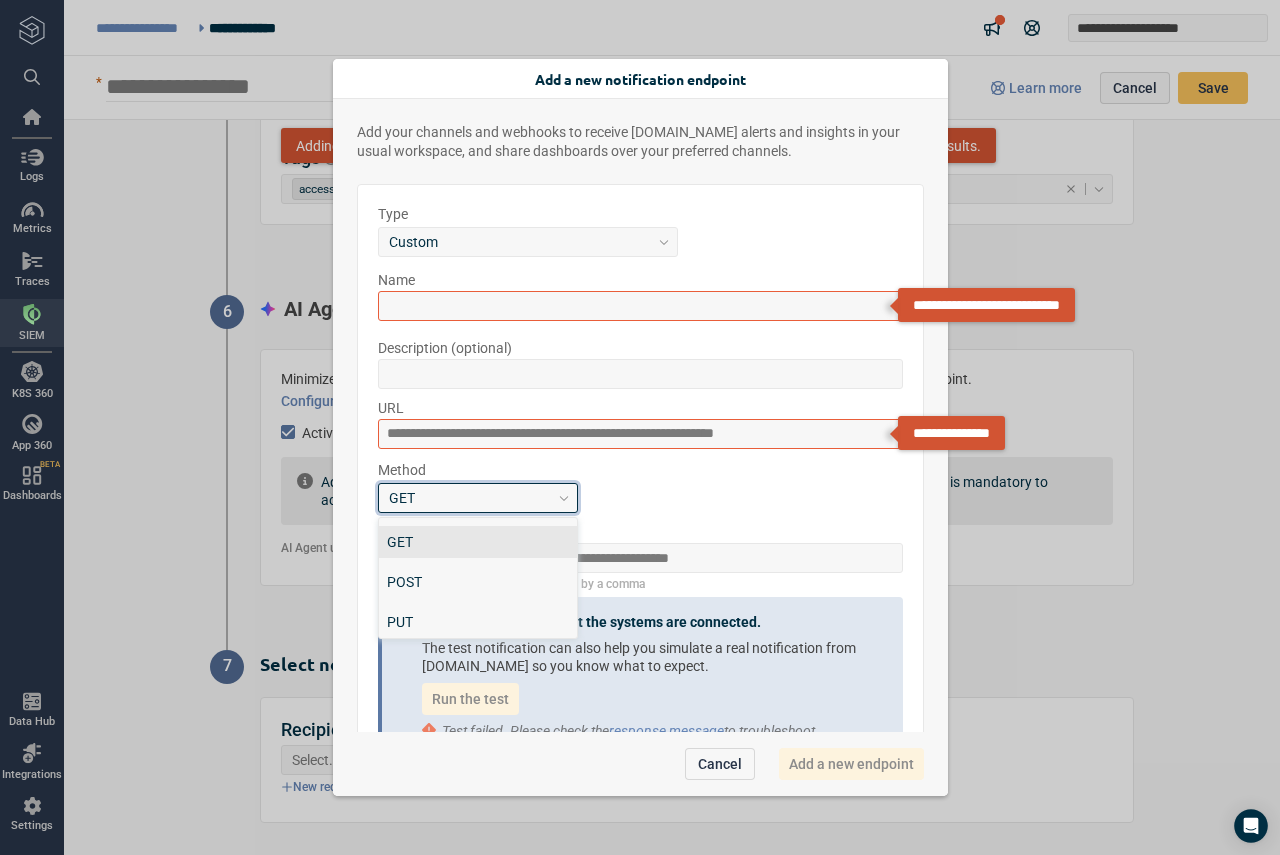 click on "GET" at bounding box center [469, 498] 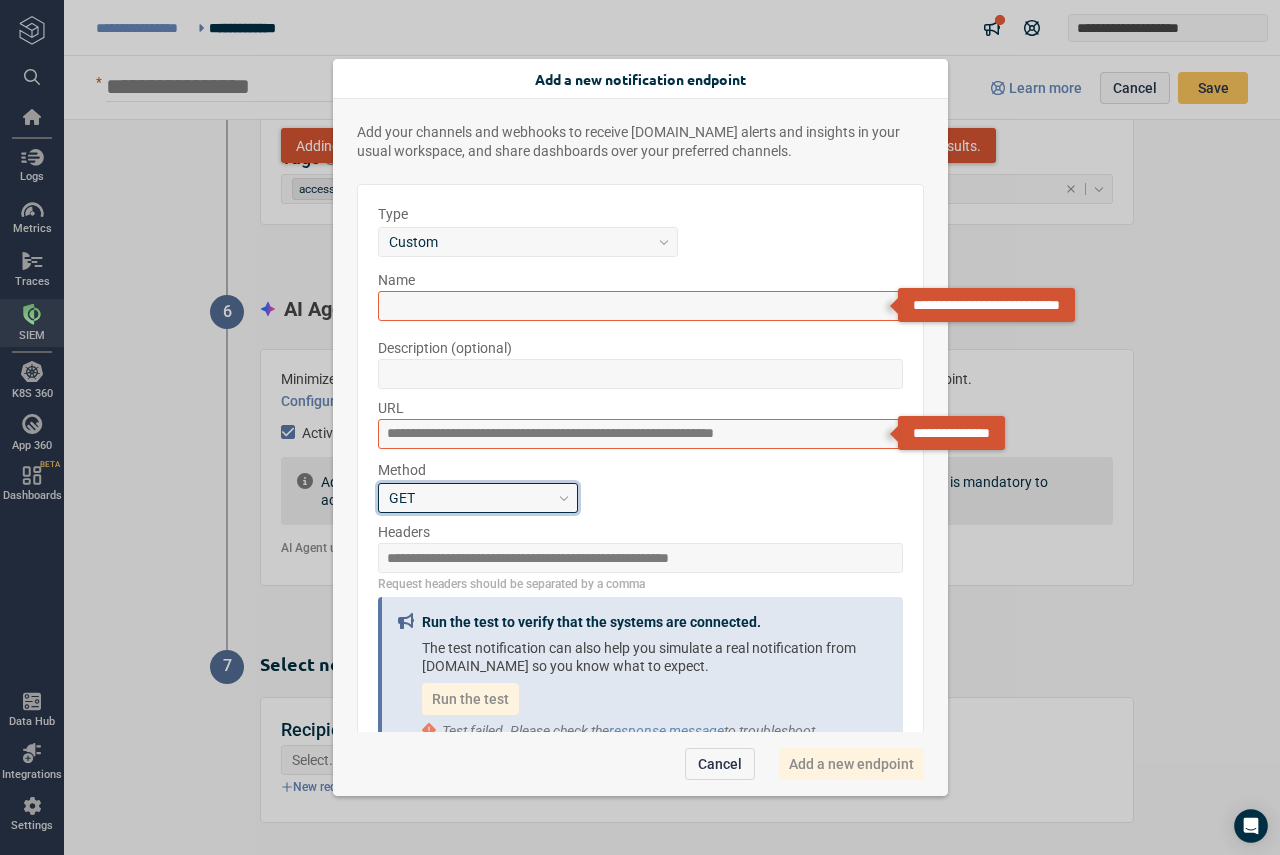 click on "GET" at bounding box center [469, 498] 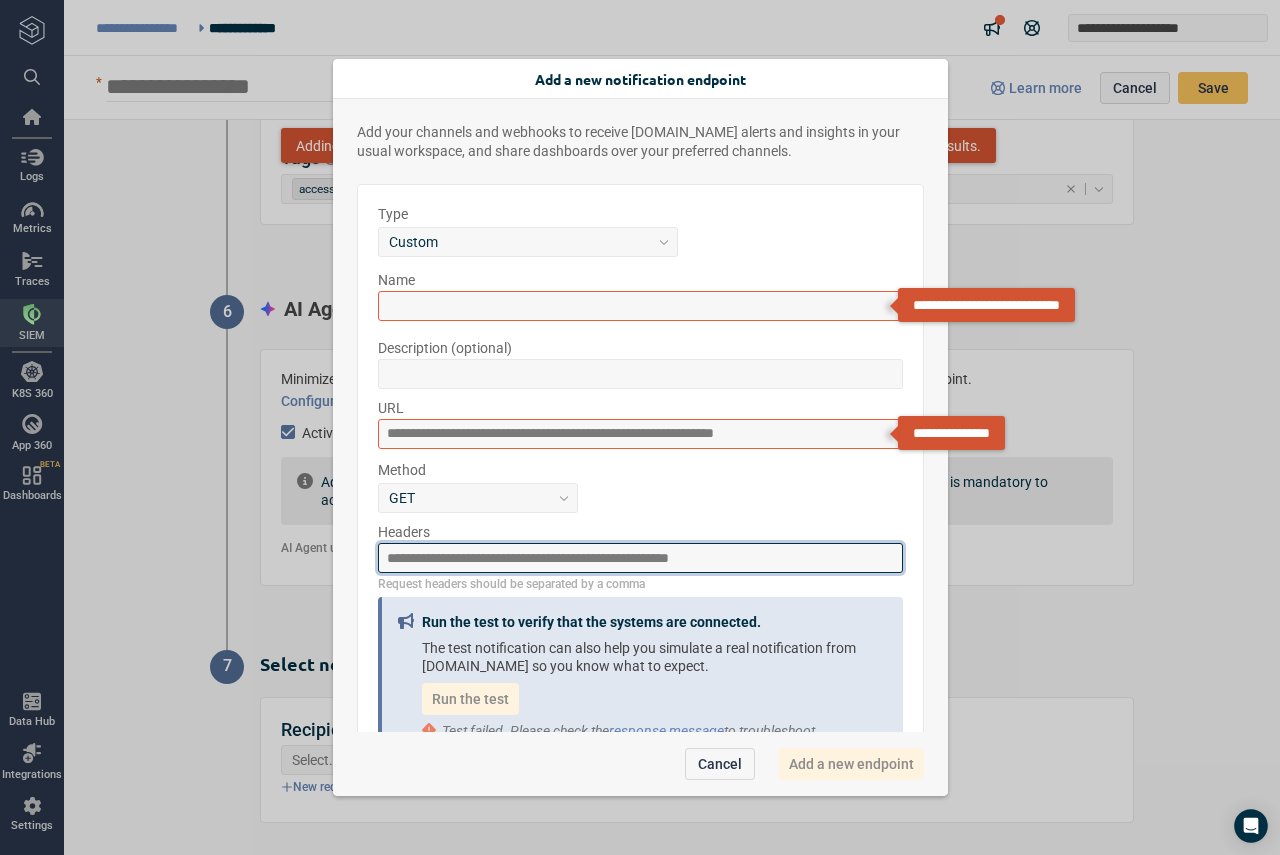 click at bounding box center (640, 558) 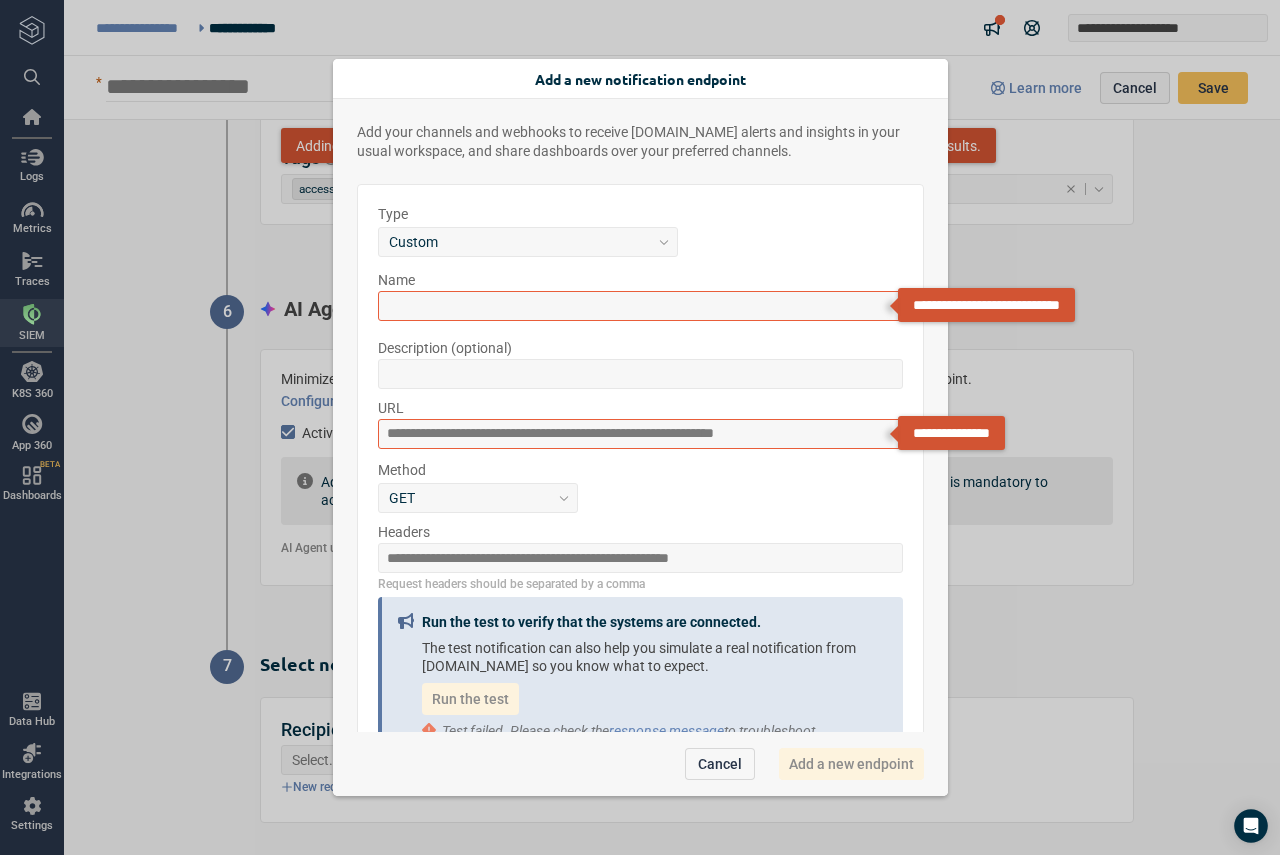 click on "Method GET" at bounding box center (640, 487) 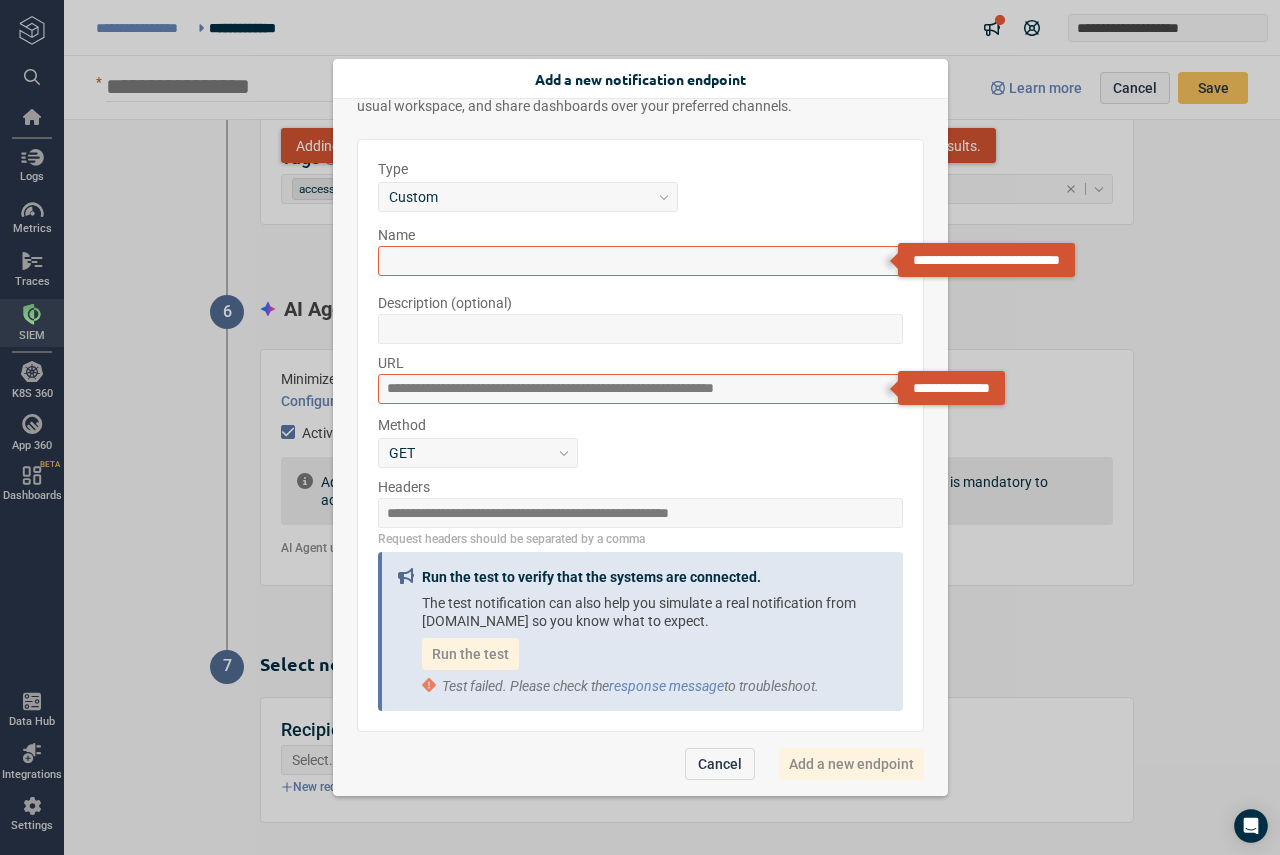 scroll, scrollTop: 0, scrollLeft: 0, axis: both 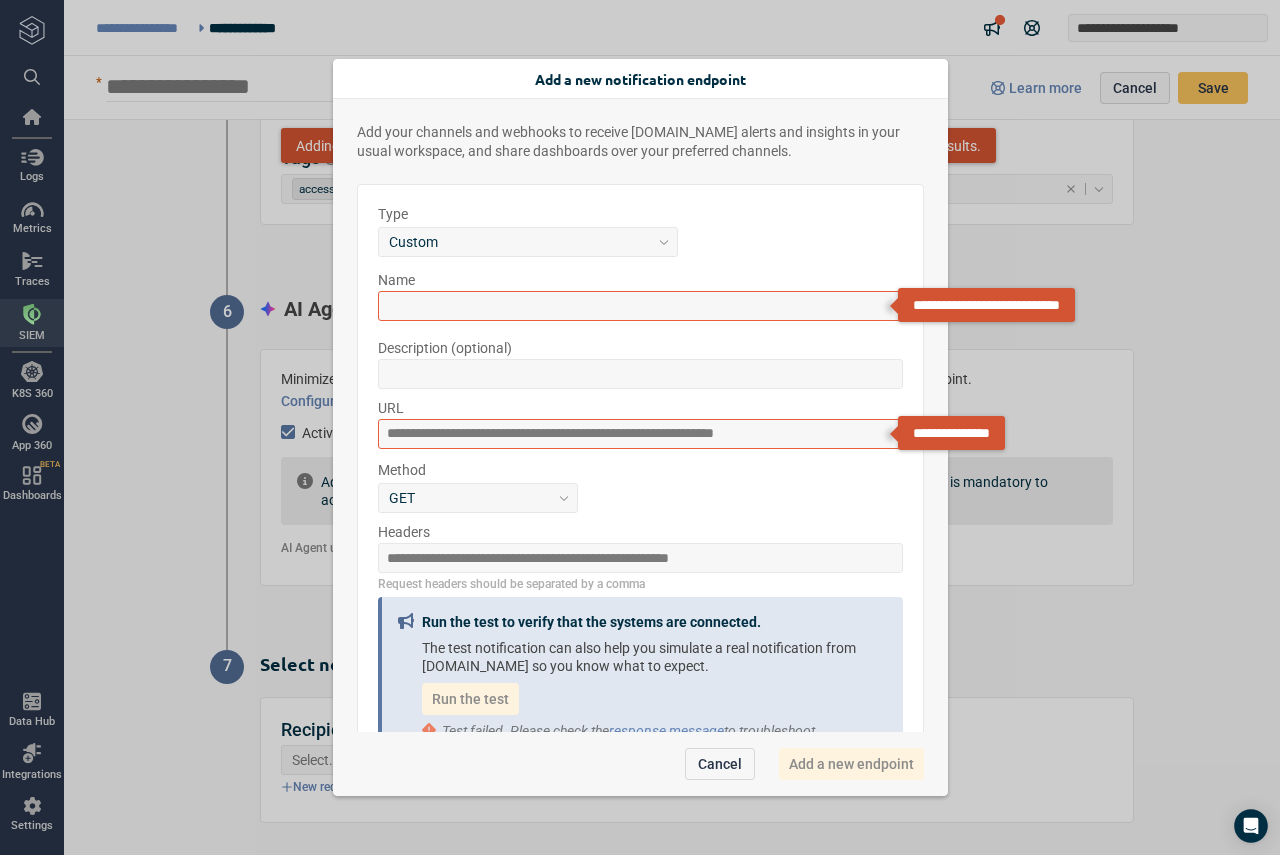 click on "Type Custom Name Description (optional) URL Method GET Headers Request headers should be separated by a comma Run the test to verify that the systems are connected. The test notification can also help you simulate a real notification from [DOMAIN_NAME] so you know what to expect. Run the test Test failed. Please check the   response message   to troubleshoot." at bounding box center [640, 481] 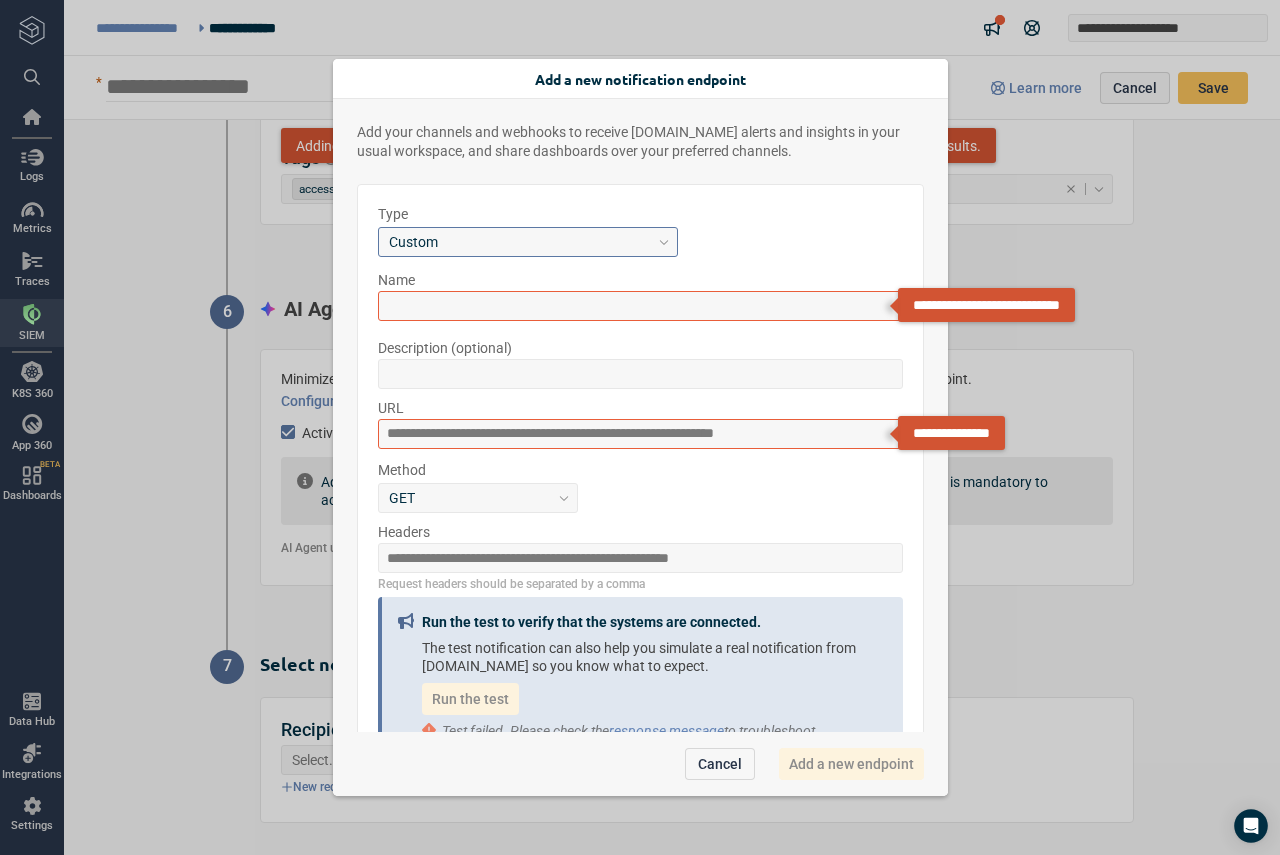 click on "Custom" at bounding box center (528, 242) 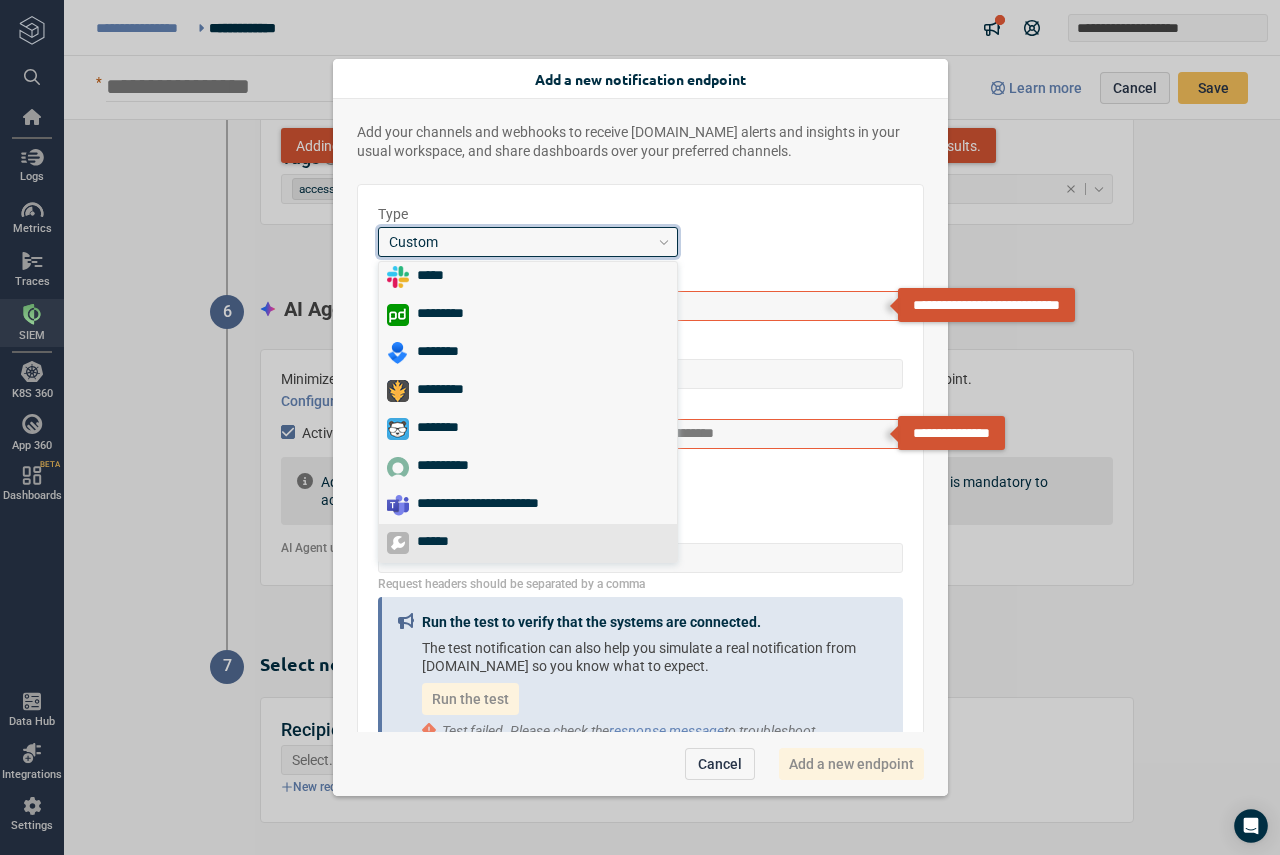 scroll, scrollTop: 0, scrollLeft: 0, axis: both 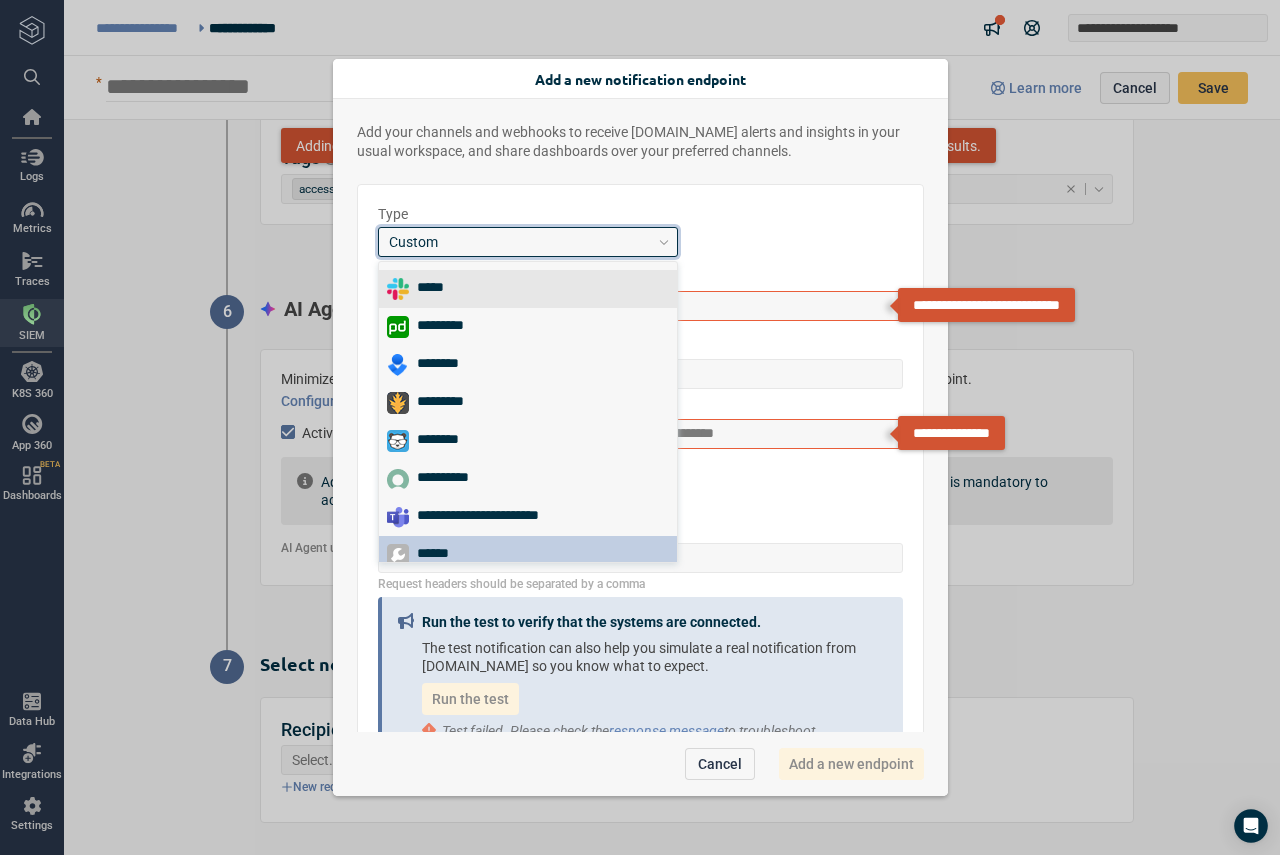 click on "Type   option Custom, selected.    option Slack focused, 1 of 8. 8 results available. Use Up and Down to choose options, press Enter to select the currently focused option, press Escape to exit the menu, press Tab to select the option and exit the menu. Custom Name Description (optional) URL Method GET Headers Request headers should be separated by a comma Run the test to verify that the systems are connected. The test notification can also help you simulate a real notification from [DOMAIN_NAME] so you know what to expect. Run the test Test failed. Please check the   response message   to troubleshoot." at bounding box center (640, 481) 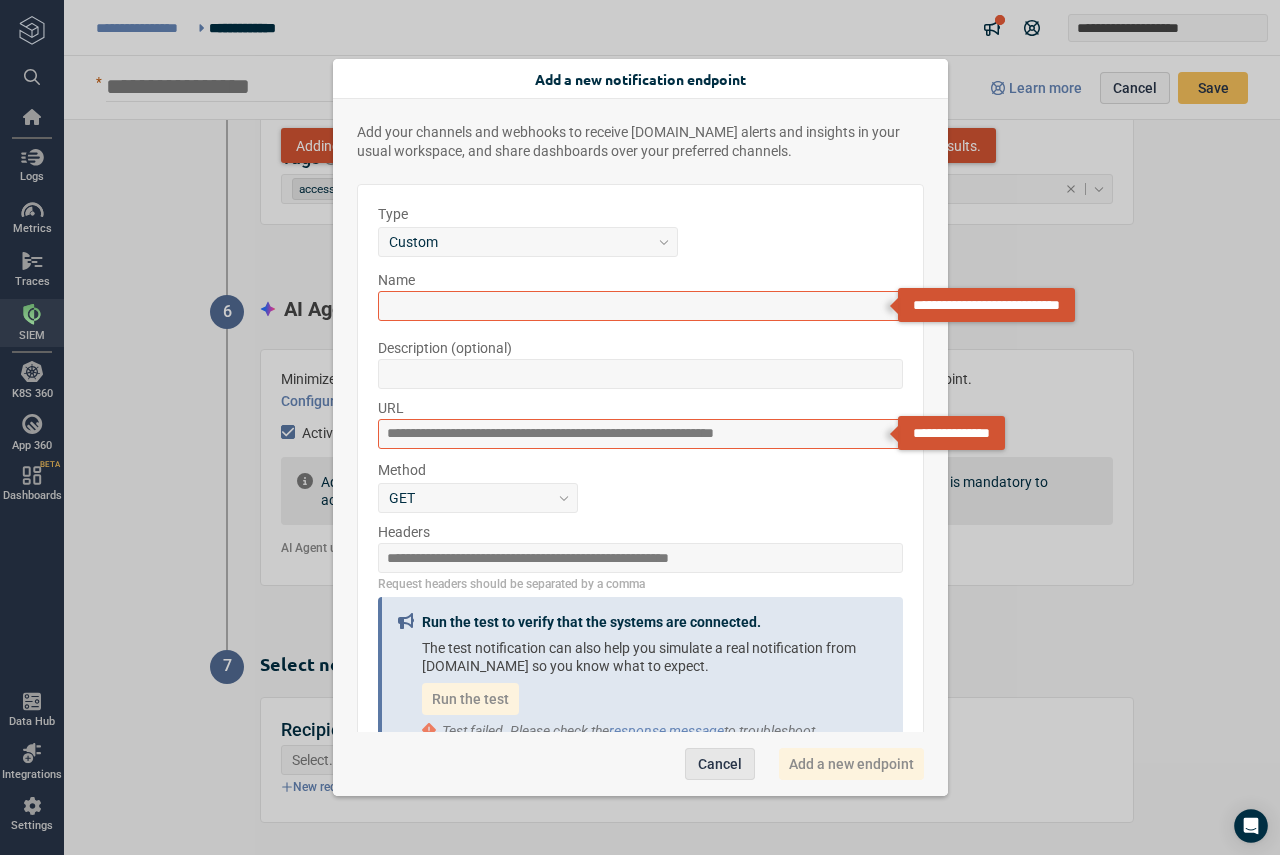 click on "Cancel" at bounding box center (720, 764) 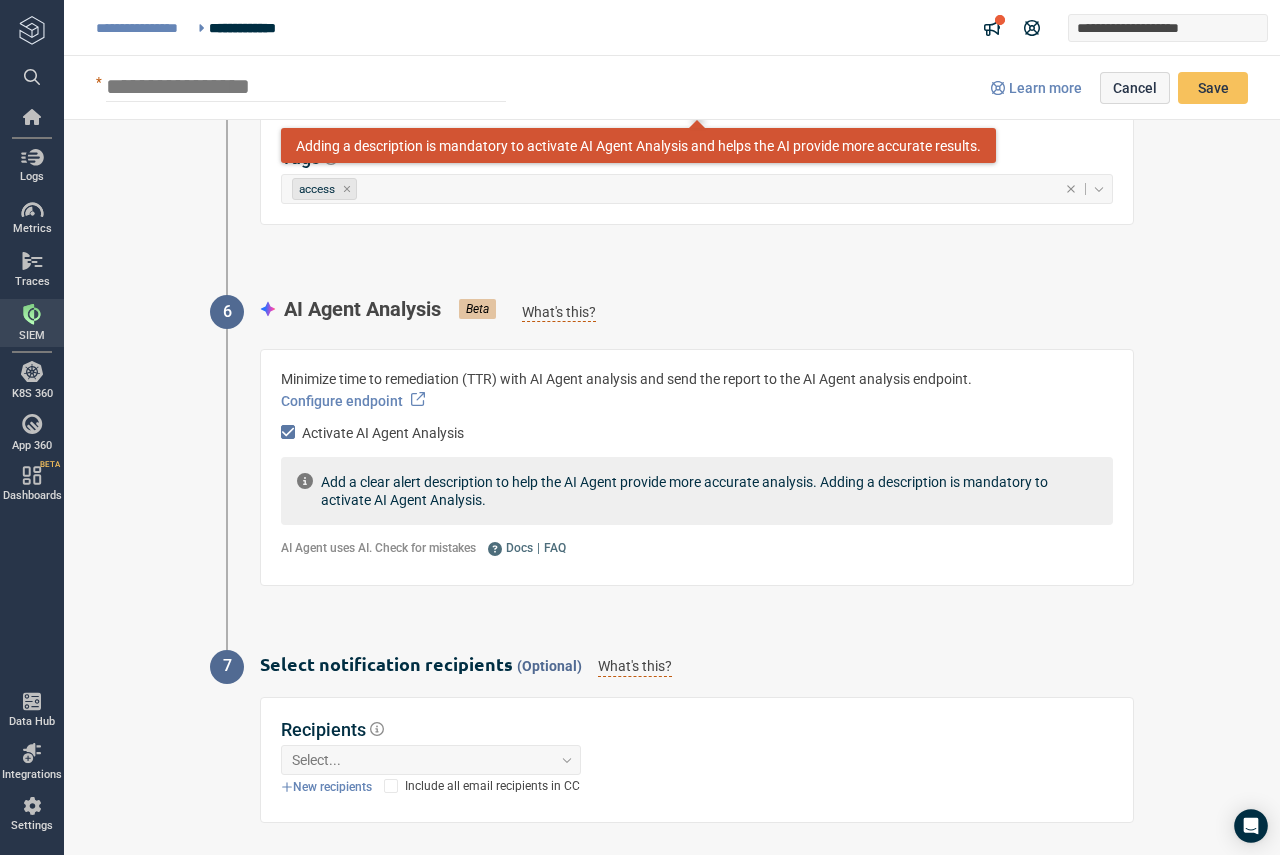 click at bounding box center (391, 786) 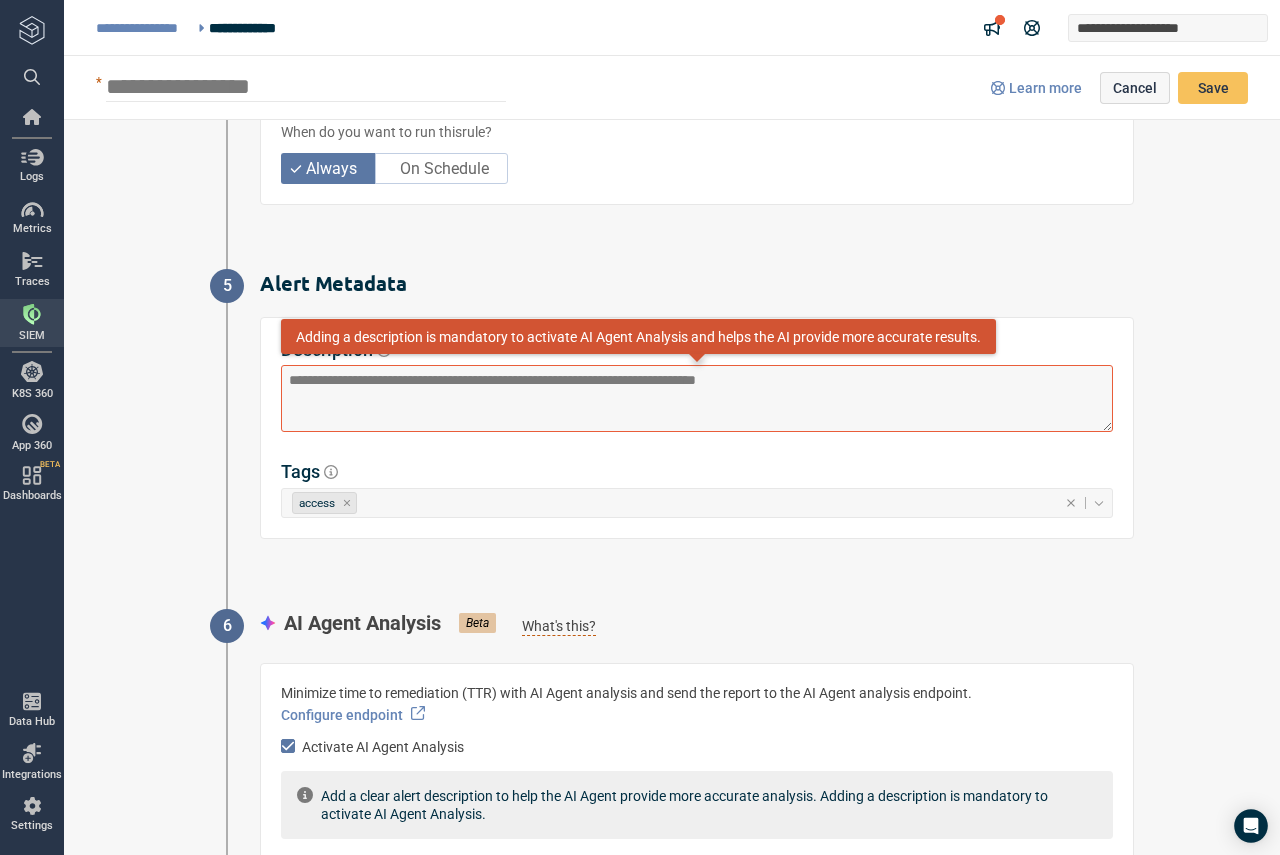 scroll, scrollTop: 1286, scrollLeft: 0, axis: vertical 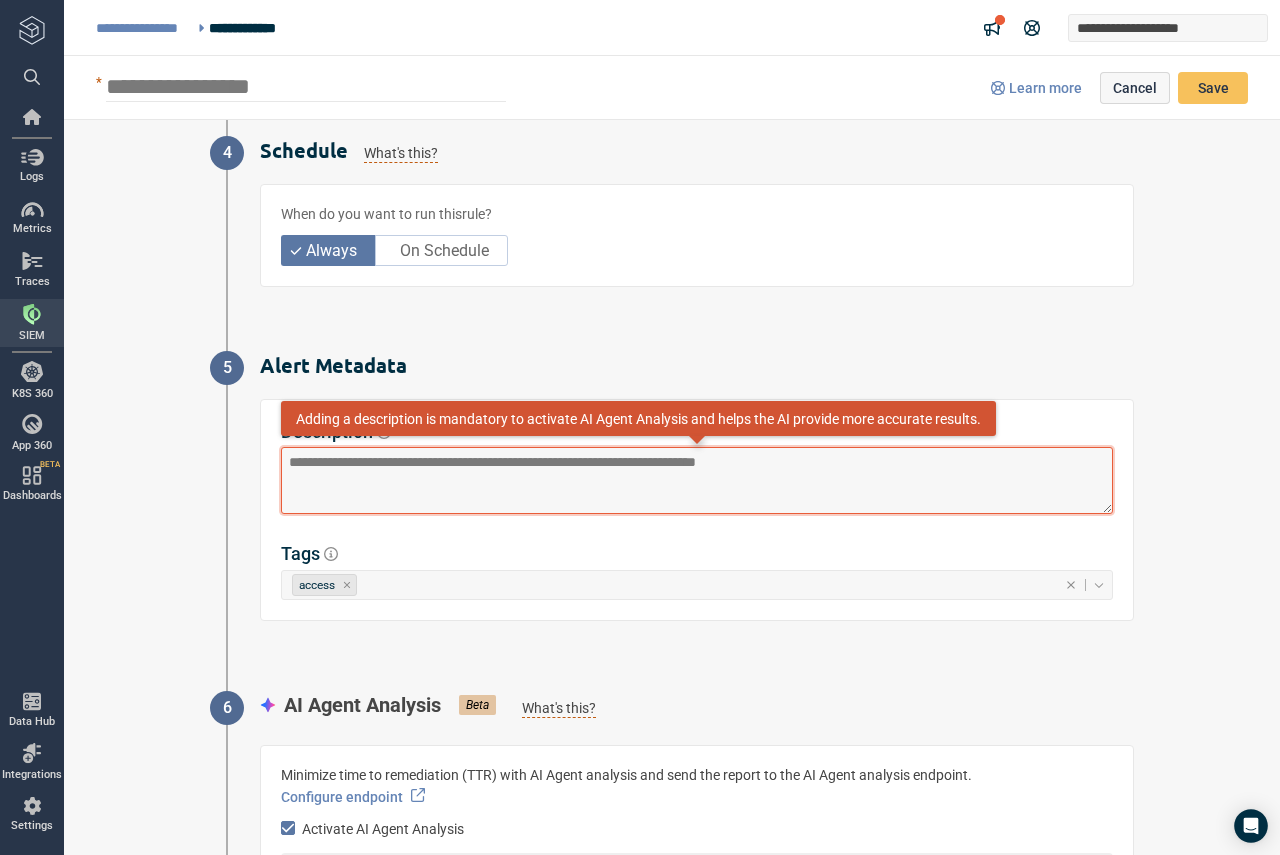 click at bounding box center (697, 480) 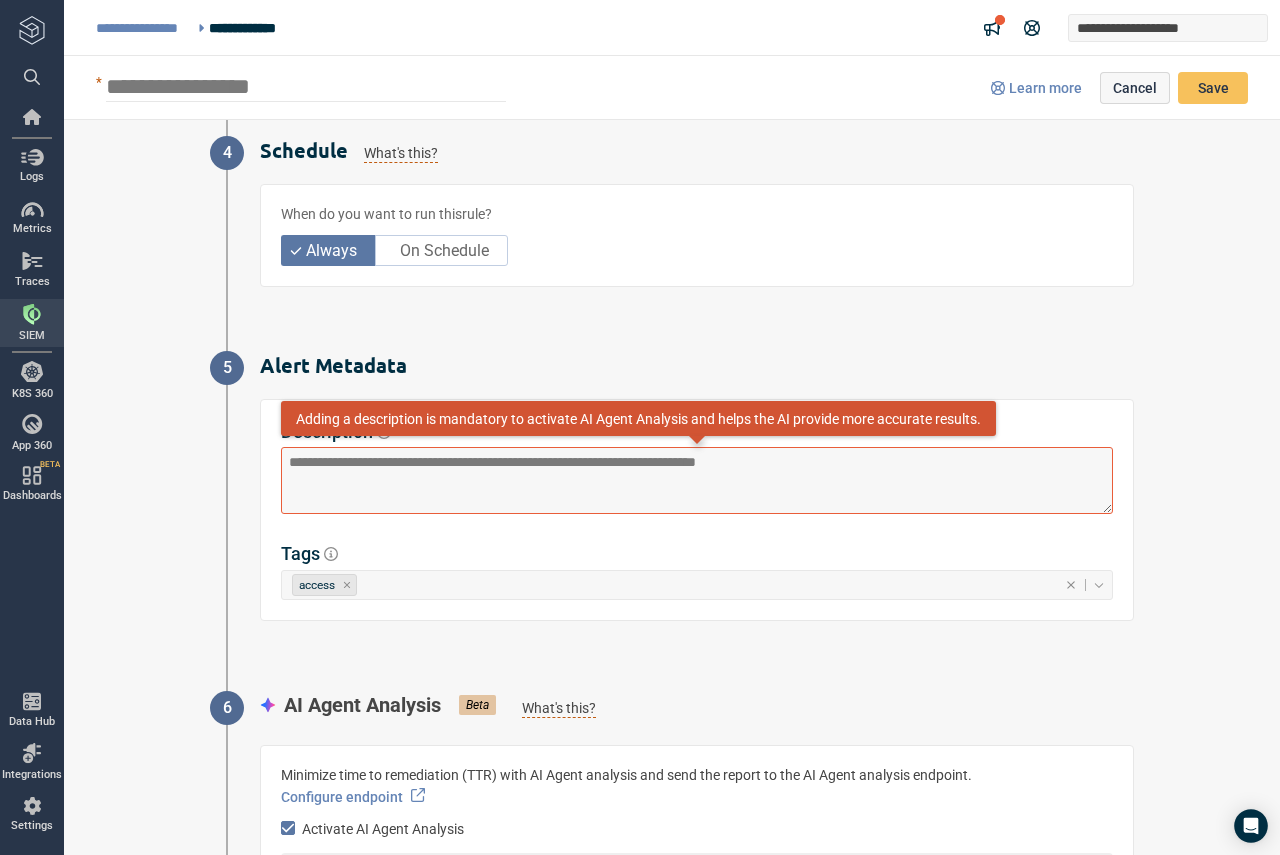 click on "Tags" at bounding box center (697, 553) 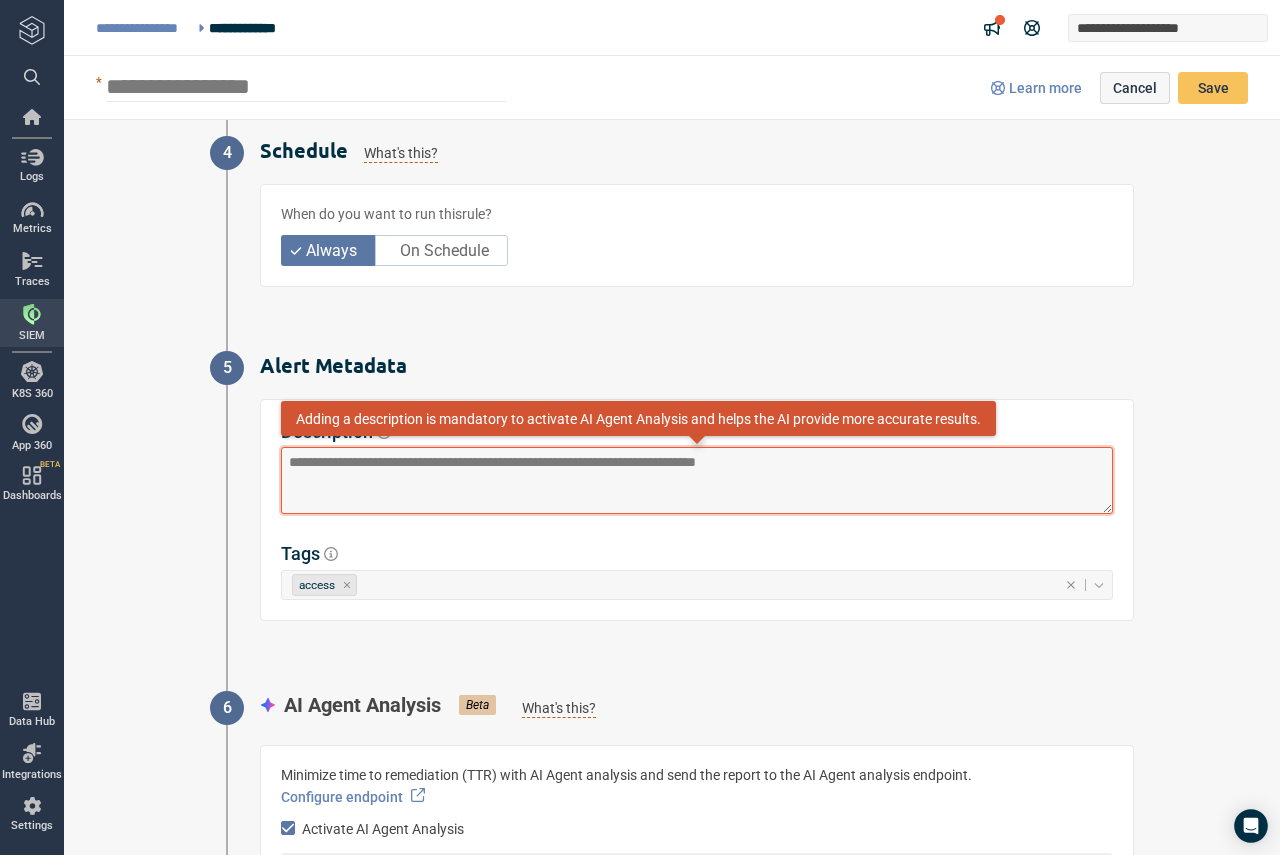 click at bounding box center (697, 480) 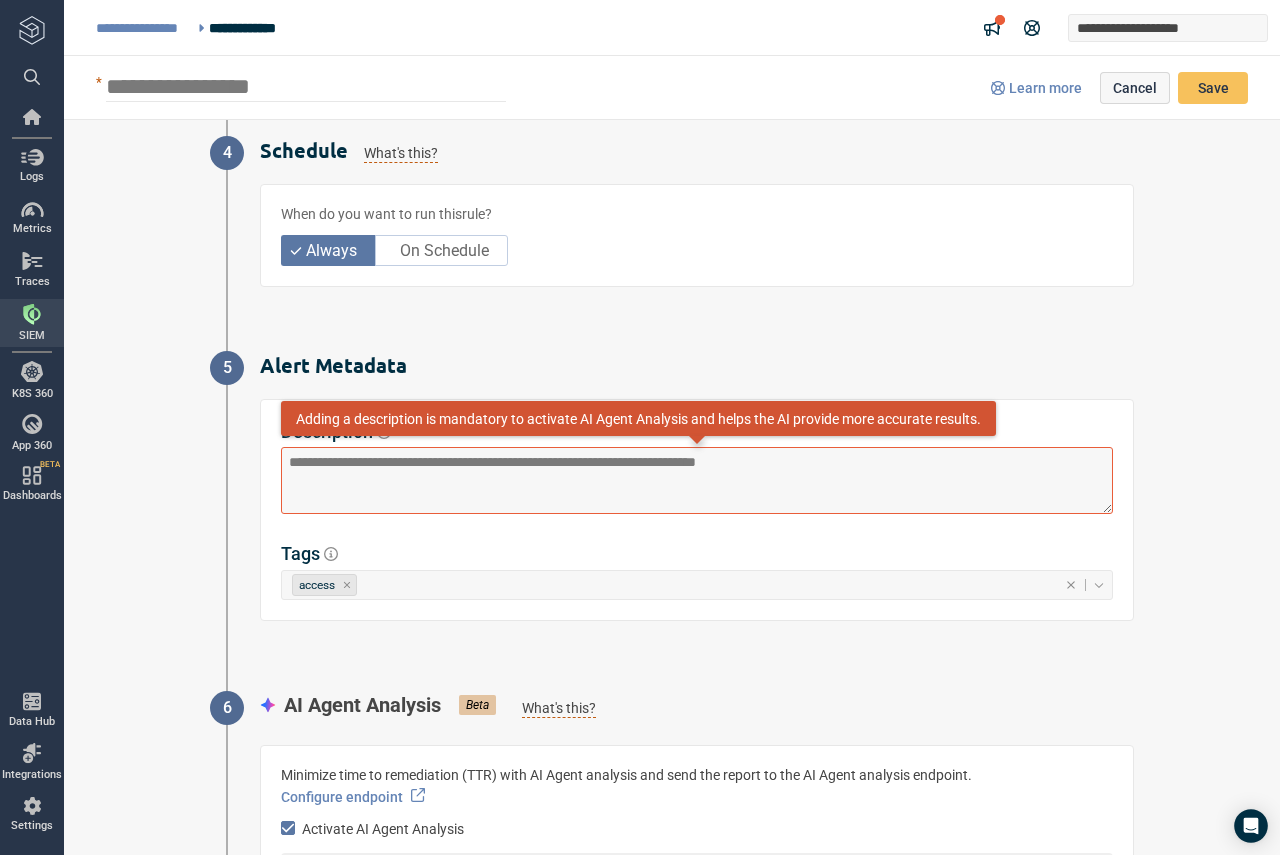 click on "5 Alert Metadata Description Adding a description is mandatory to activate AI Agent Analysis and helps the AI provide more accurate results. Tags access" at bounding box center [672, 485] 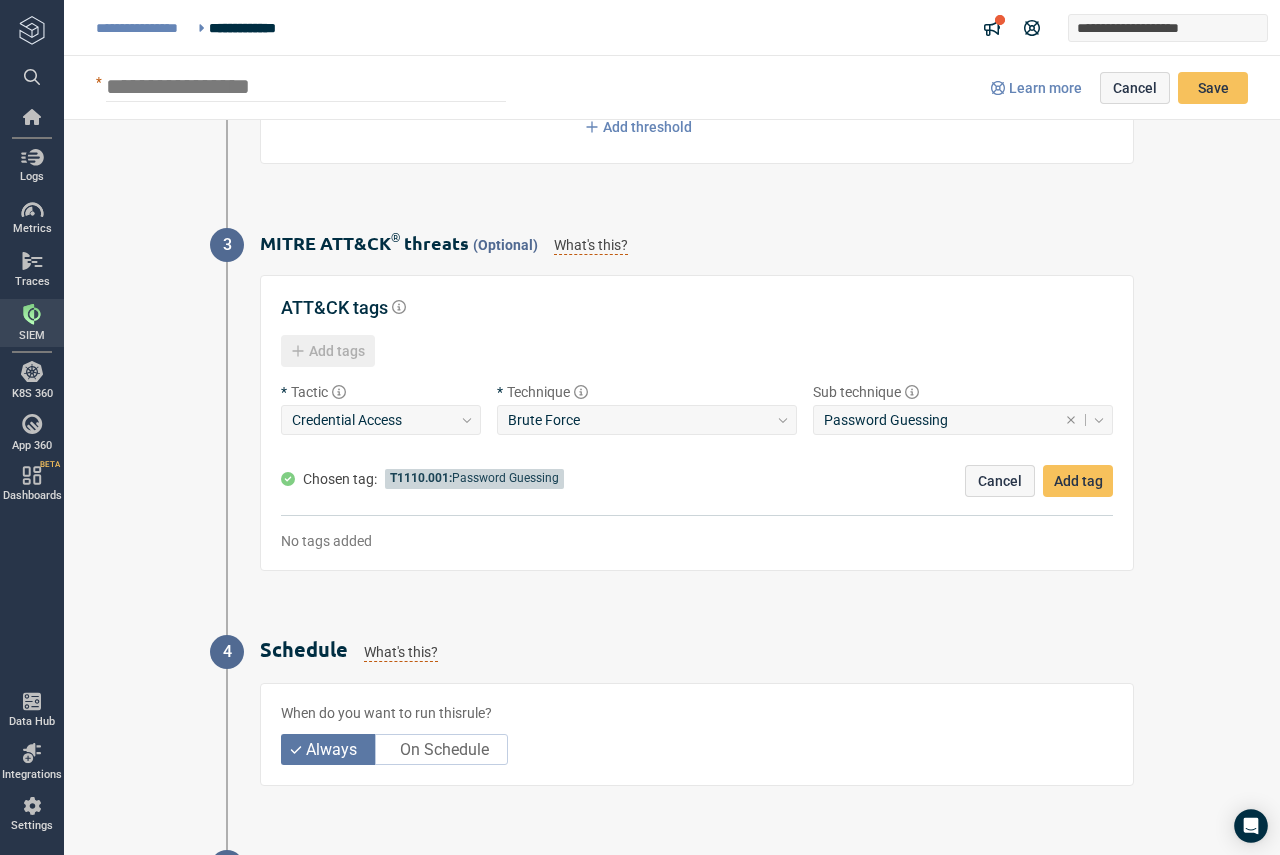 scroll, scrollTop: 786, scrollLeft: 0, axis: vertical 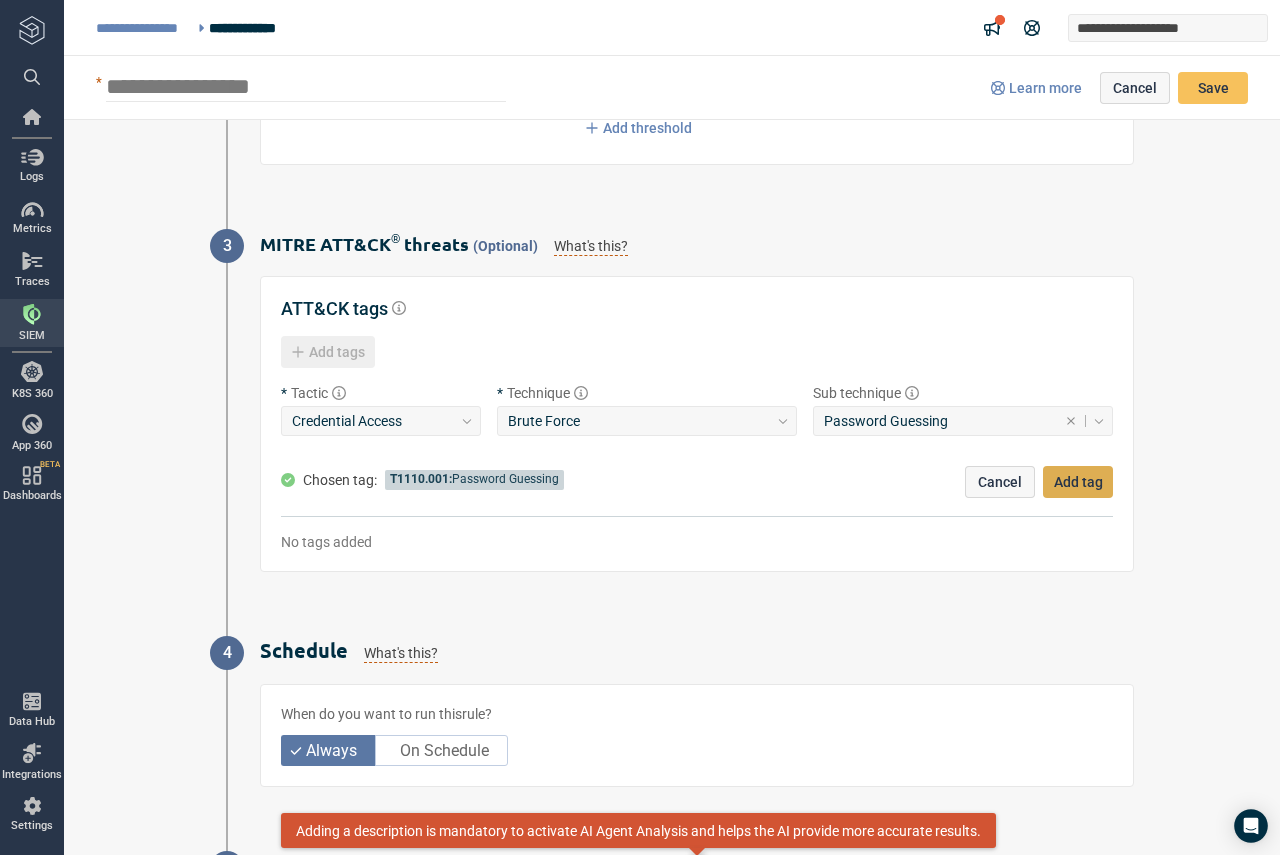 click on "Add tag" at bounding box center [1078, 482] 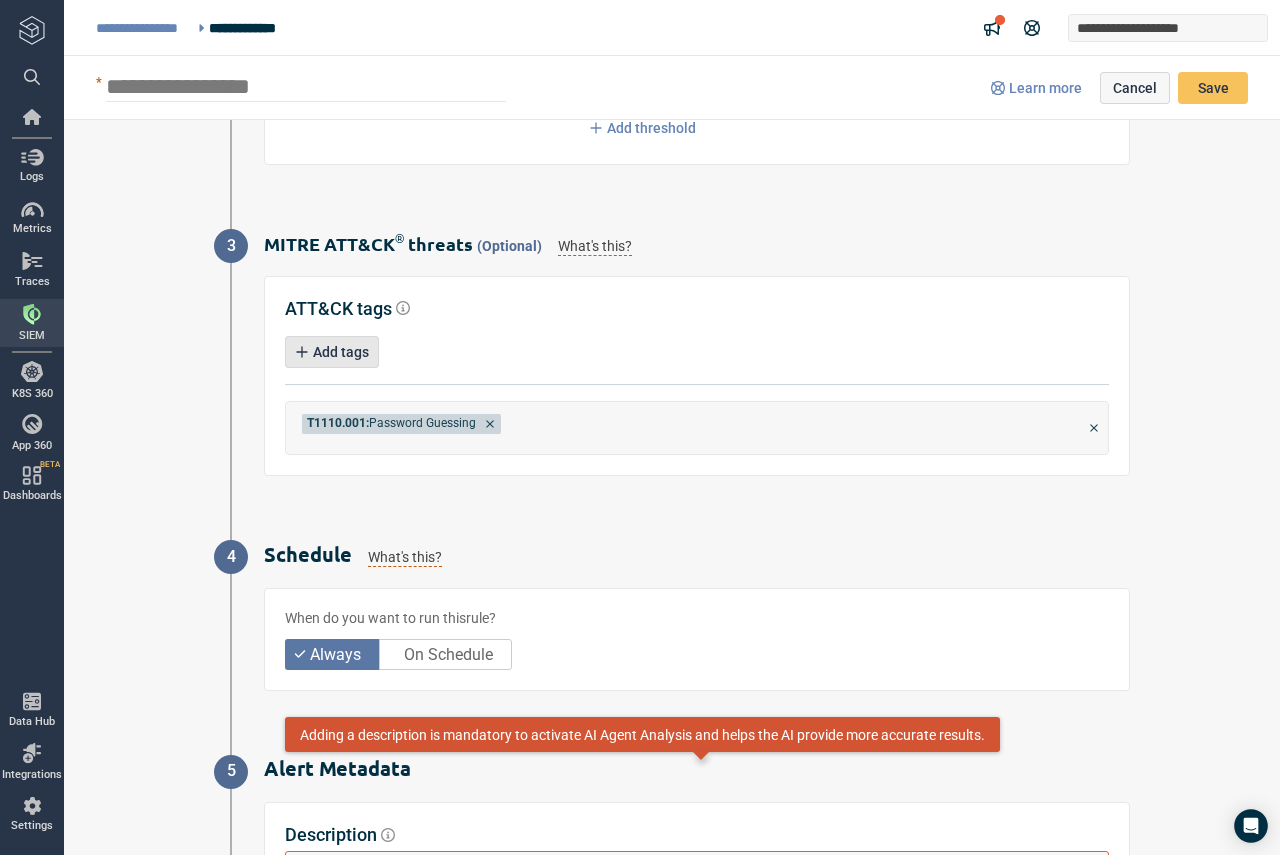 click on "Add tags" at bounding box center [341, 352] 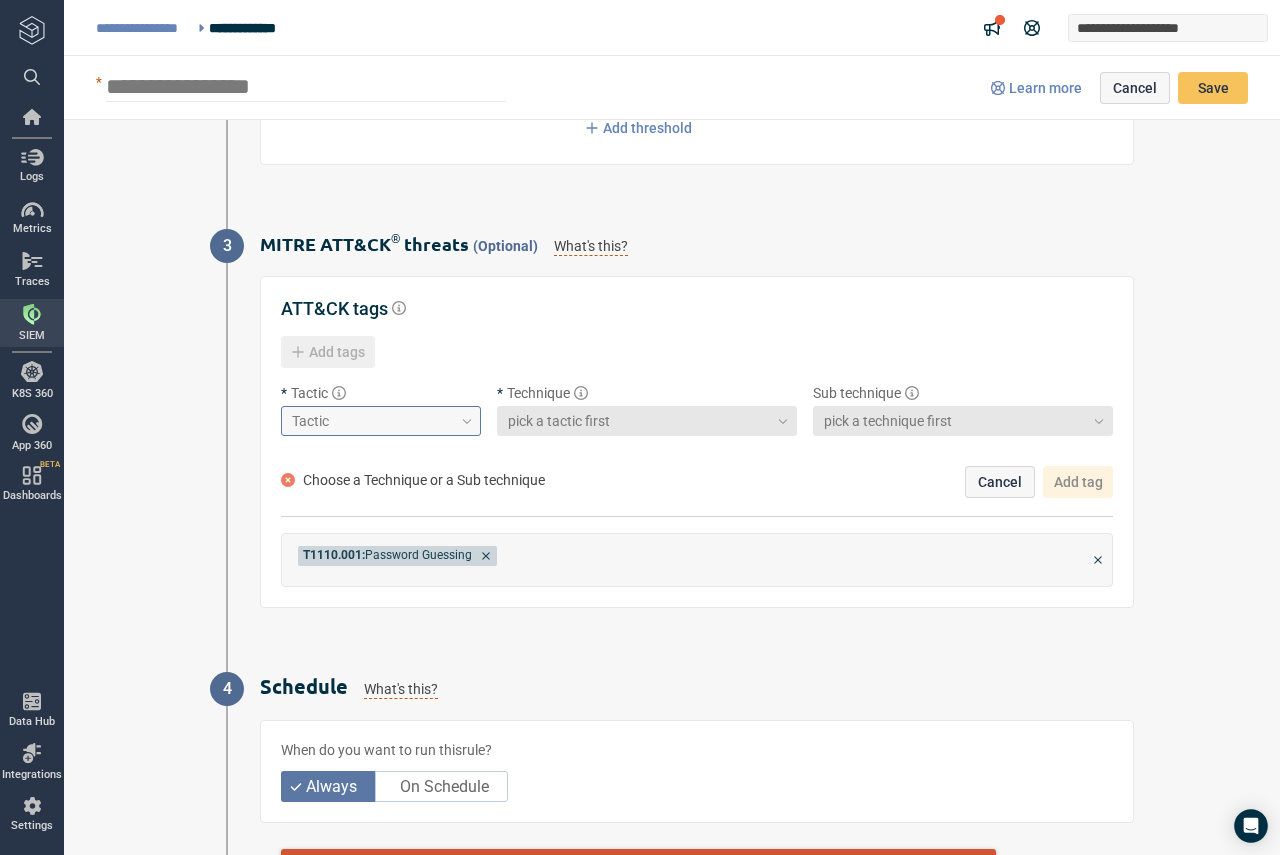 click on "Tactic" at bounding box center [372, 421] 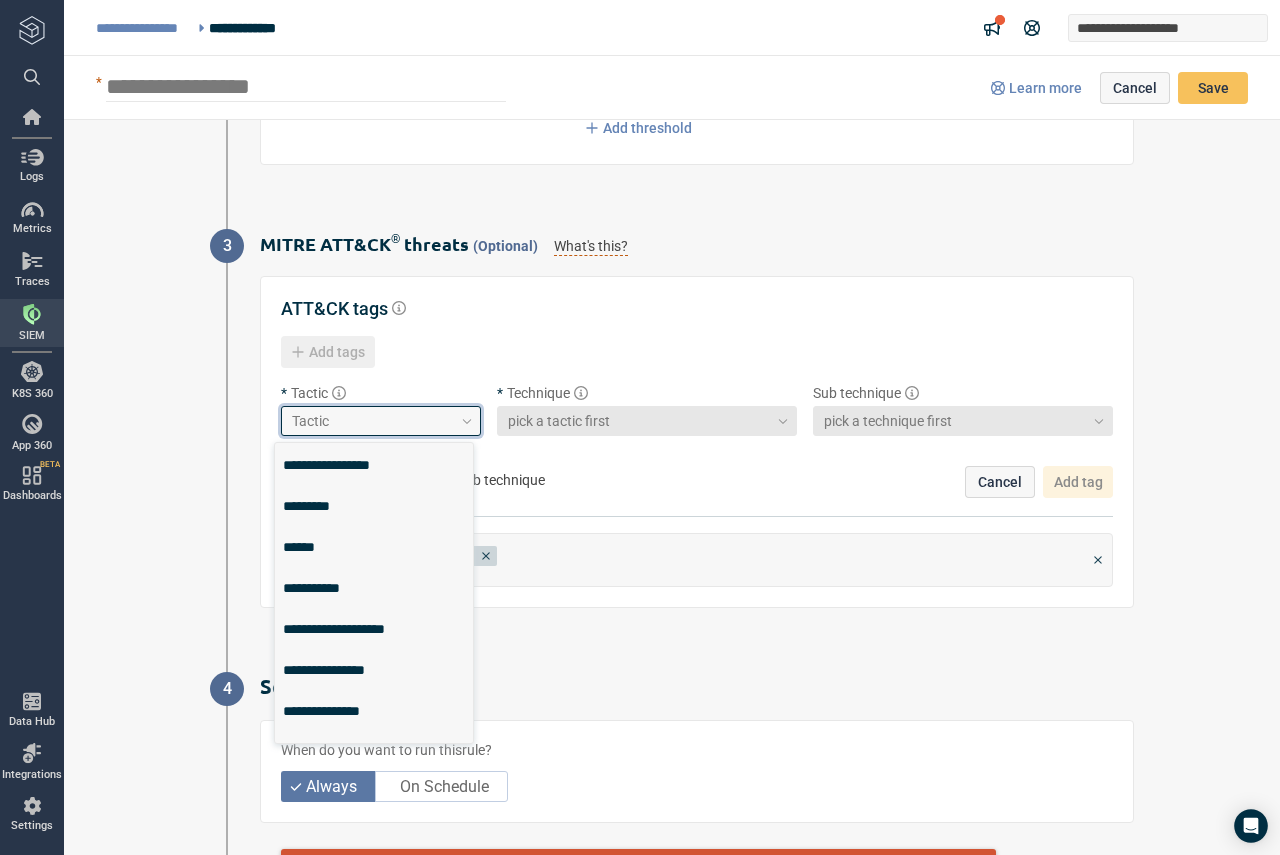 scroll, scrollTop: 0, scrollLeft: 0, axis: both 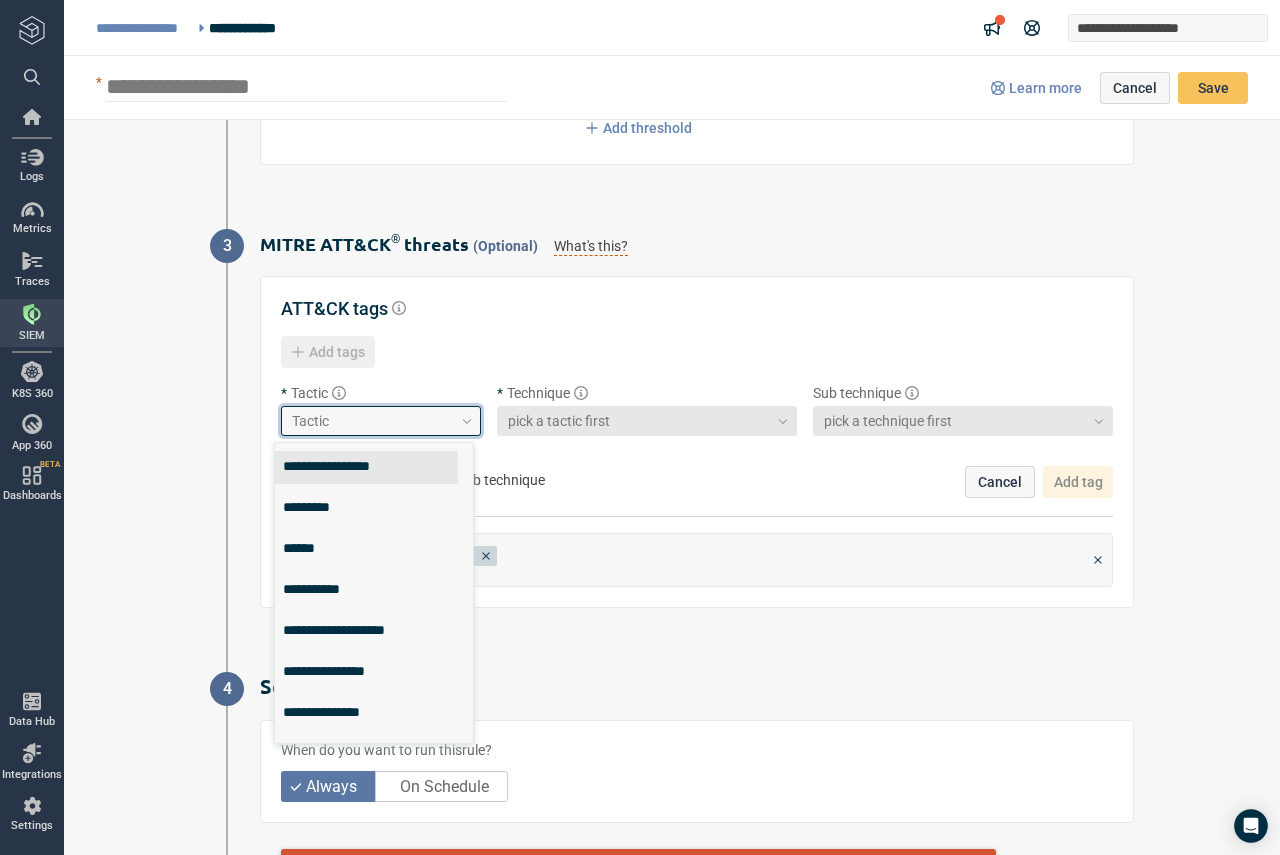 click on "**********" at bounding box center (366, 467) 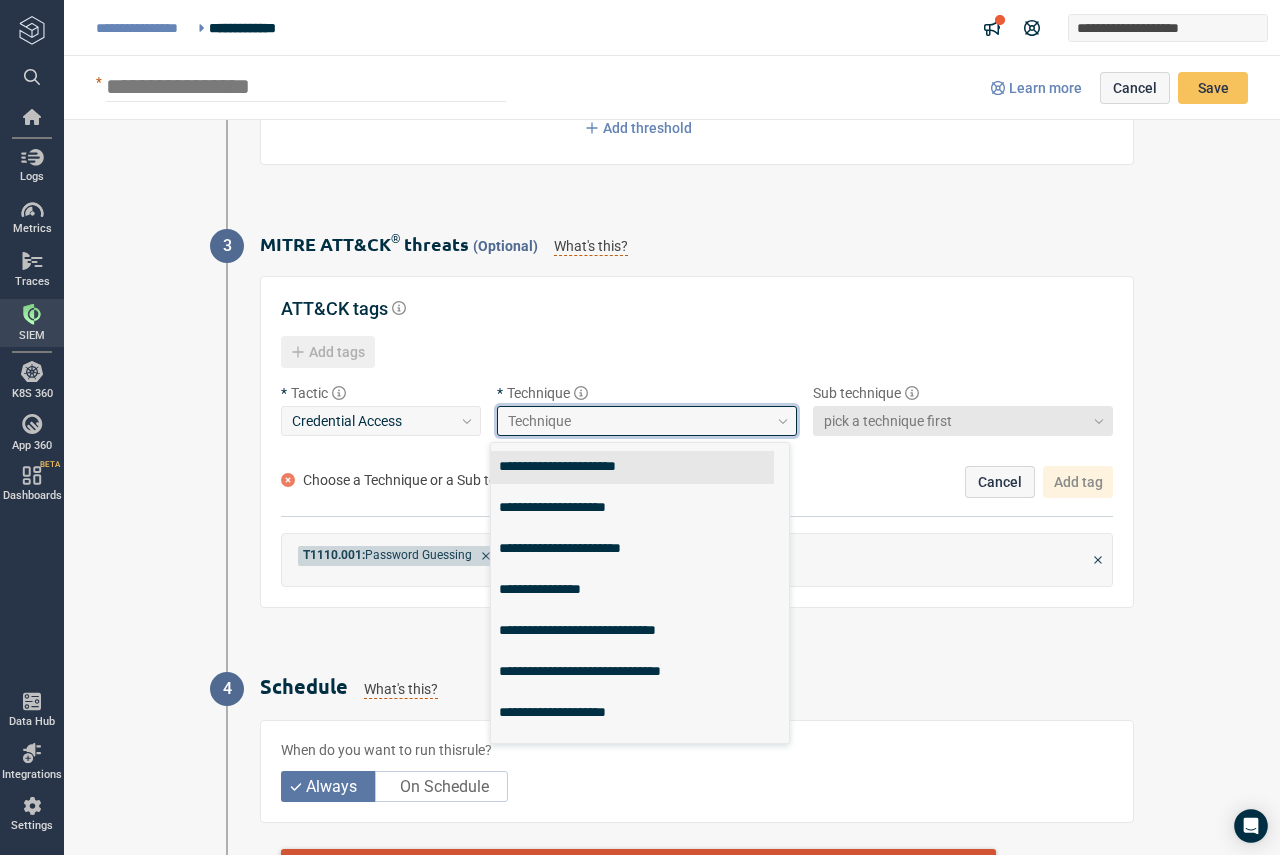 click on "Technique" at bounding box center (638, 421) 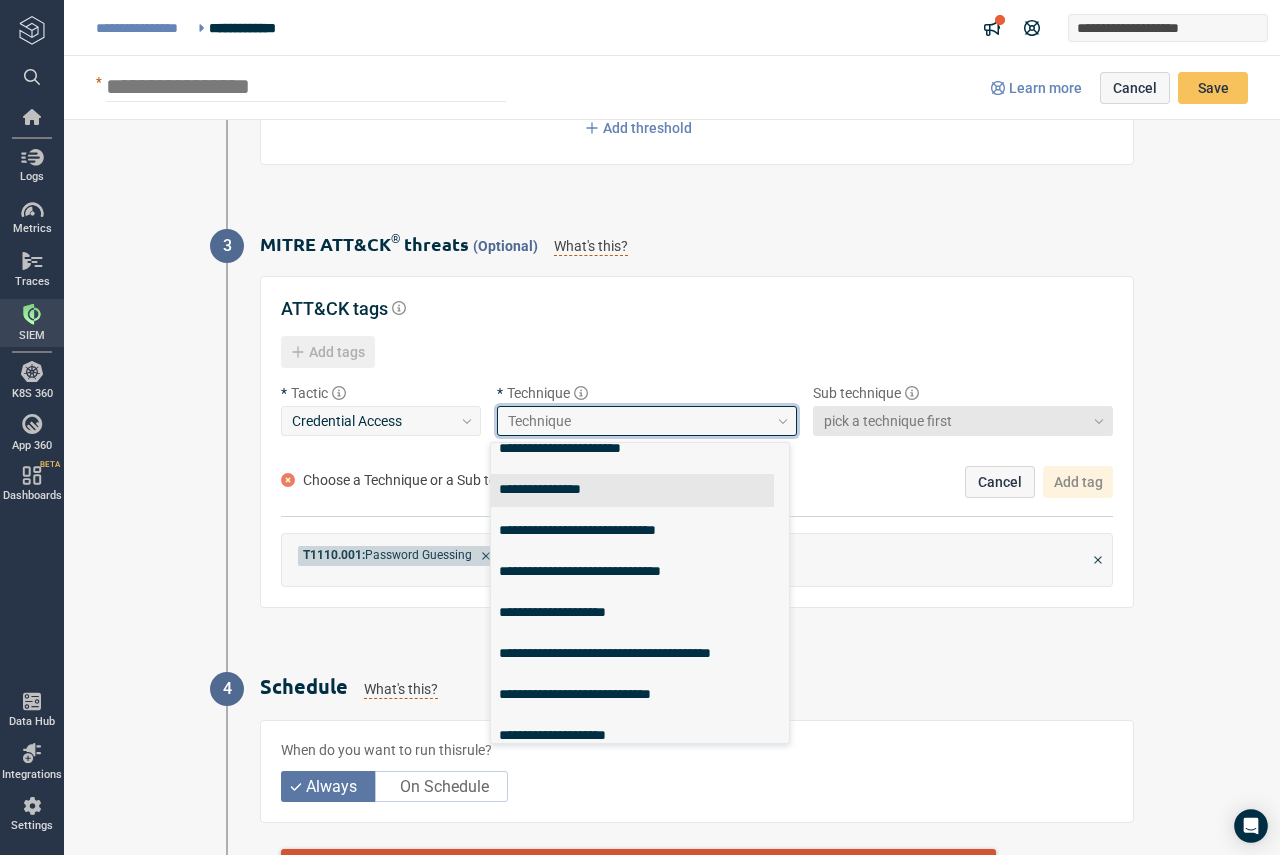scroll, scrollTop: 0, scrollLeft: 0, axis: both 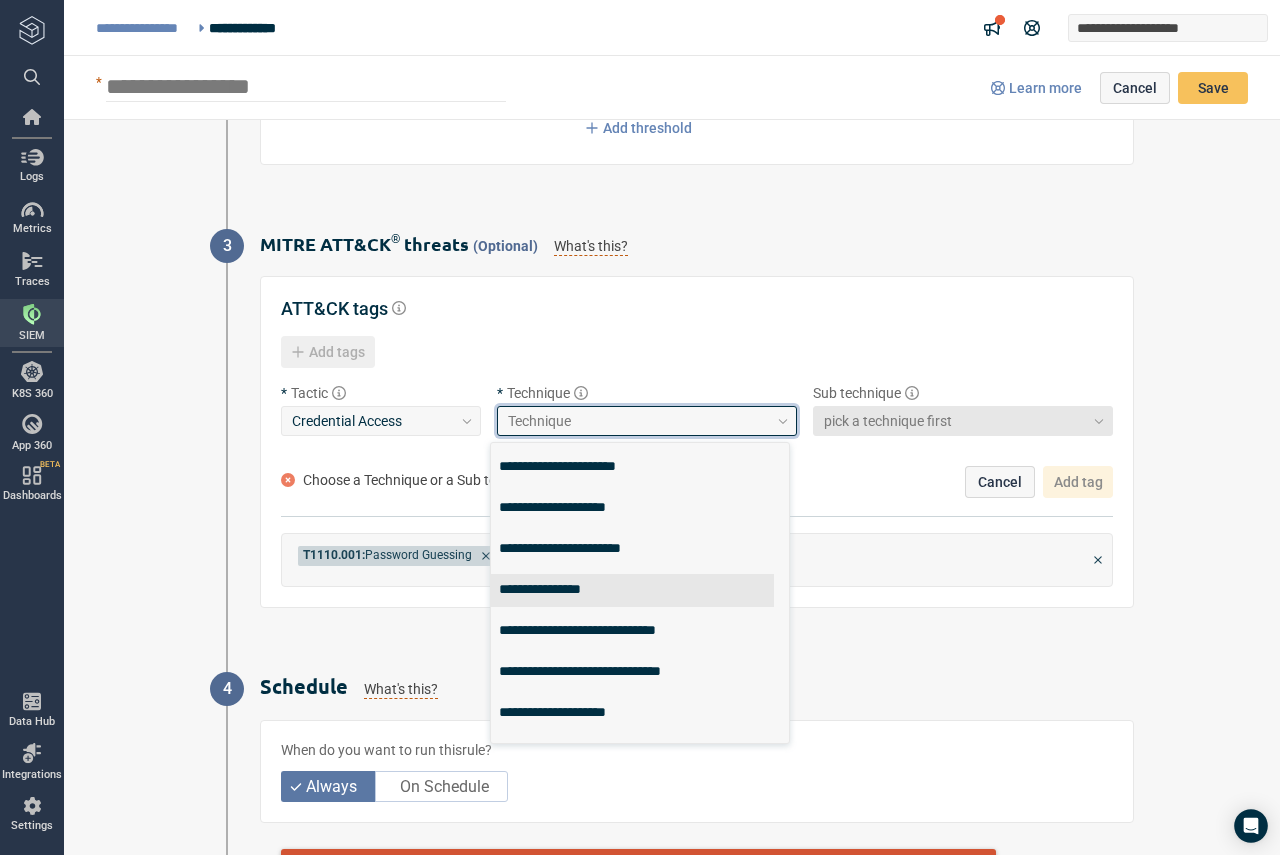 click on "**********" at bounding box center [632, 590] 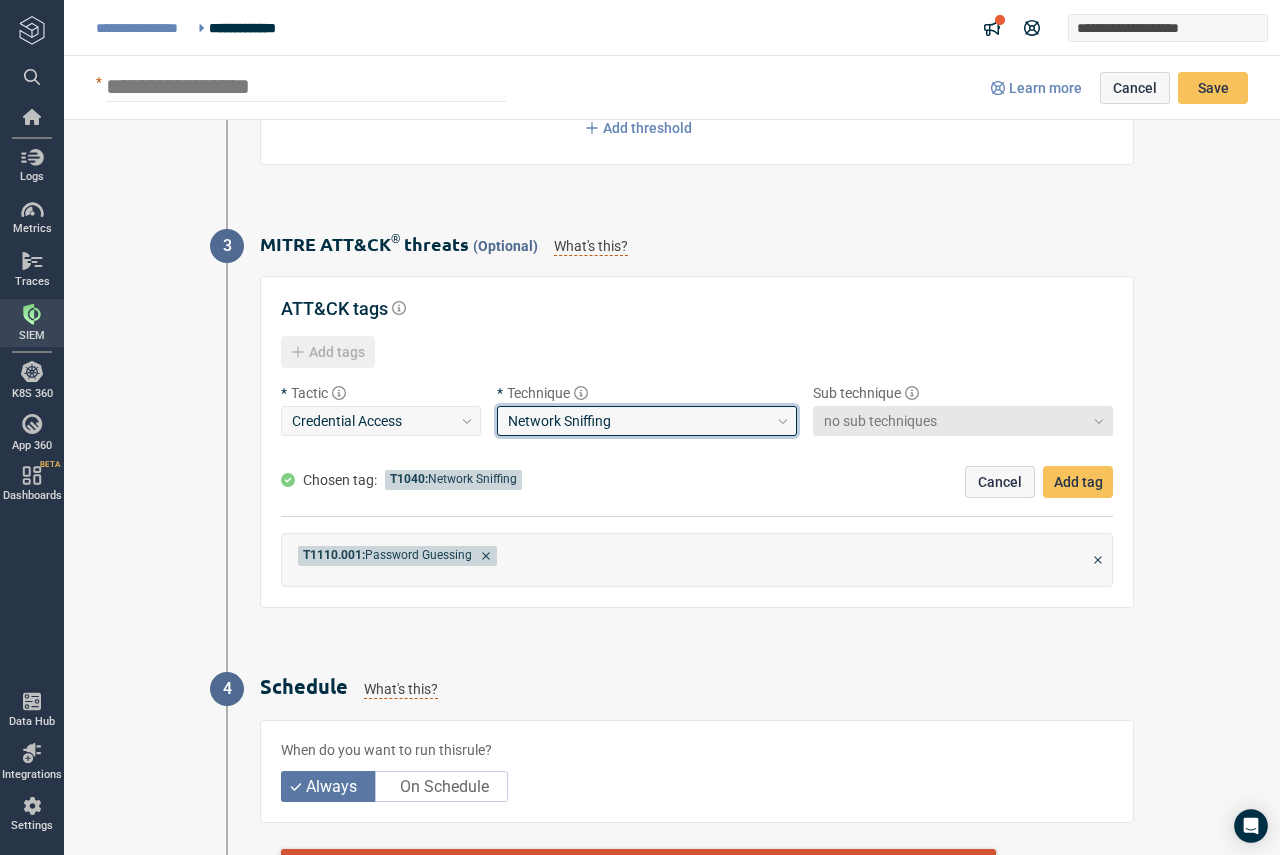 click on "no sub techniques" at bounding box center [963, 421] 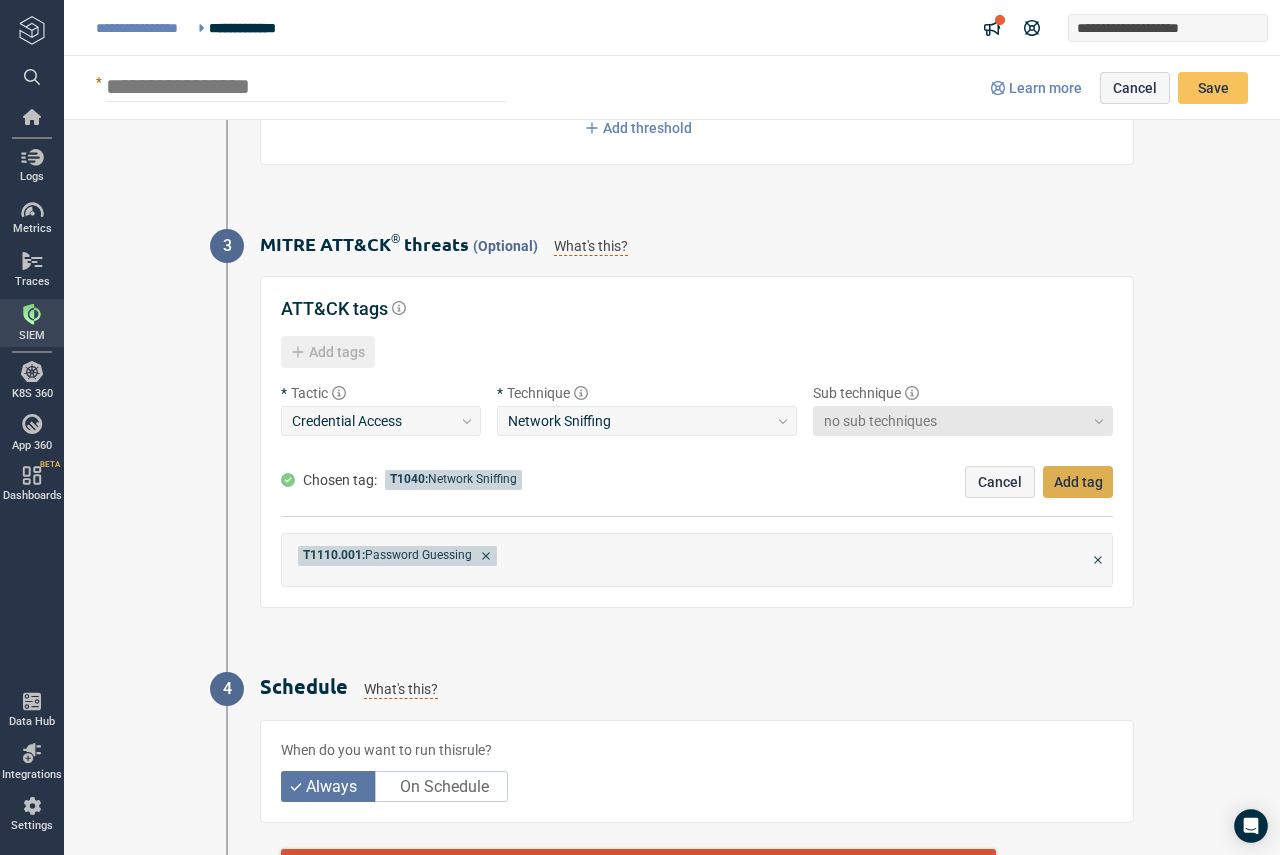 click on "Add tag" at bounding box center [1078, 482] 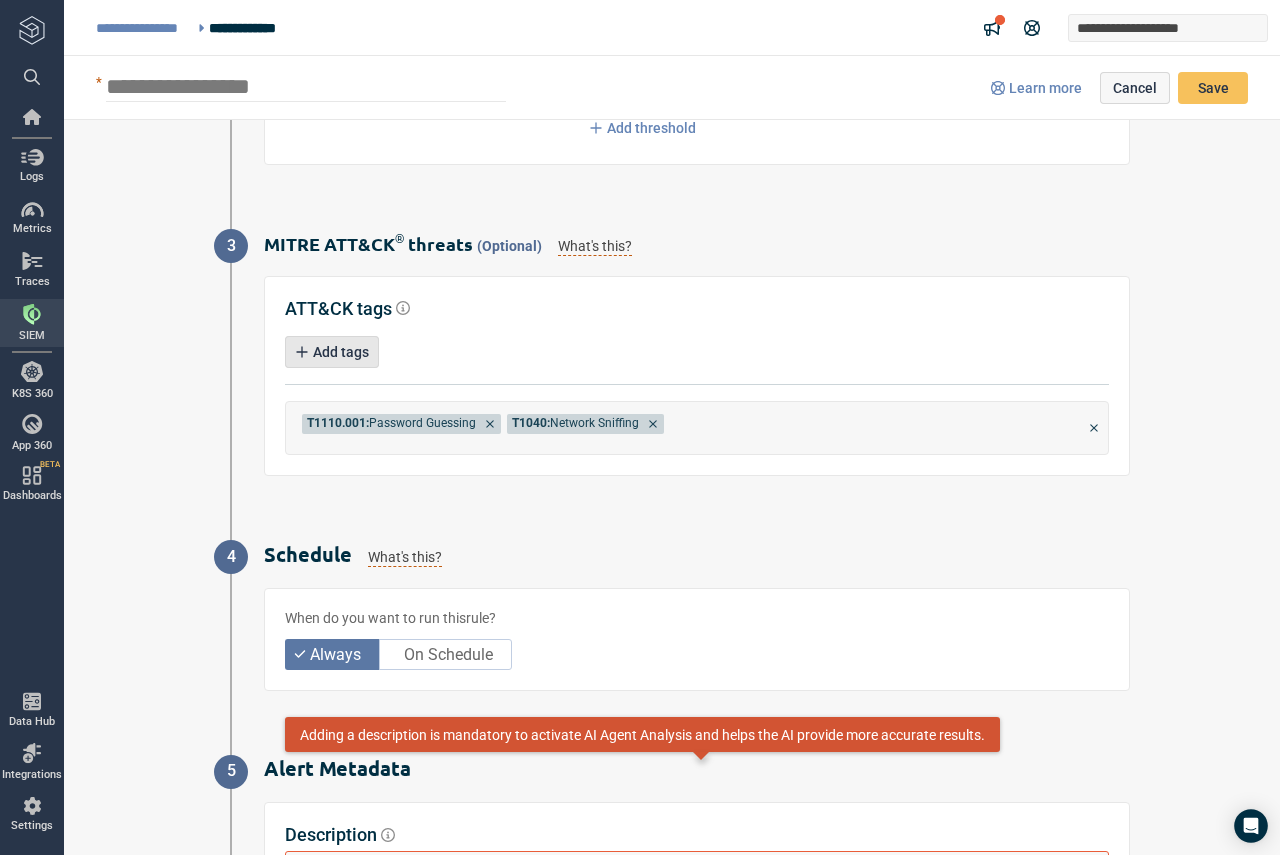 click on "Add tags" at bounding box center (341, 352) 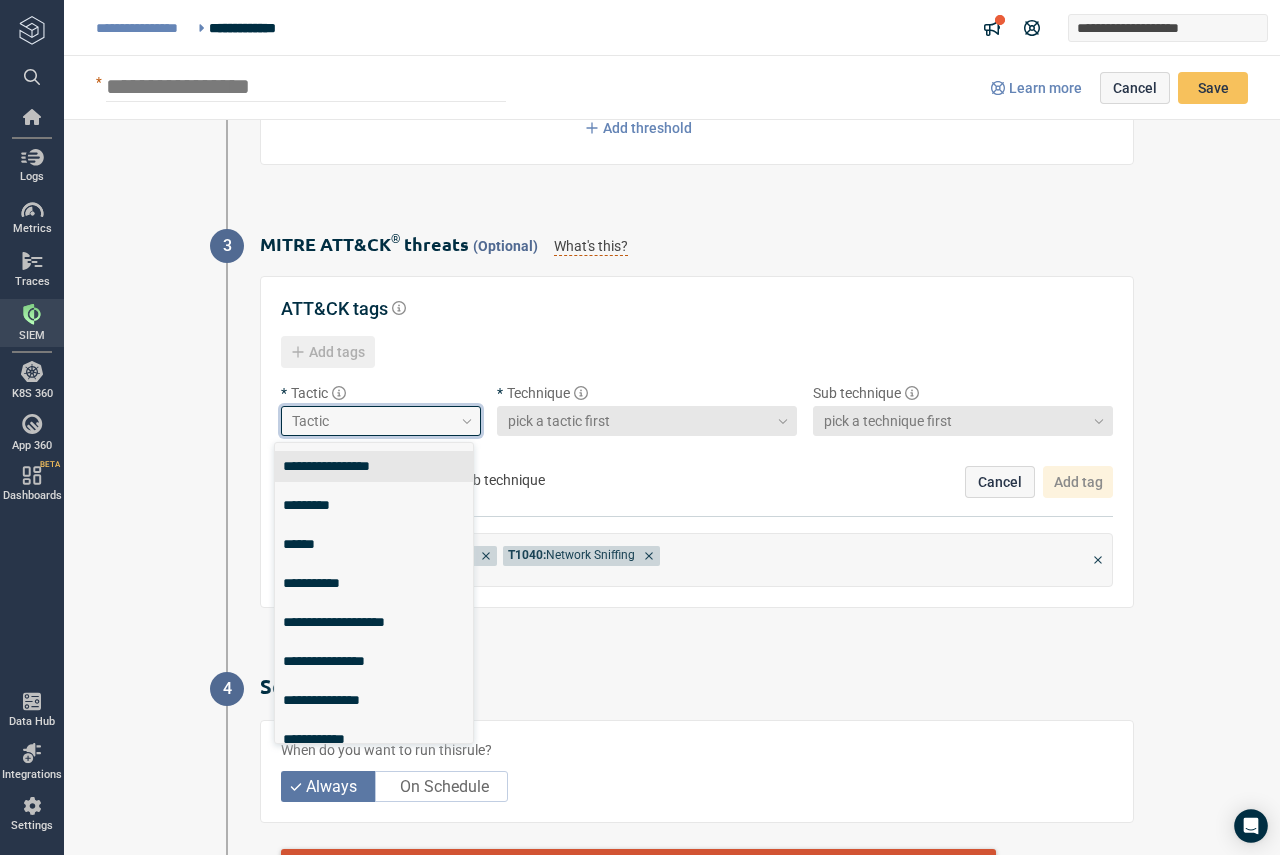 click on "Tactic" at bounding box center (372, 421) 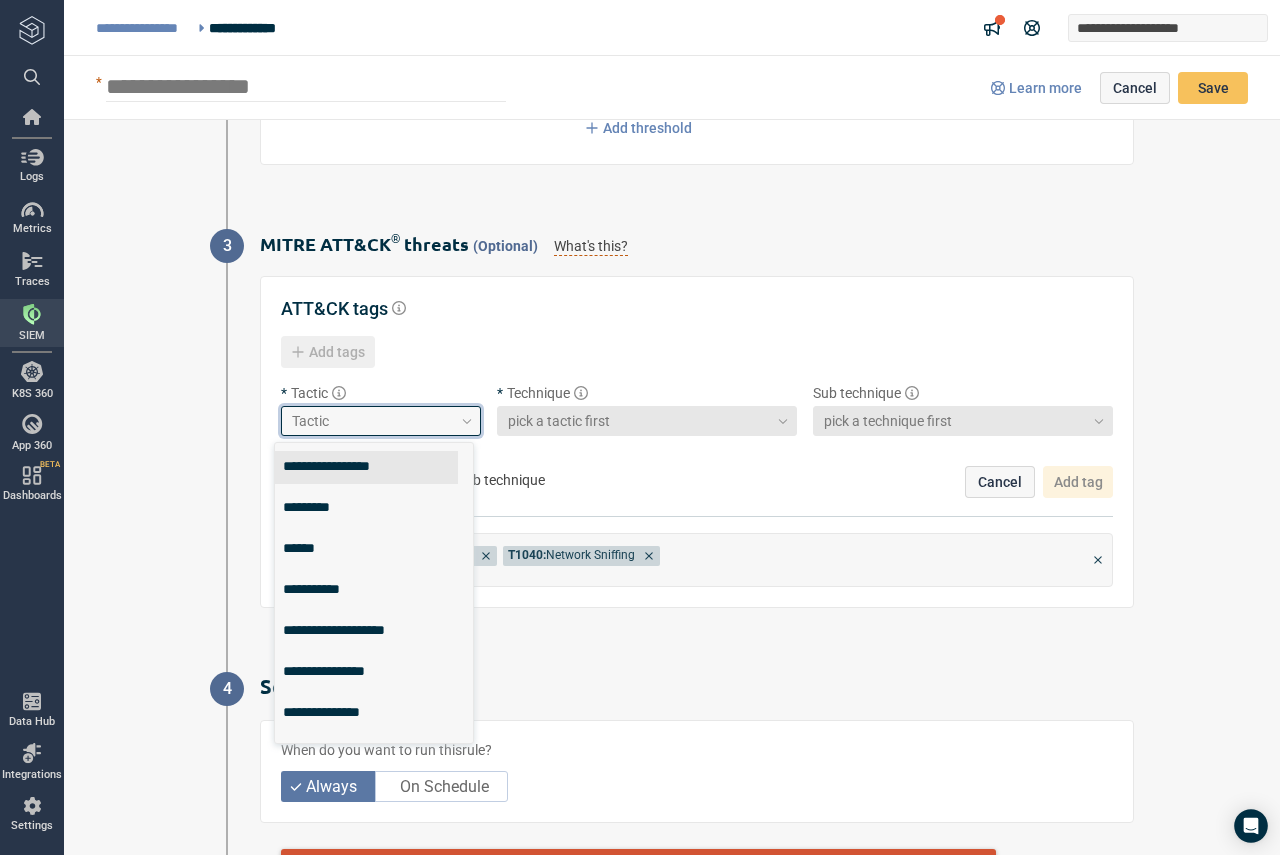 click on "**********" at bounding box center [366, 467] 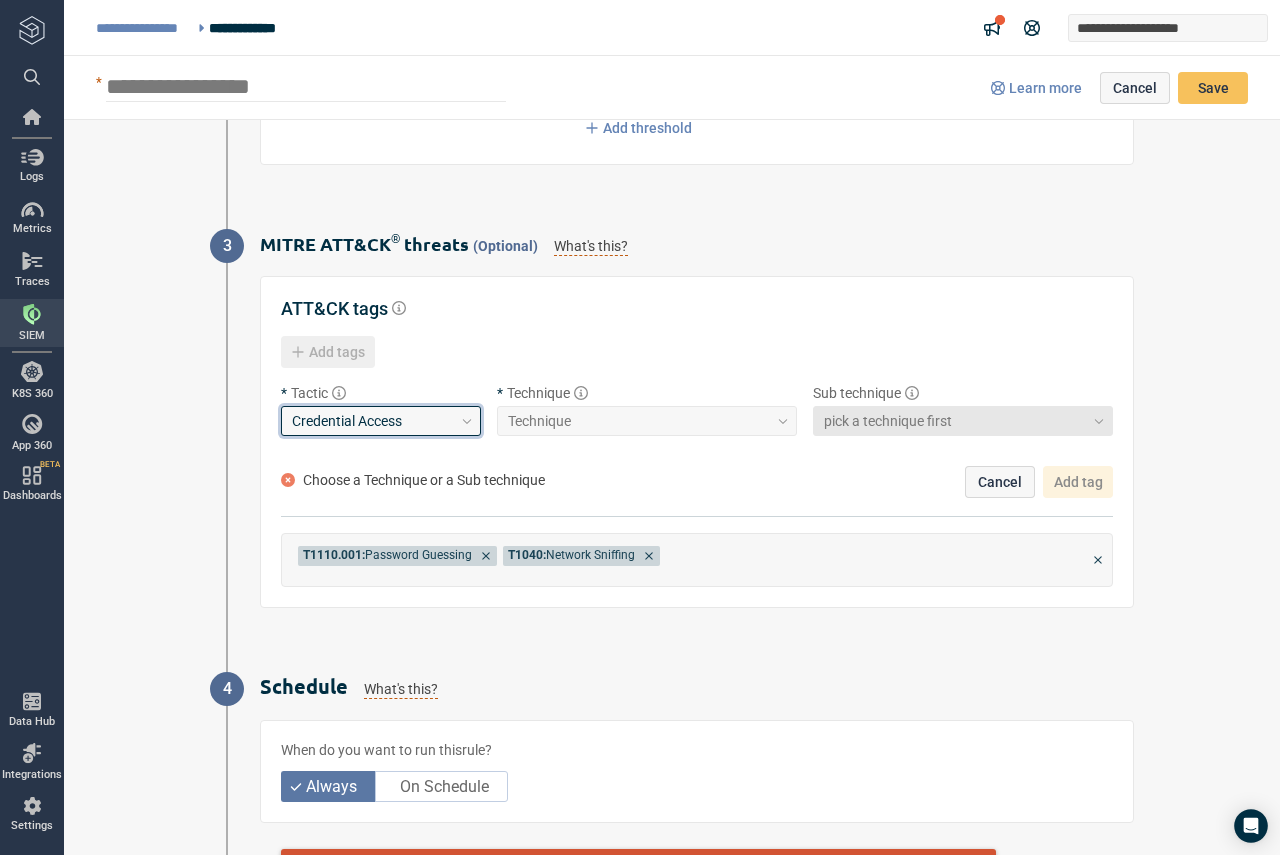 drag, startPoint x: 726, startPoint y: 484, endPoint x: 739, endPoint y: 488, distance: 13.601471 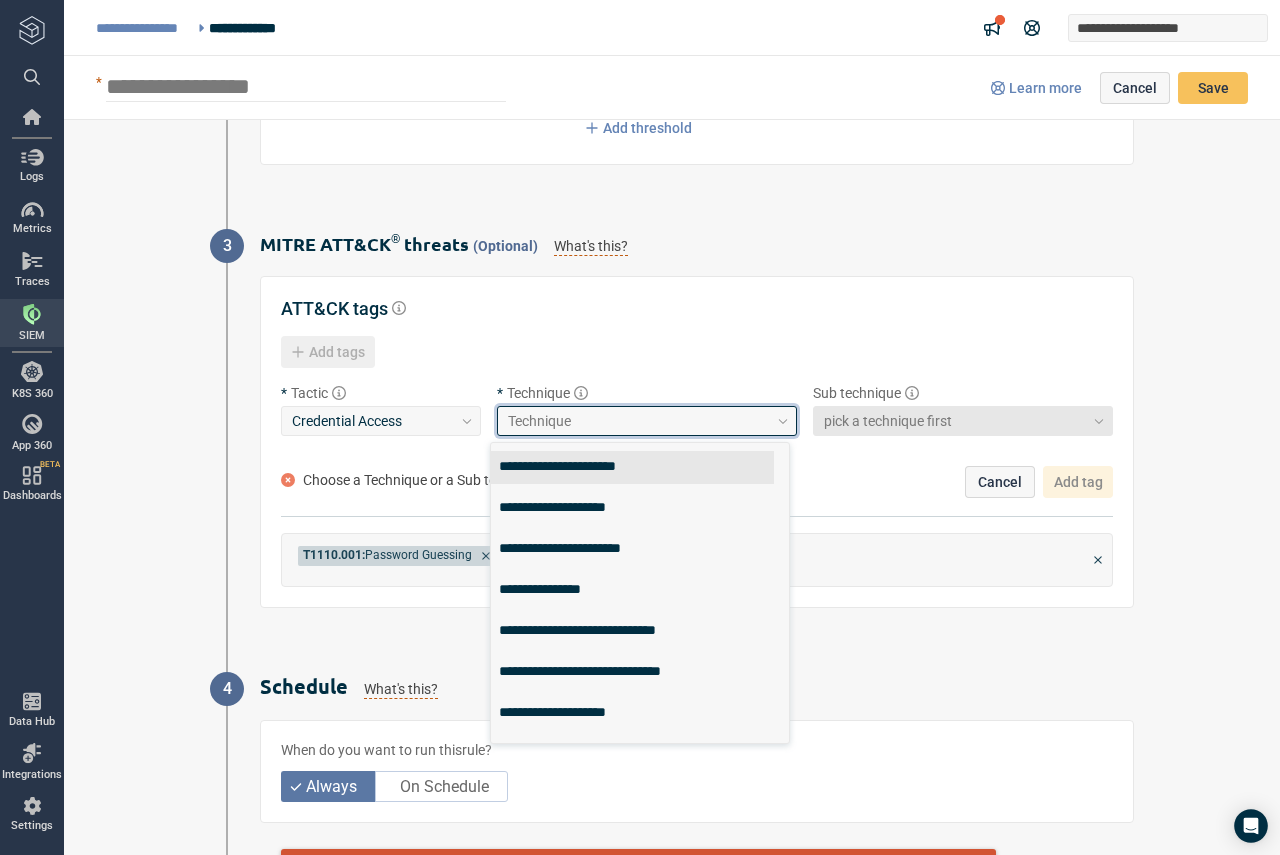click on "Technique" at bounding box center [638, 421] 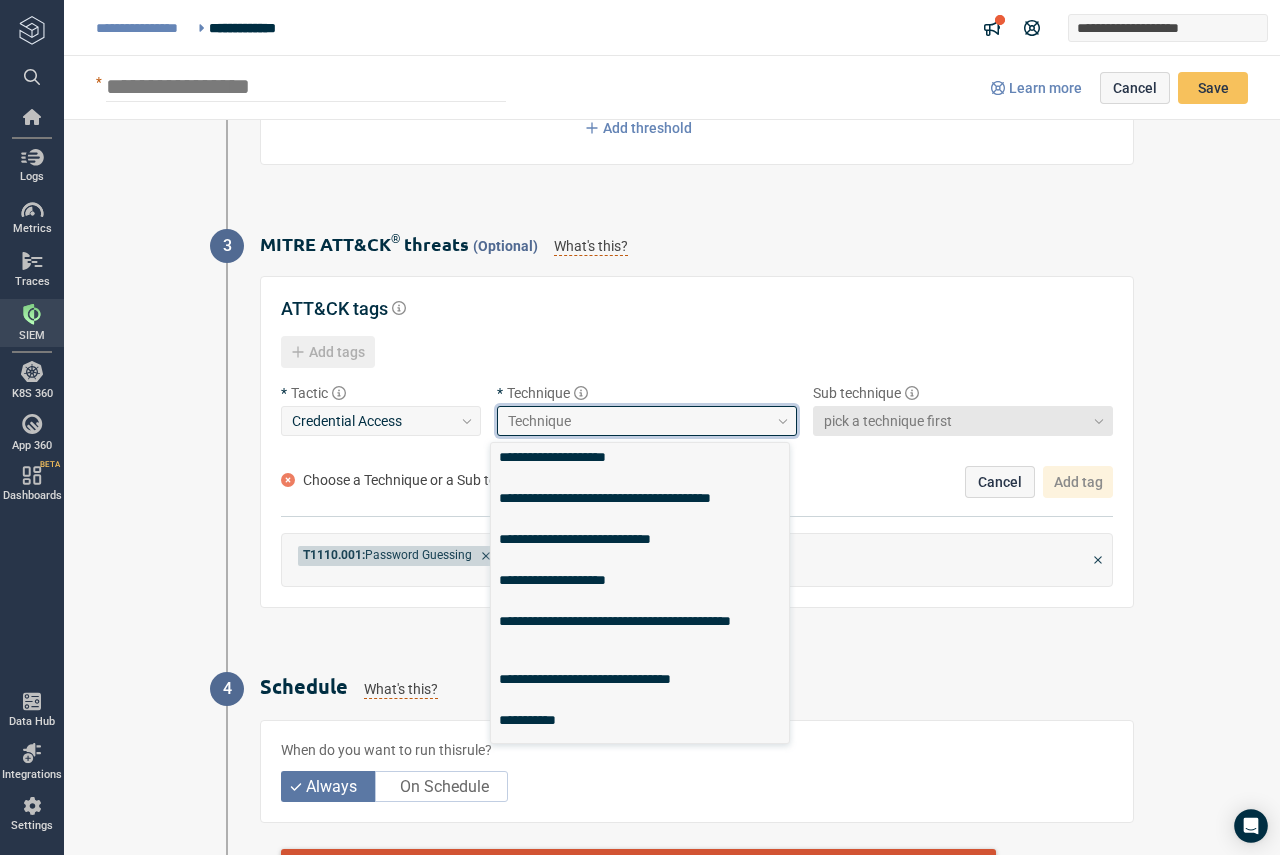 scroll, scrollTop: 0, scrollLeft: 0, axis: both 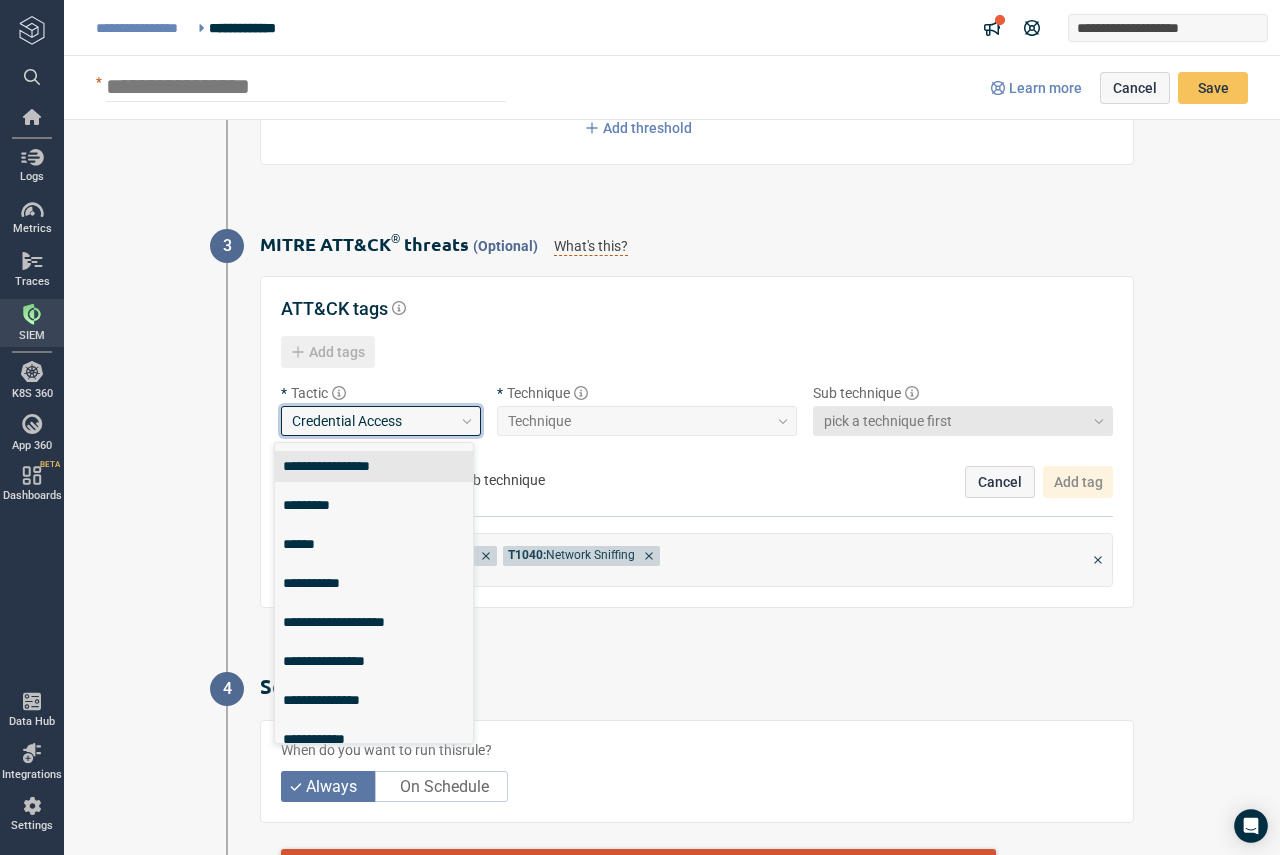 click at bounding box center [467, 421] 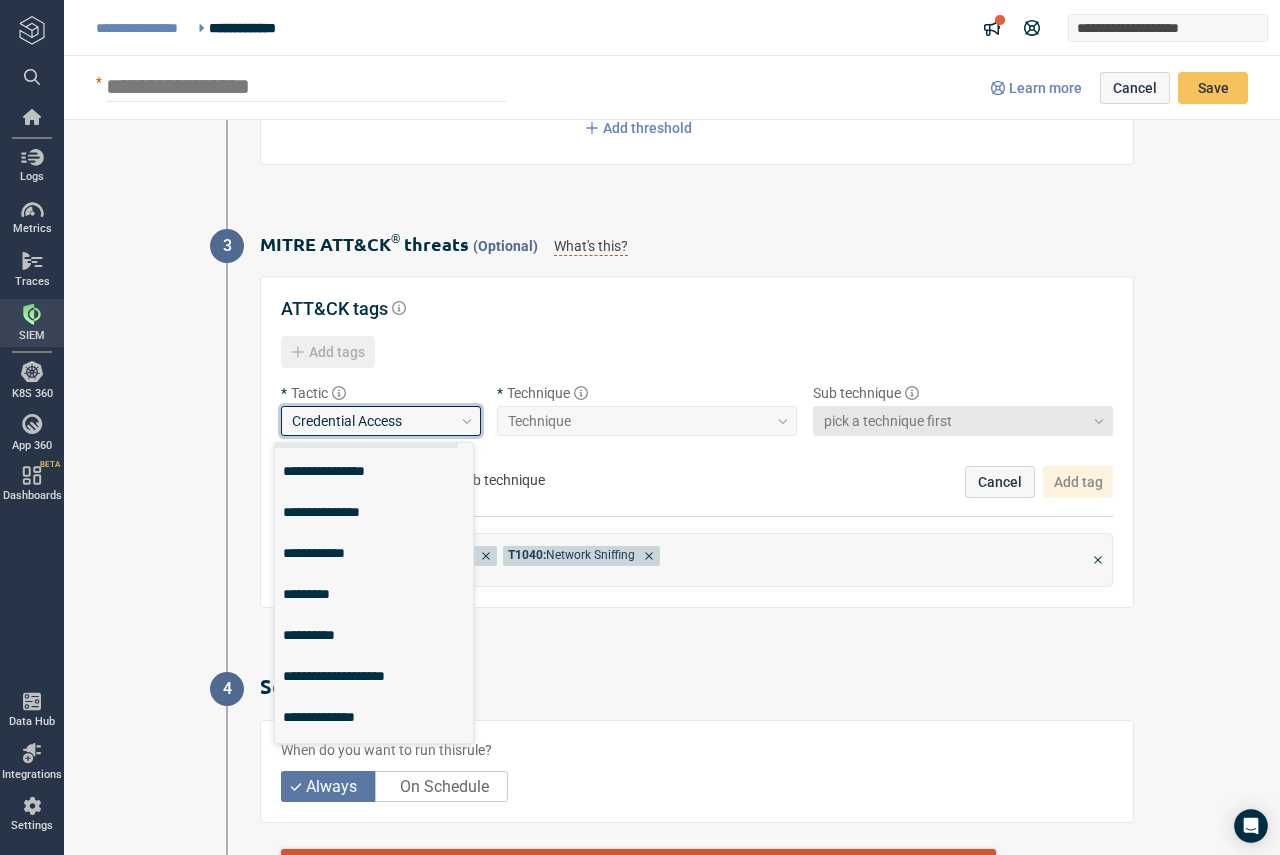 scroll, scrollTop: 274, scrollLeft: 0, axis: vertical 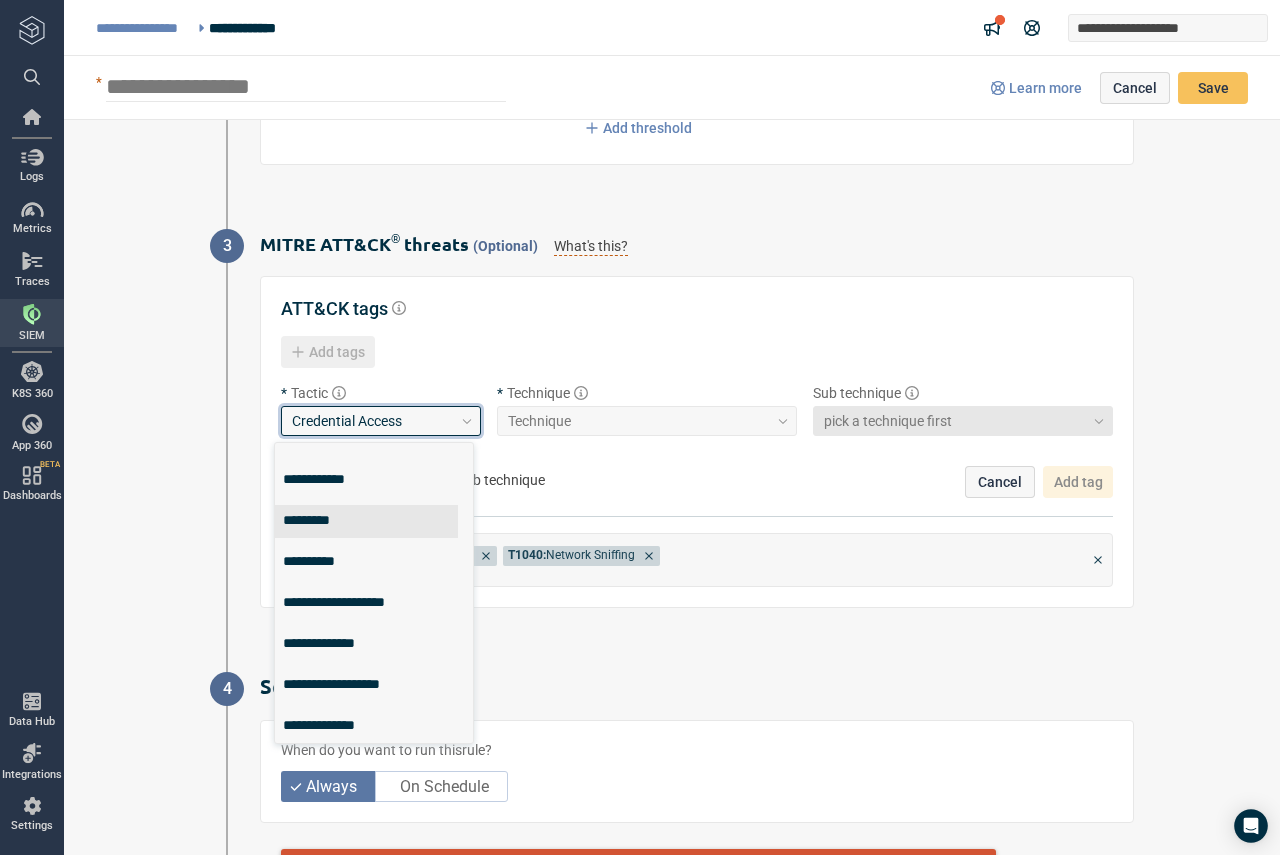 click on "*********" at bounding box center [366, 521] 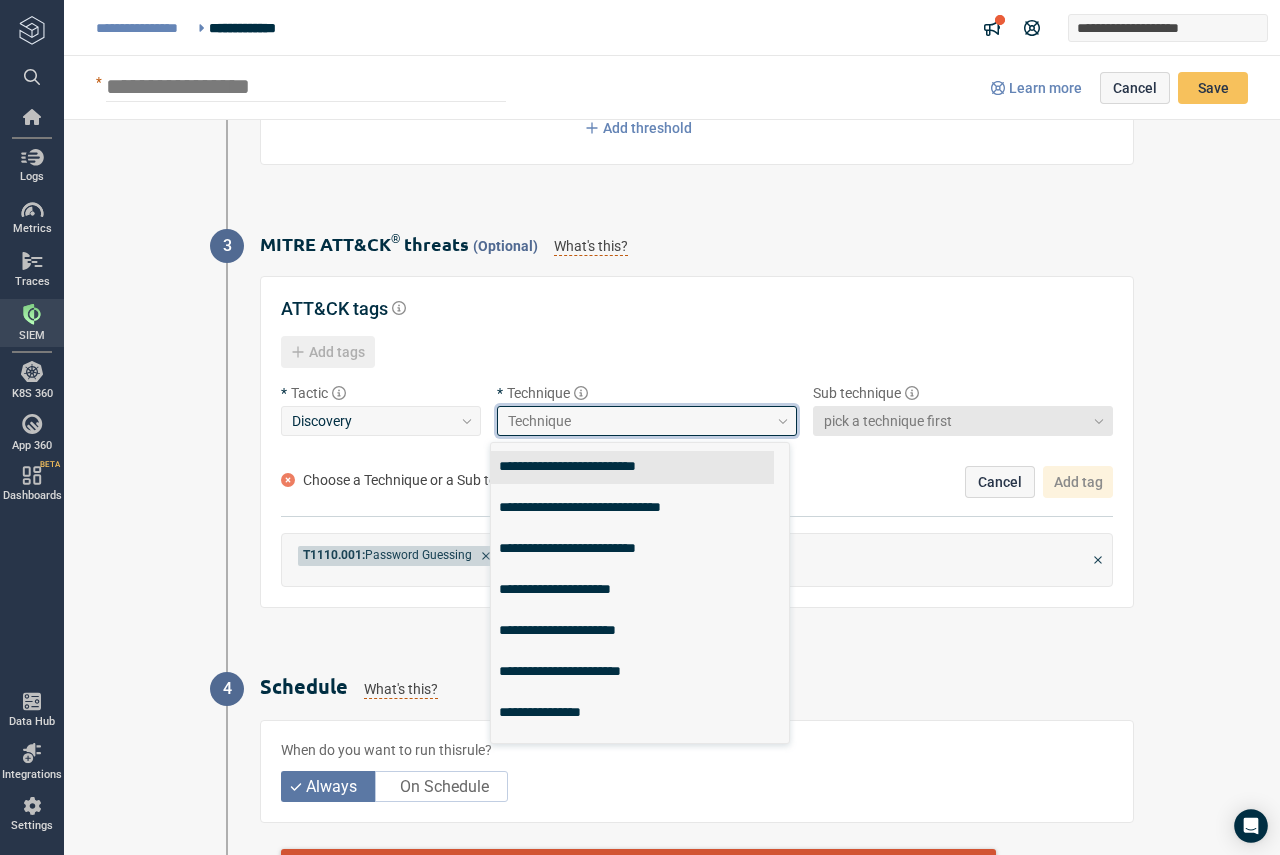 click on "Technique" at bounding box center [638, 421] 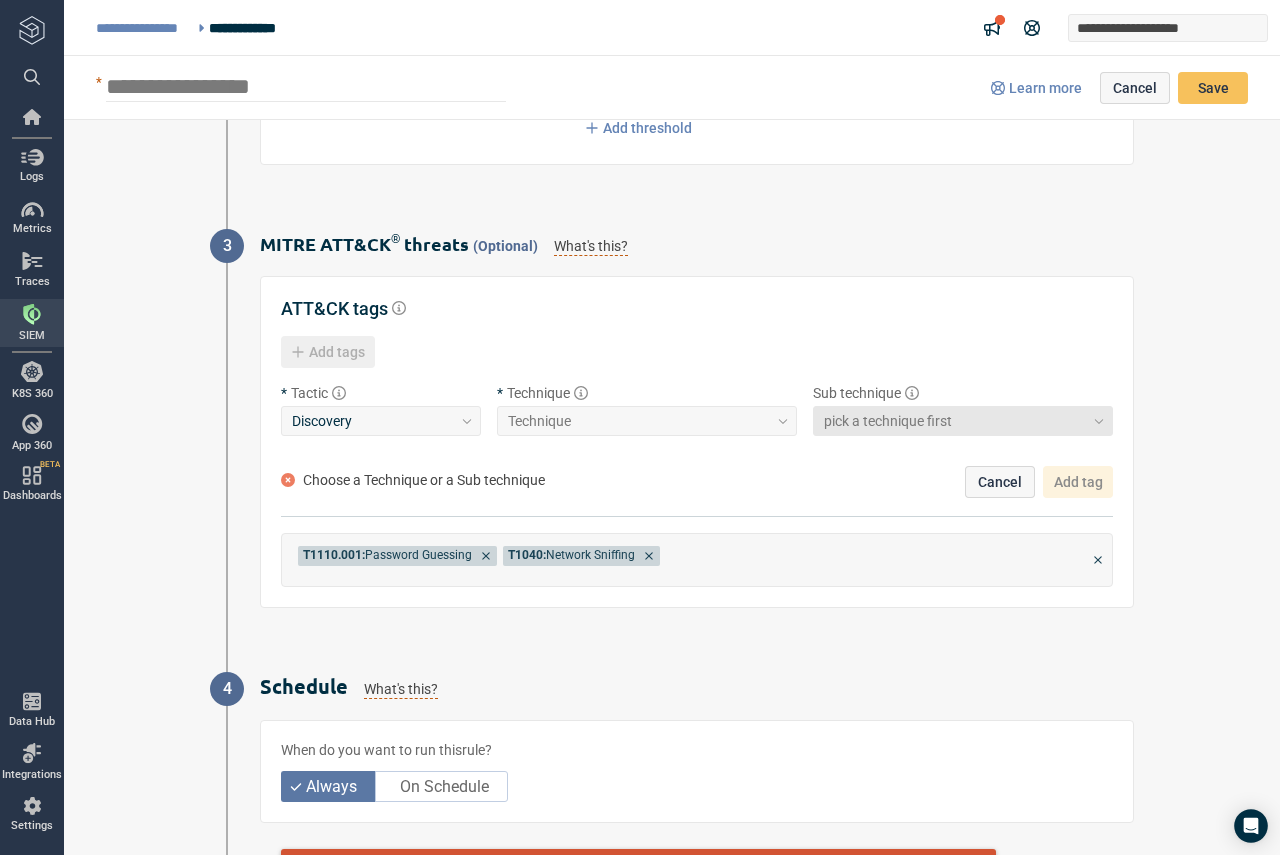 click on "* Tactic" at bounding box center (381, 393) 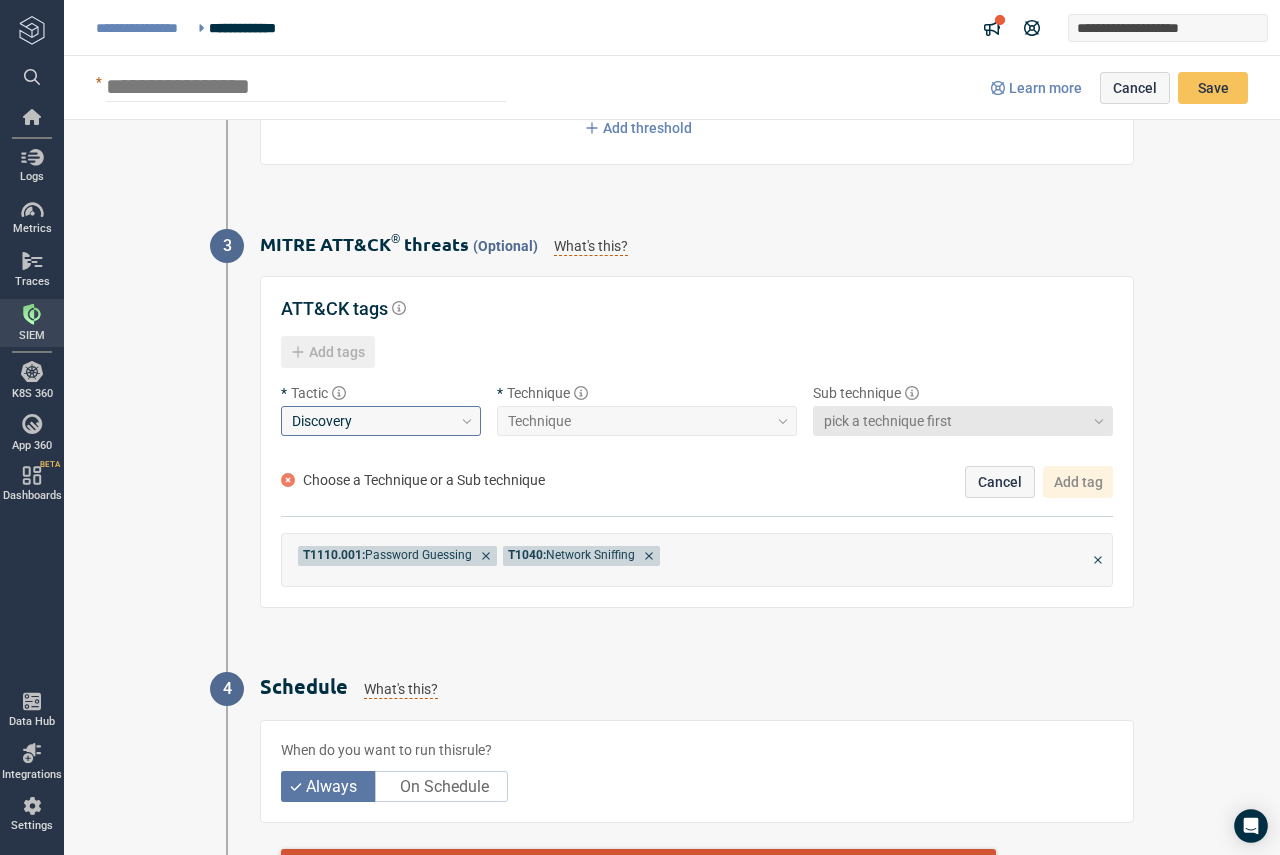 click on "Discovery" at bounding box center [372, 421] 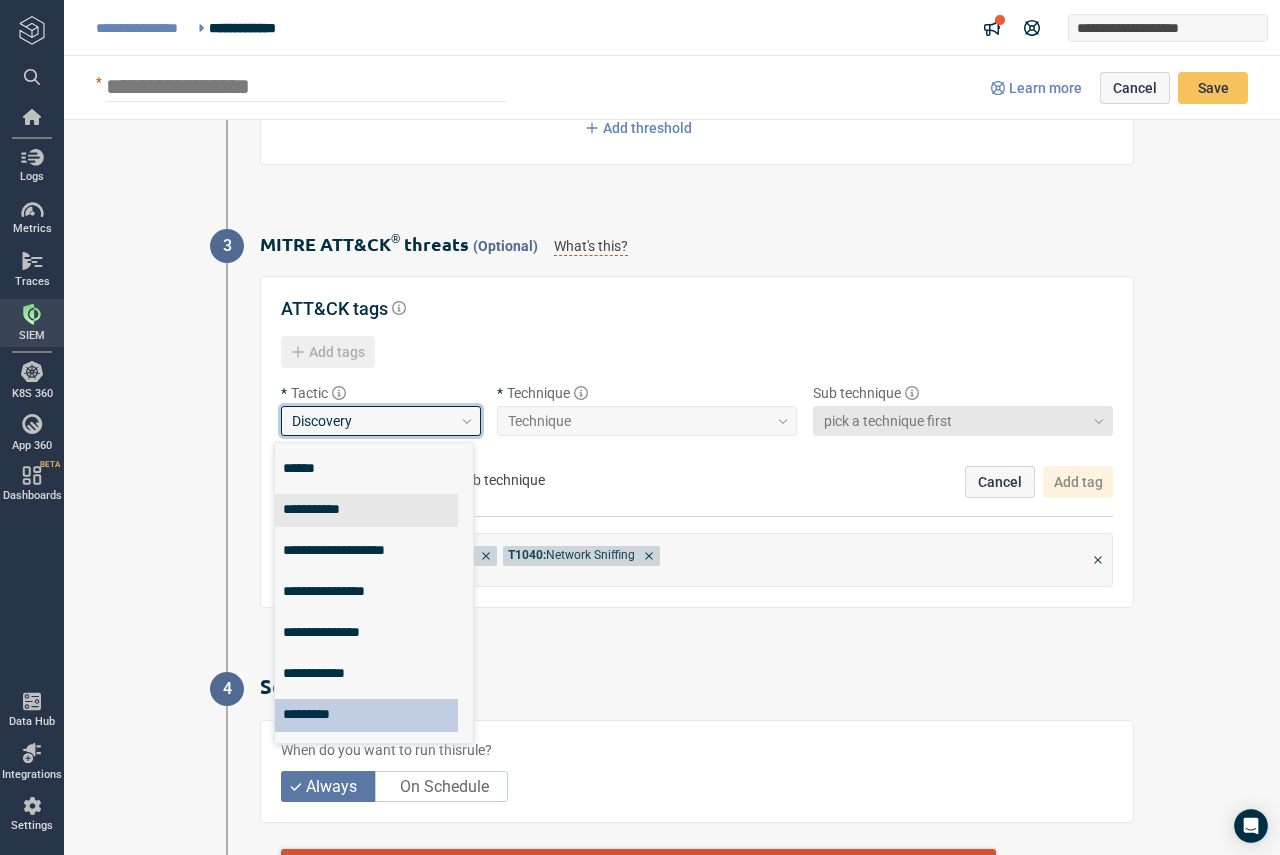 scroll, scrollTop: 0, scrollLeft: 0, axis: both 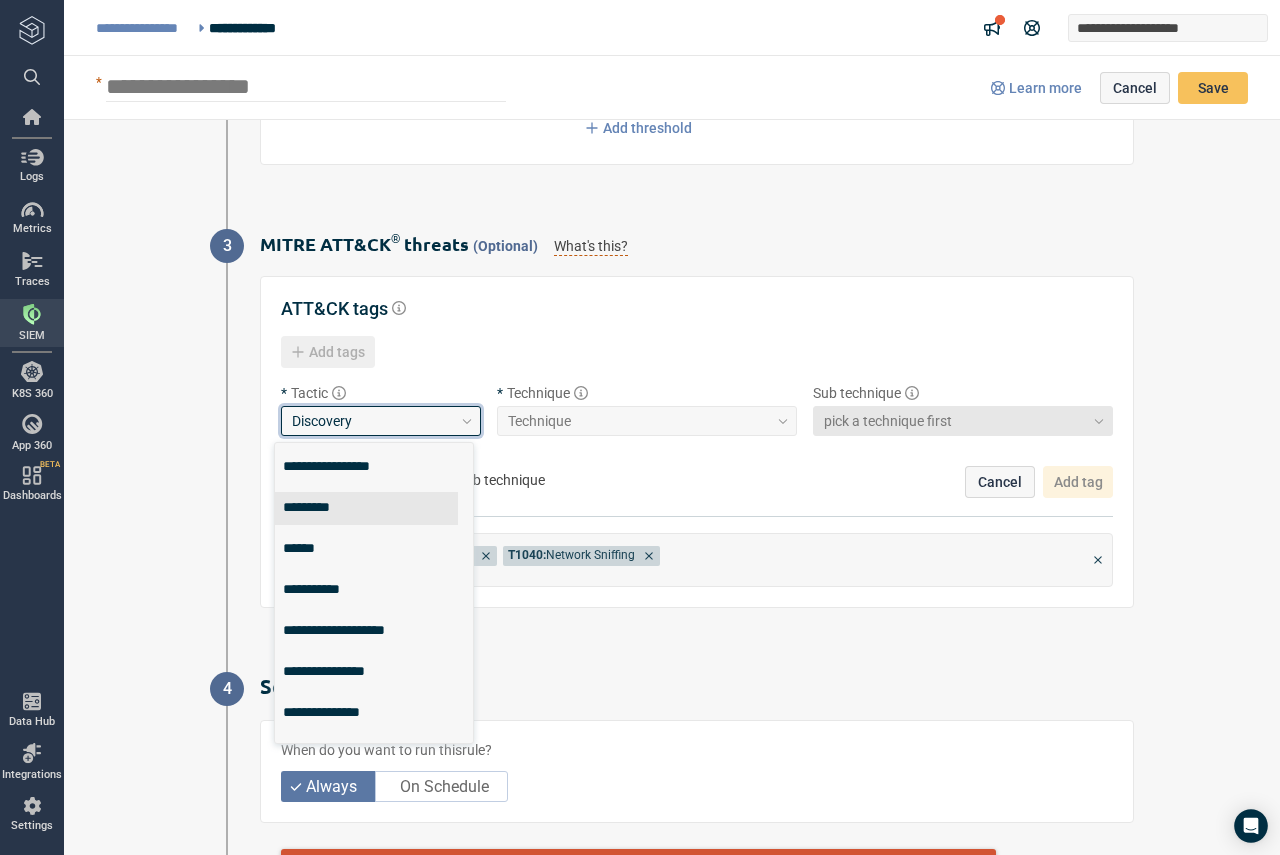click on "*********" at bounding box center [366, 508] 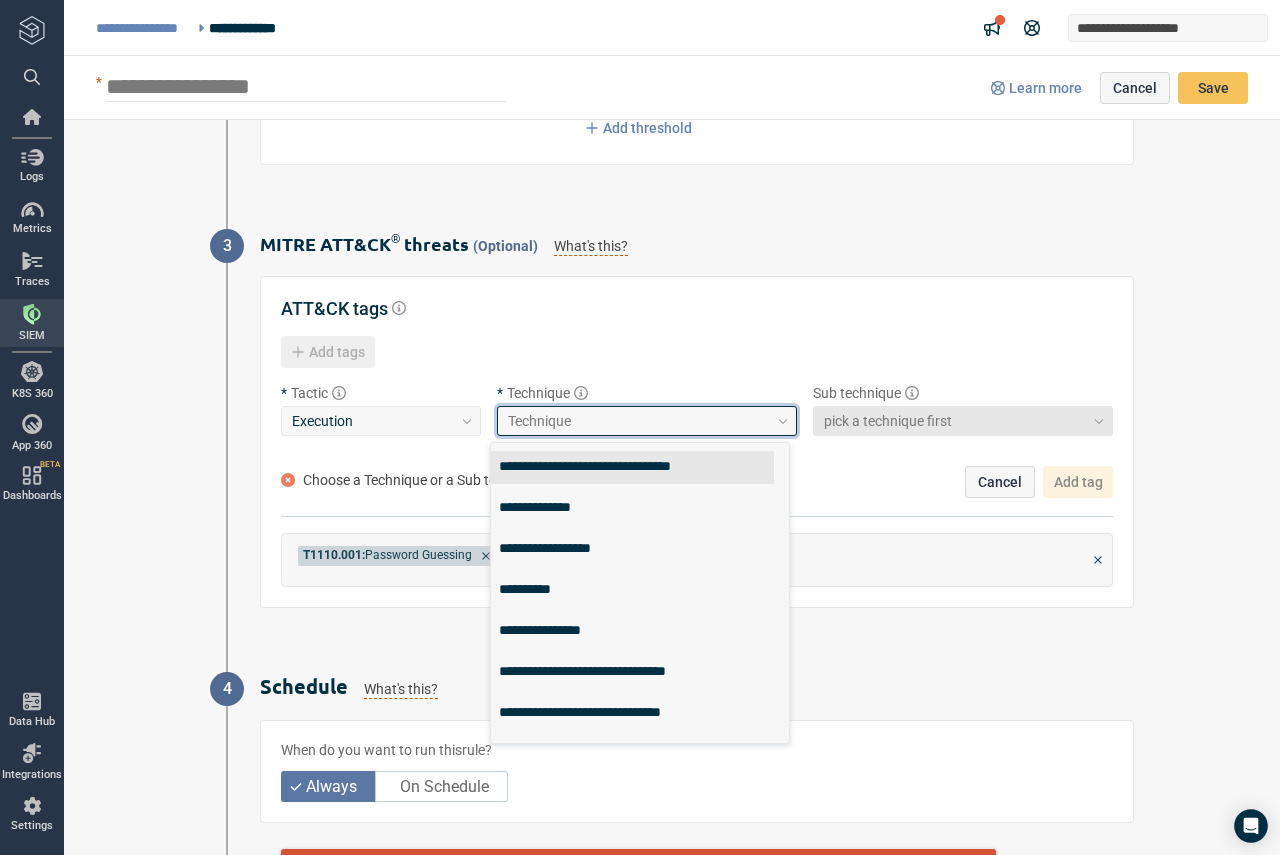 click on "Technique" at bounding box center [638, 421] 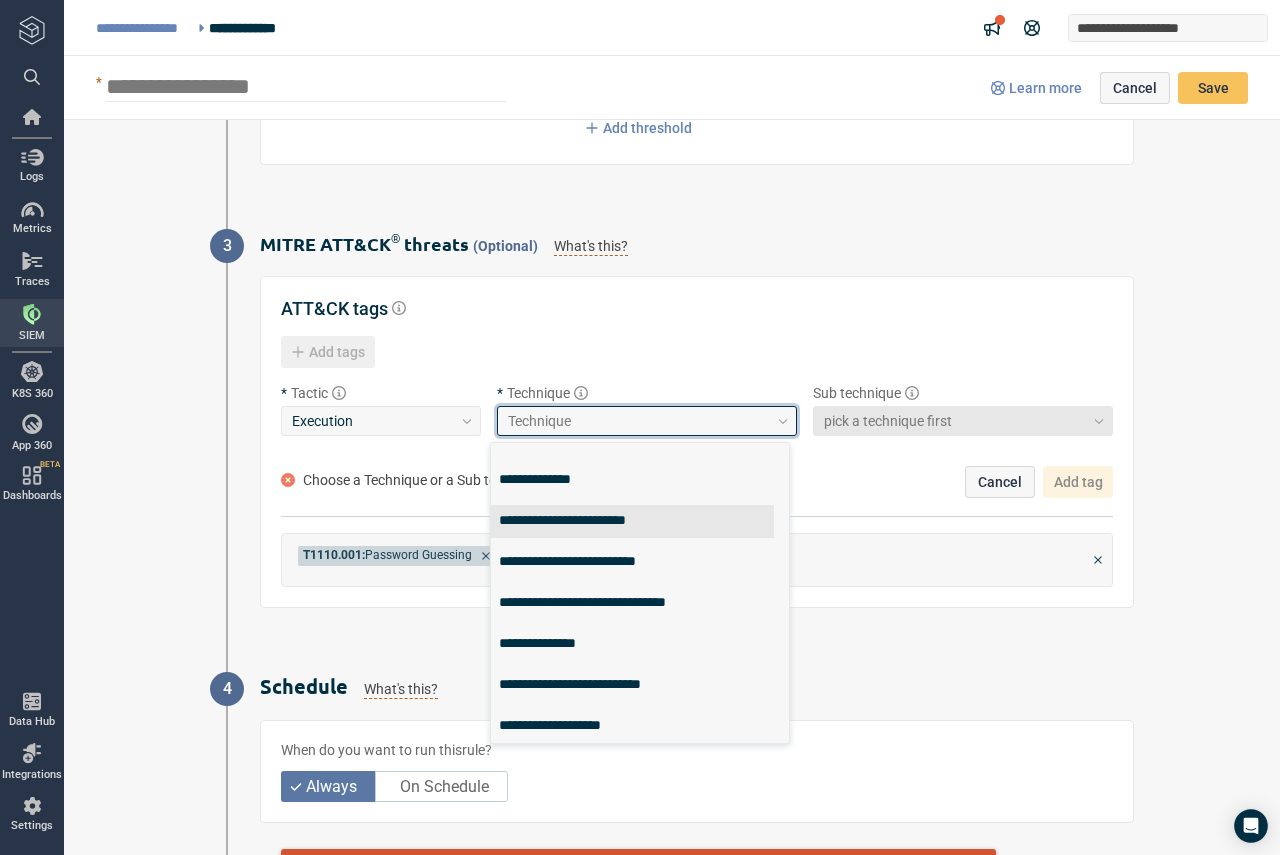 scroll, scrollTop: 174, scrollLeft: 0, axis: vertical 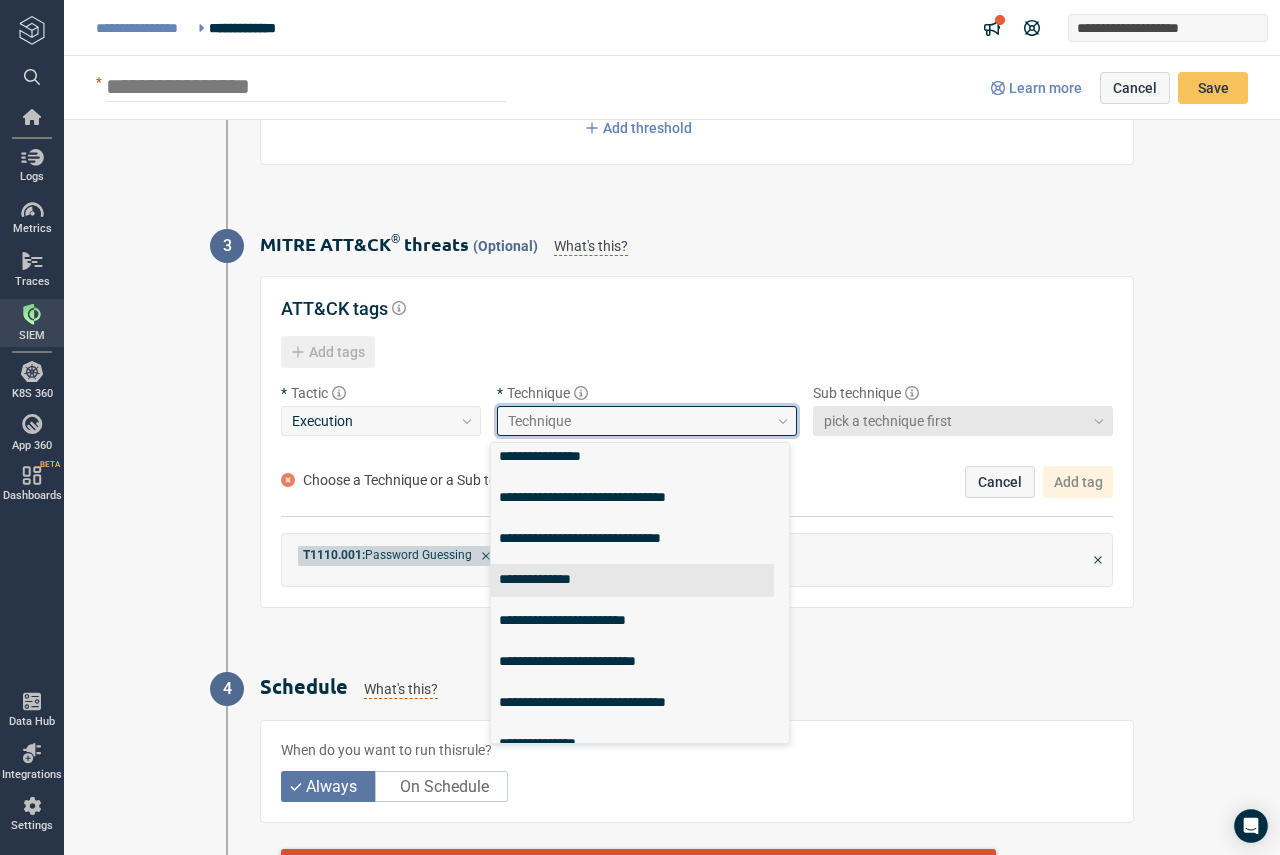 click on "**********" at bounding box center [632, 580] 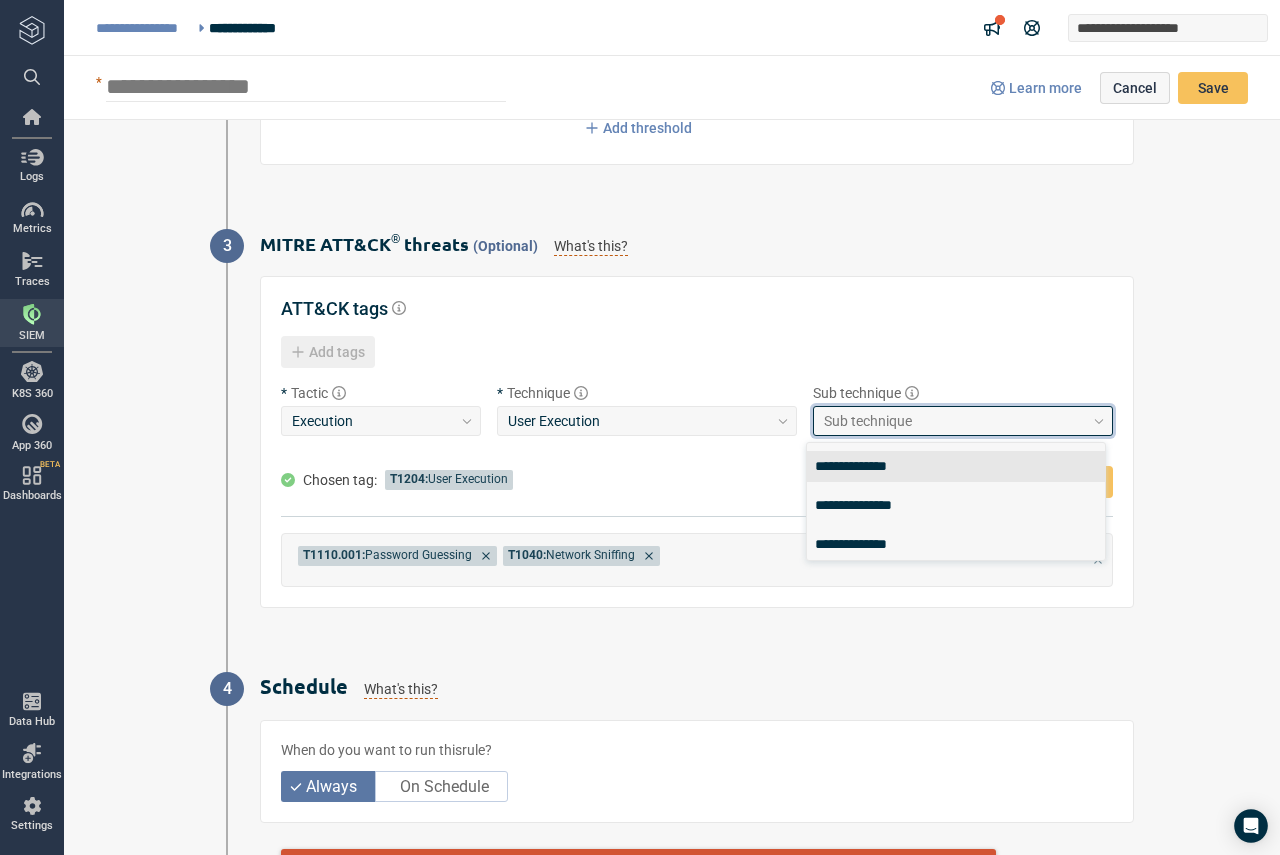click on "Sub technique" at bounding box center [868, 421] 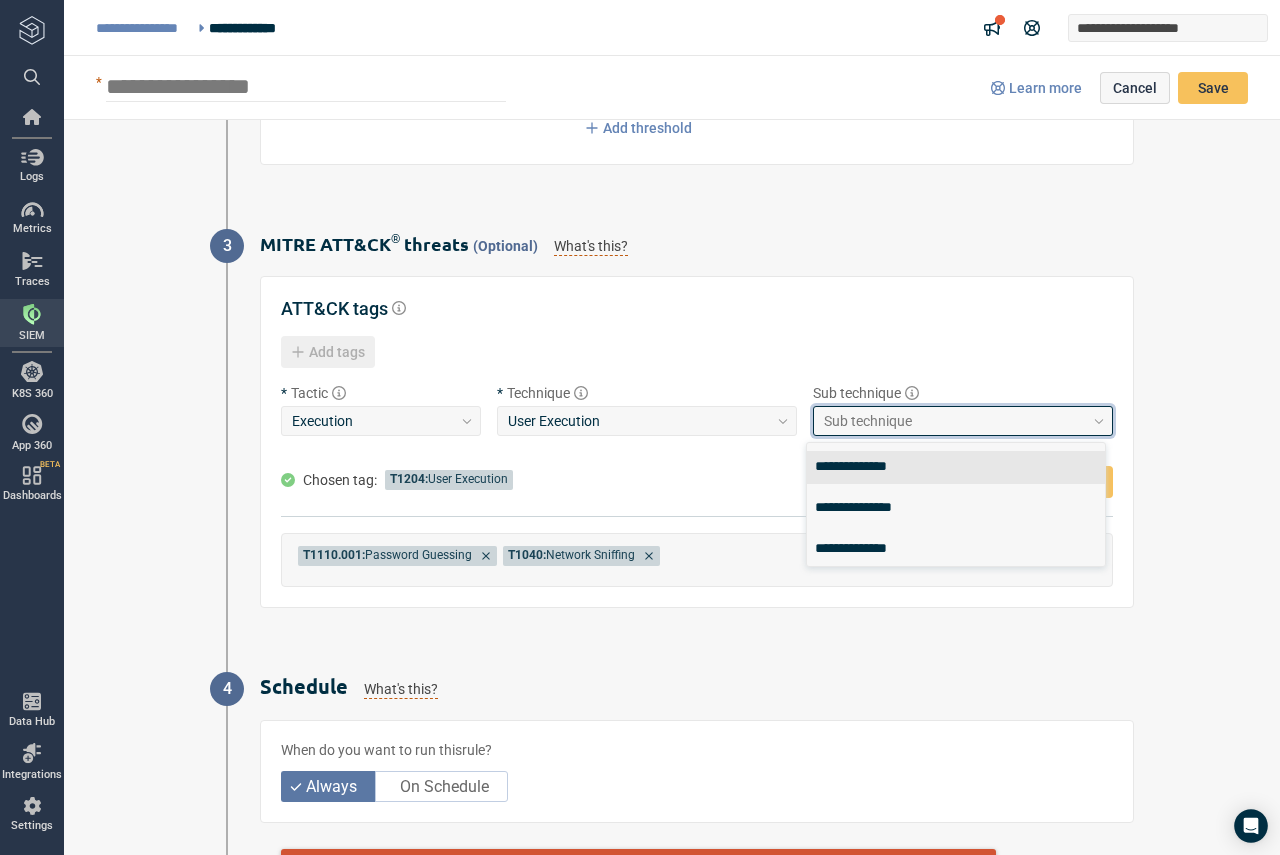 click on "**********" at bounding box center (956, 467) 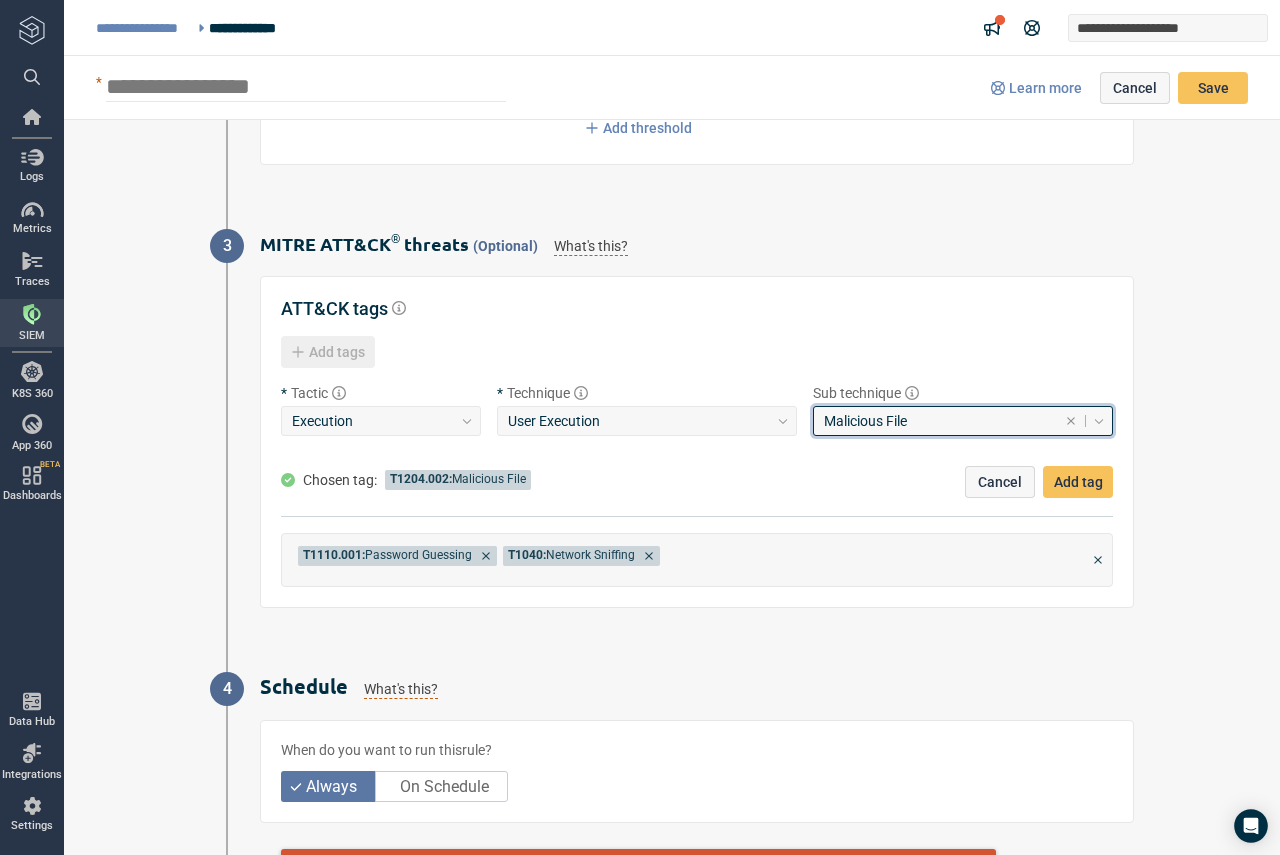 click on "Add tag" at bounding box center (1078, 482) 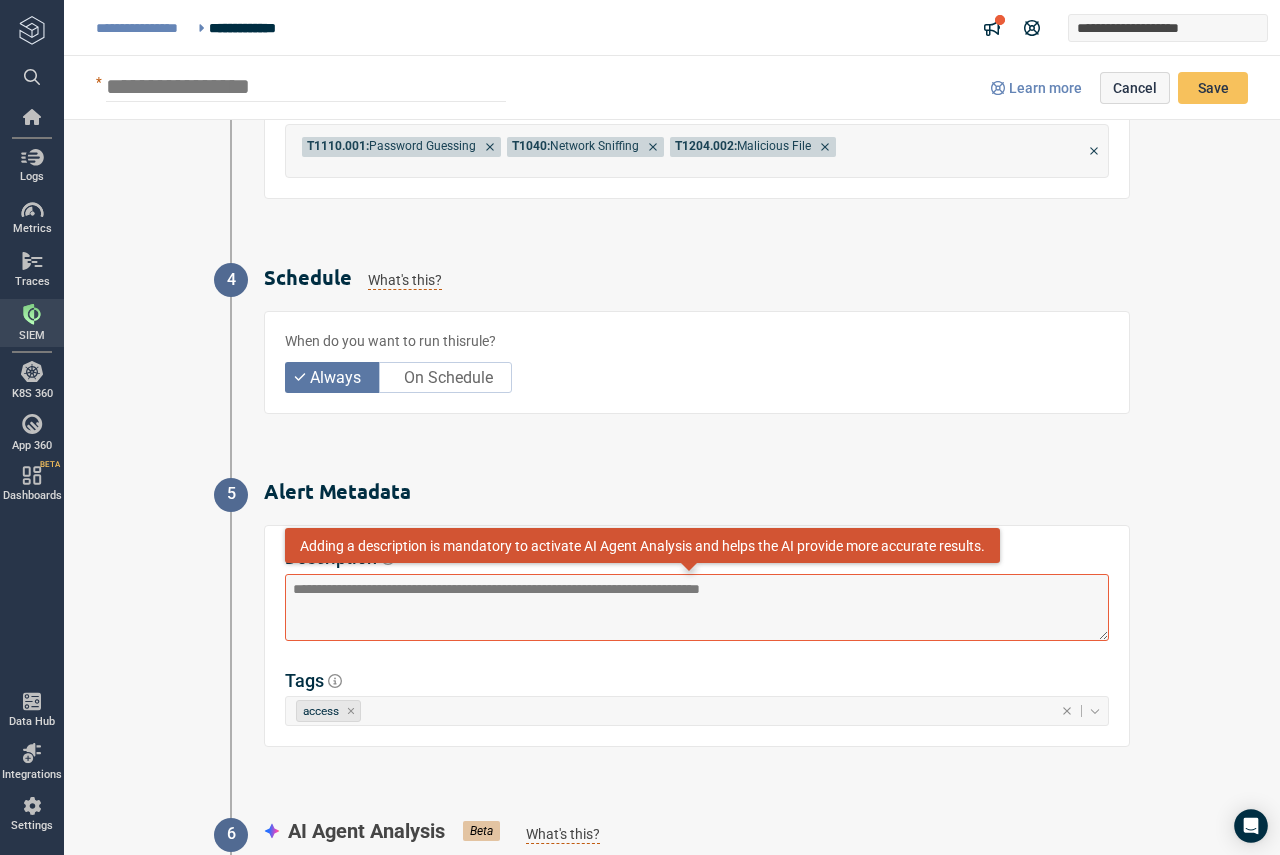 type on "*" 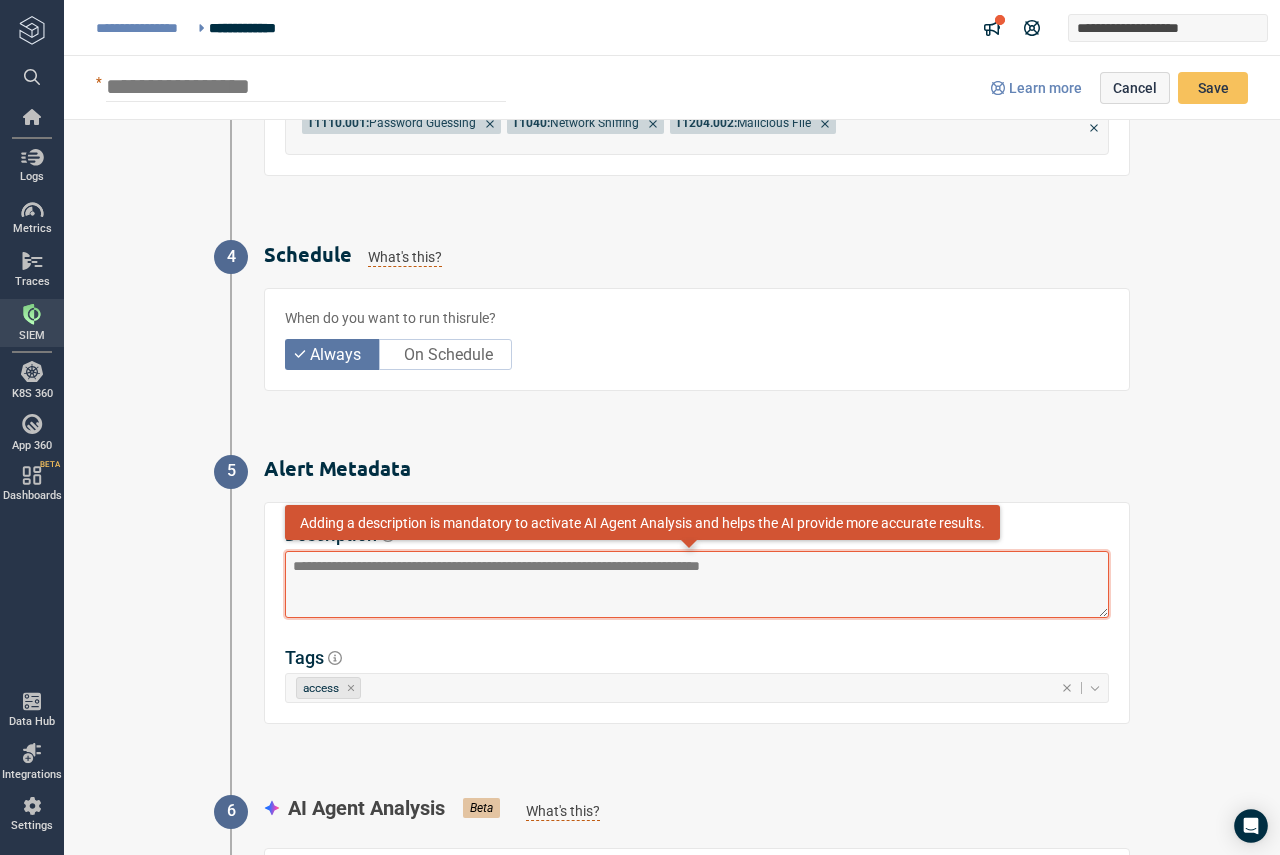 click at bounding box center (697, 584) 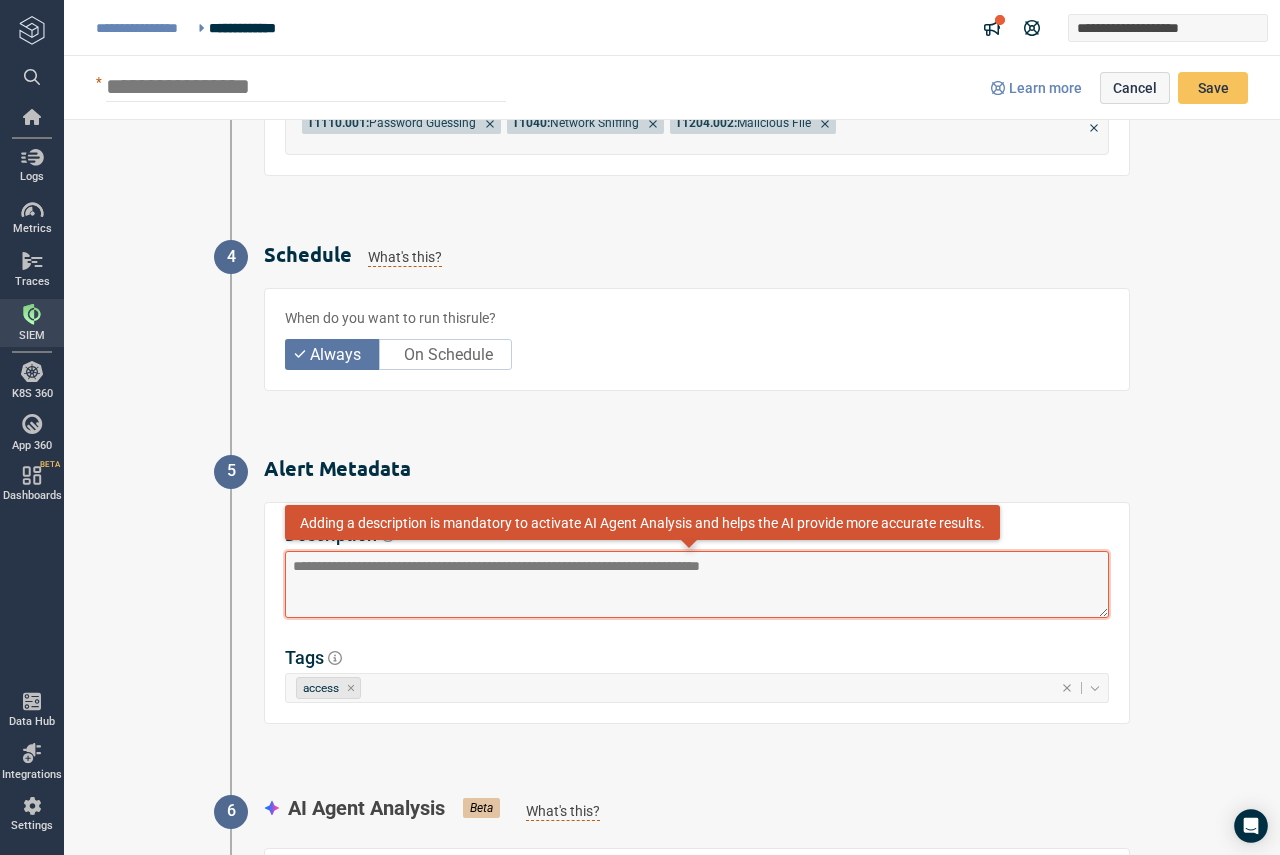 click at bounding box center (697, 584) 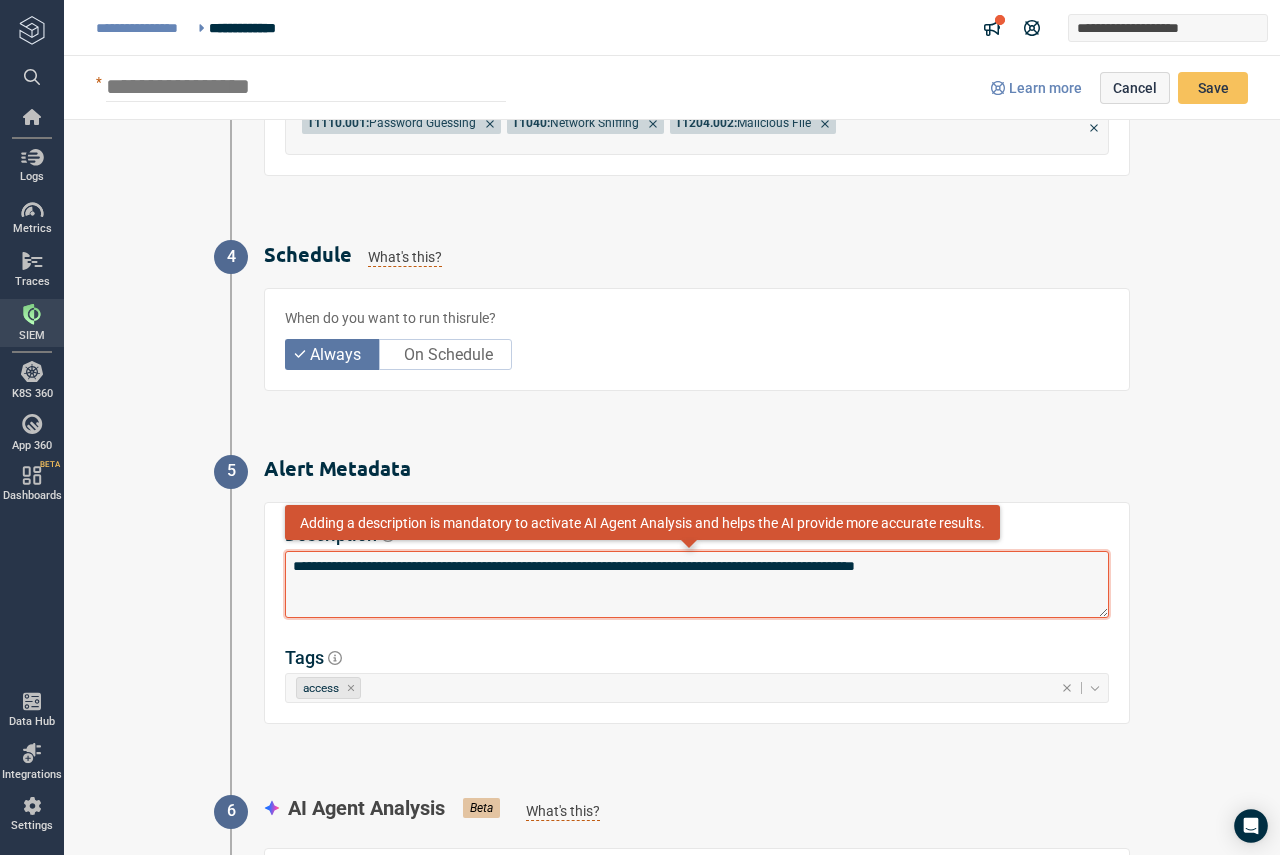 type on "*" 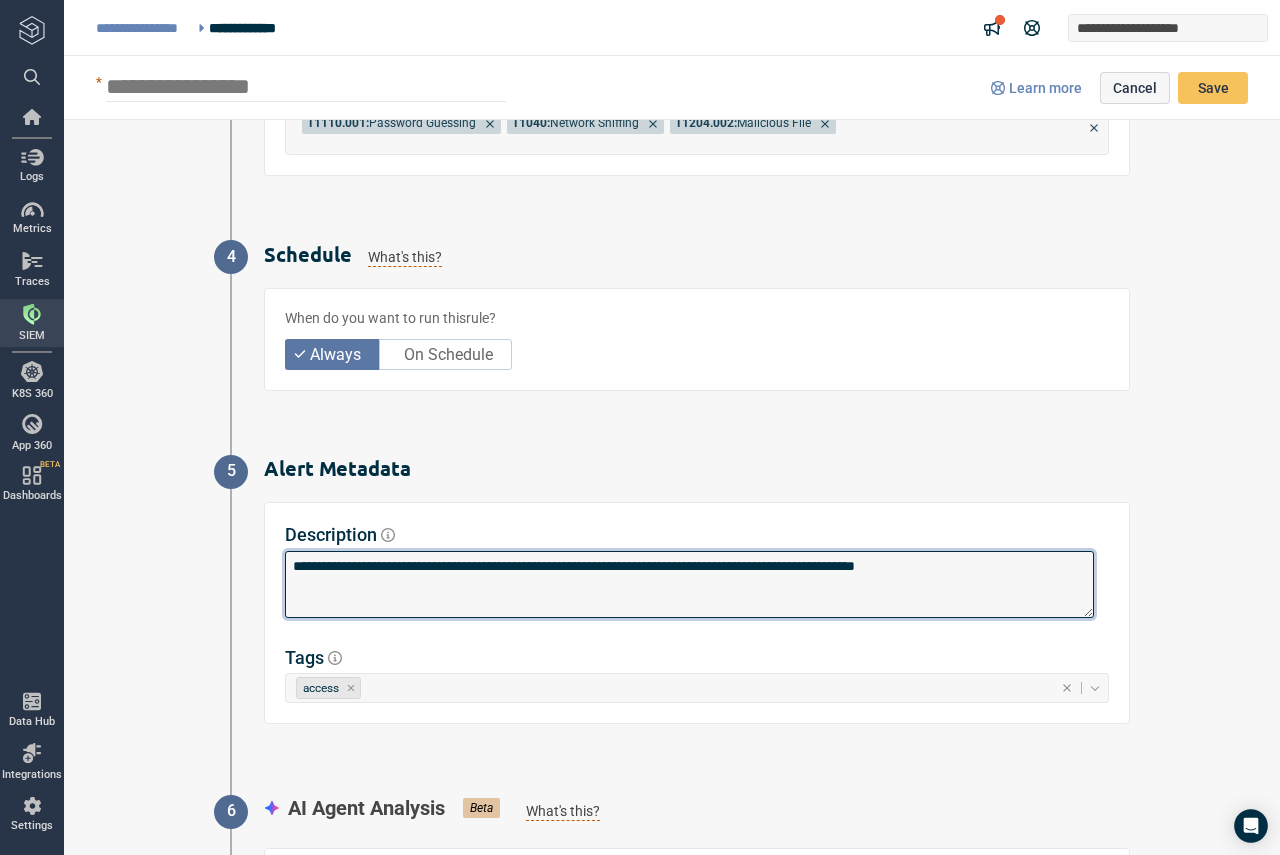 type on "**********" 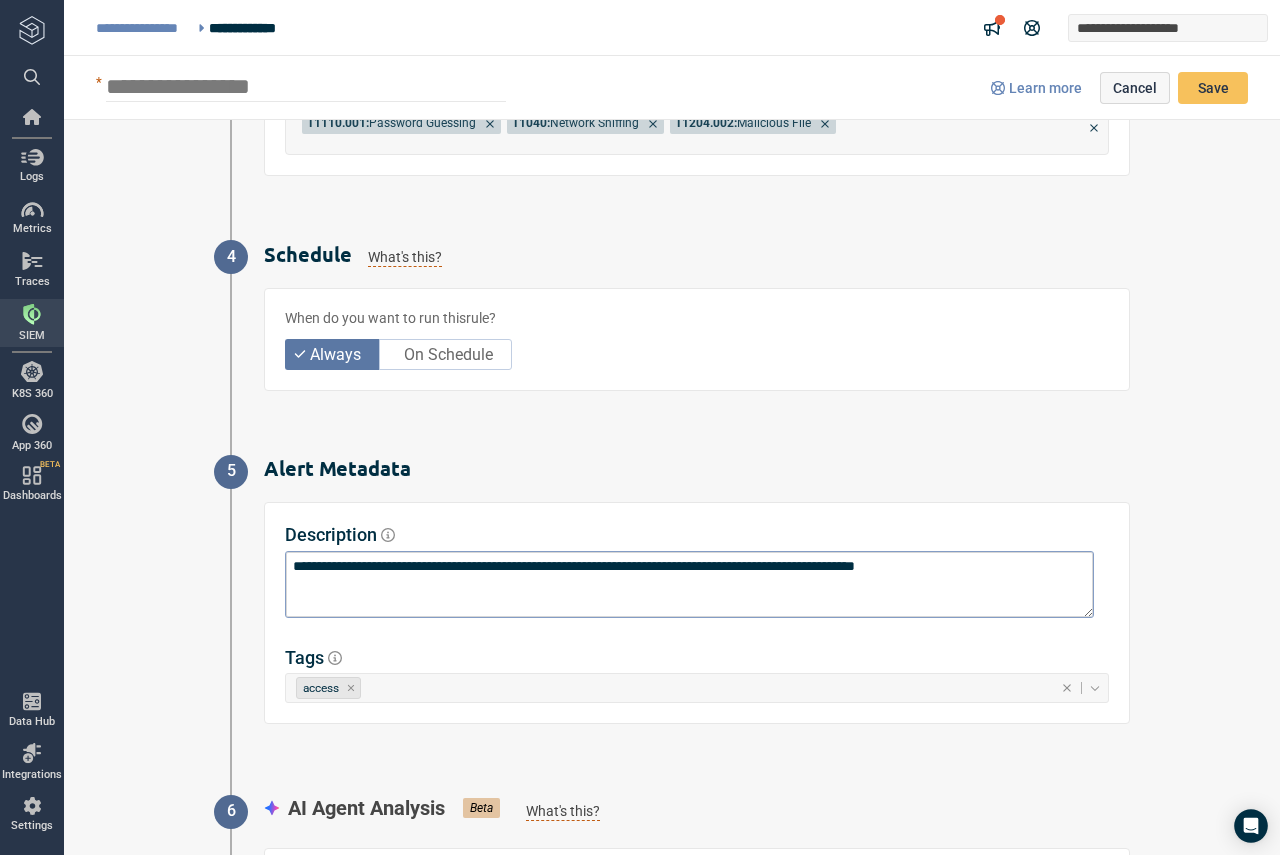 click on "**********" at bounding box center [672, 487] 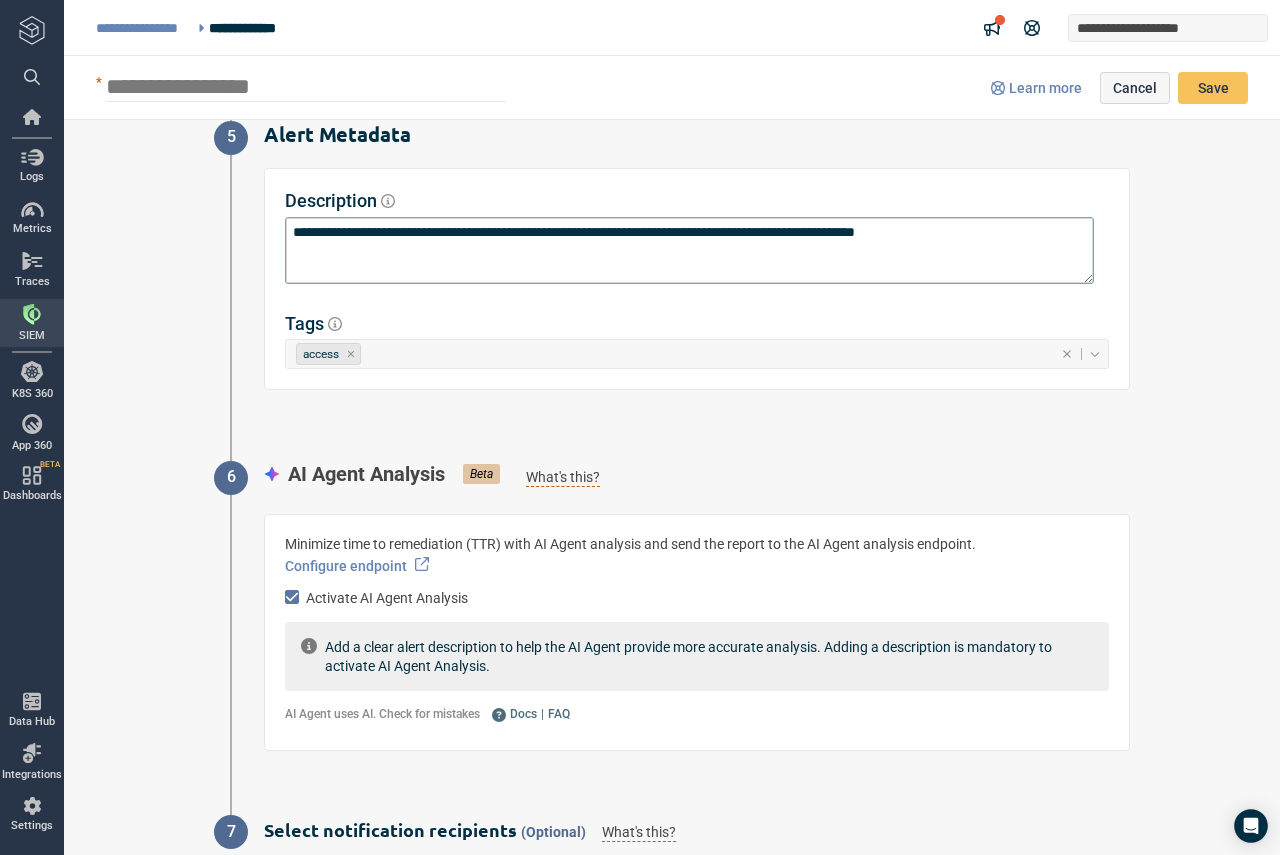 scroll, scrollTop: 889, scrollLeft: 0, axis: vertical 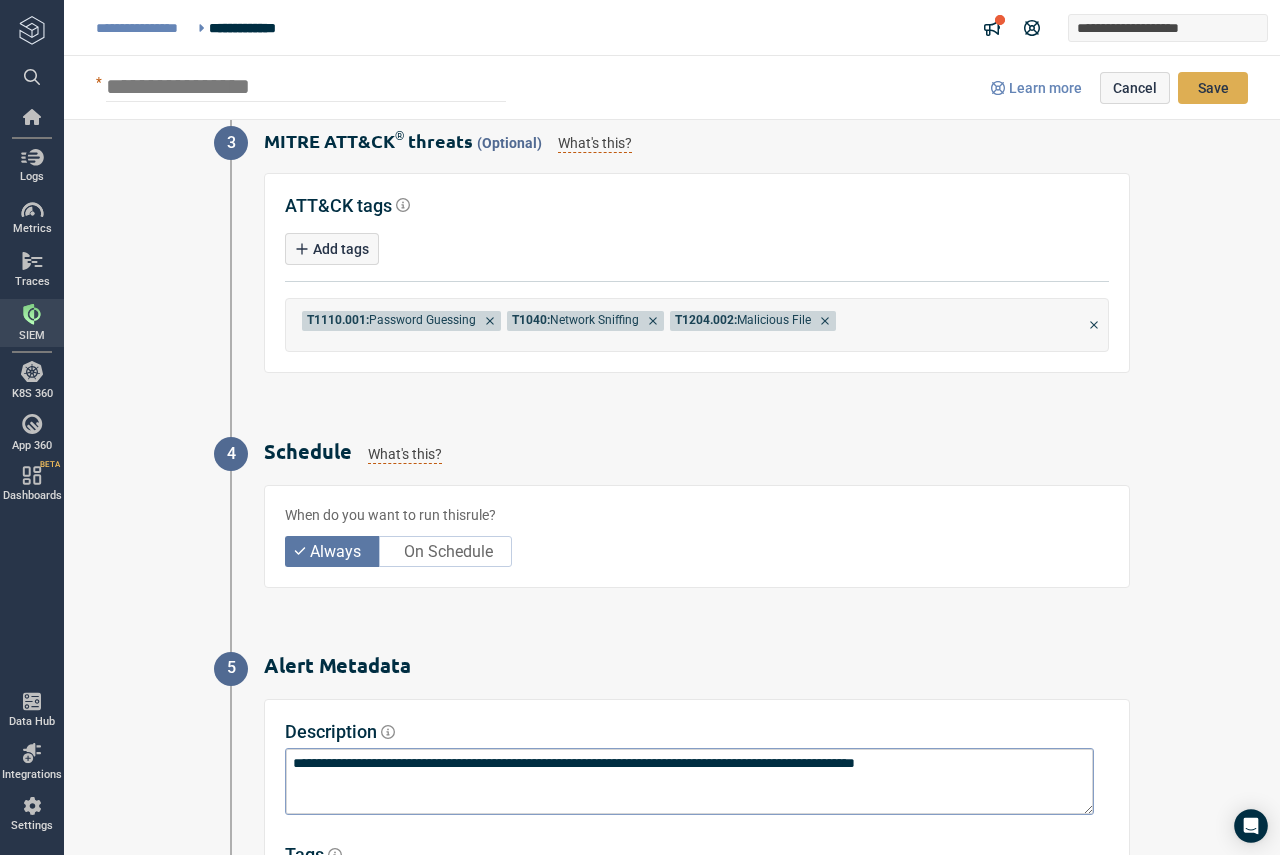 click on "Save" at bounding box center (1213, 88) 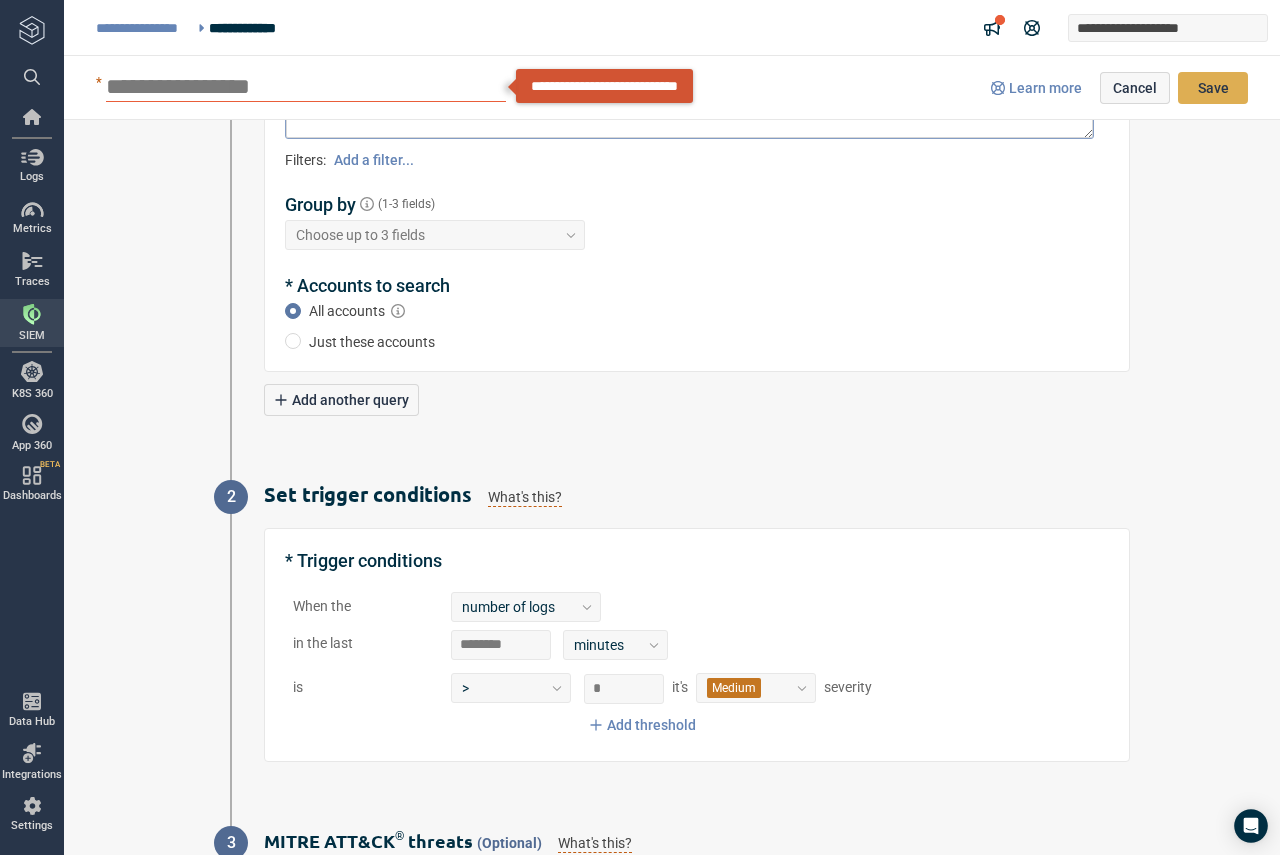 scroll, scrollTop: 0, scrollLeft: 0, axis: both 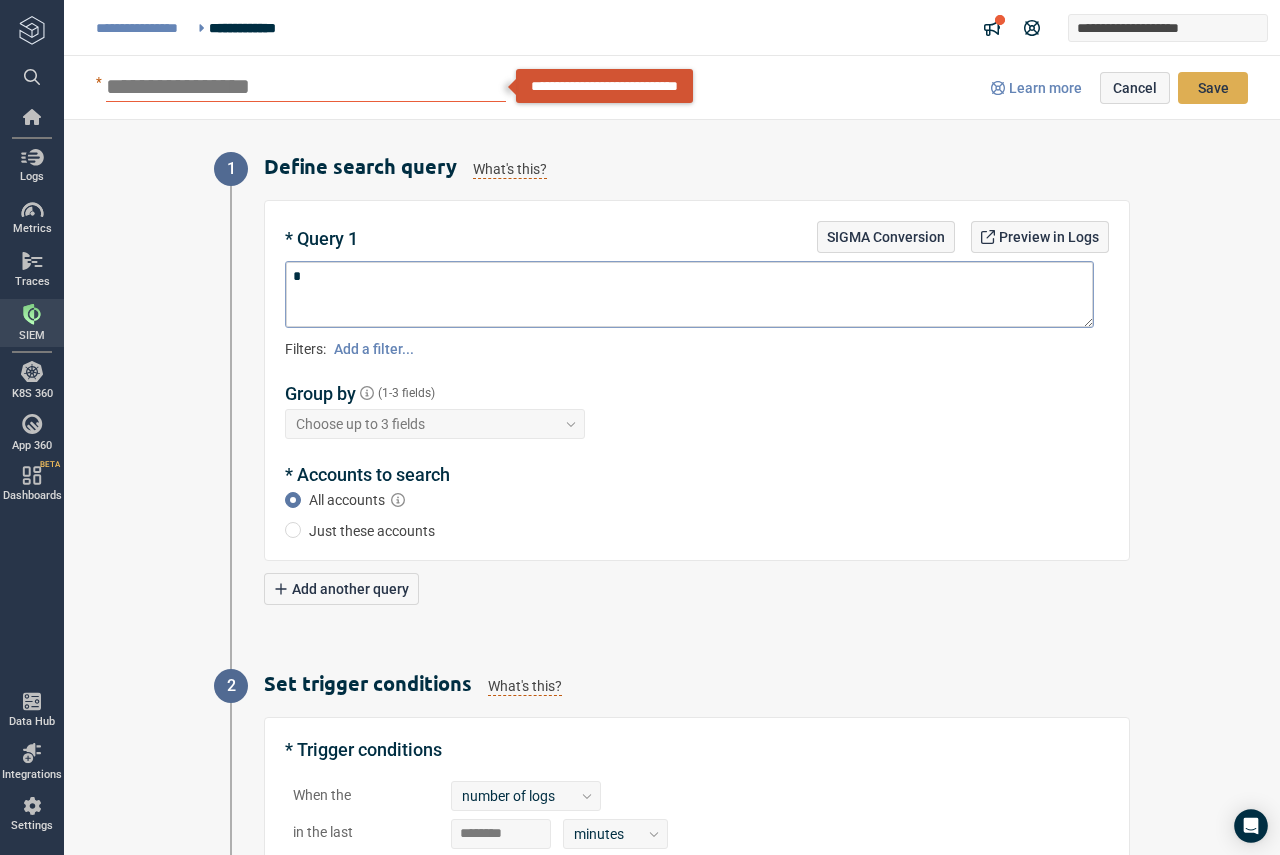 click at bounding box center (306, 87) 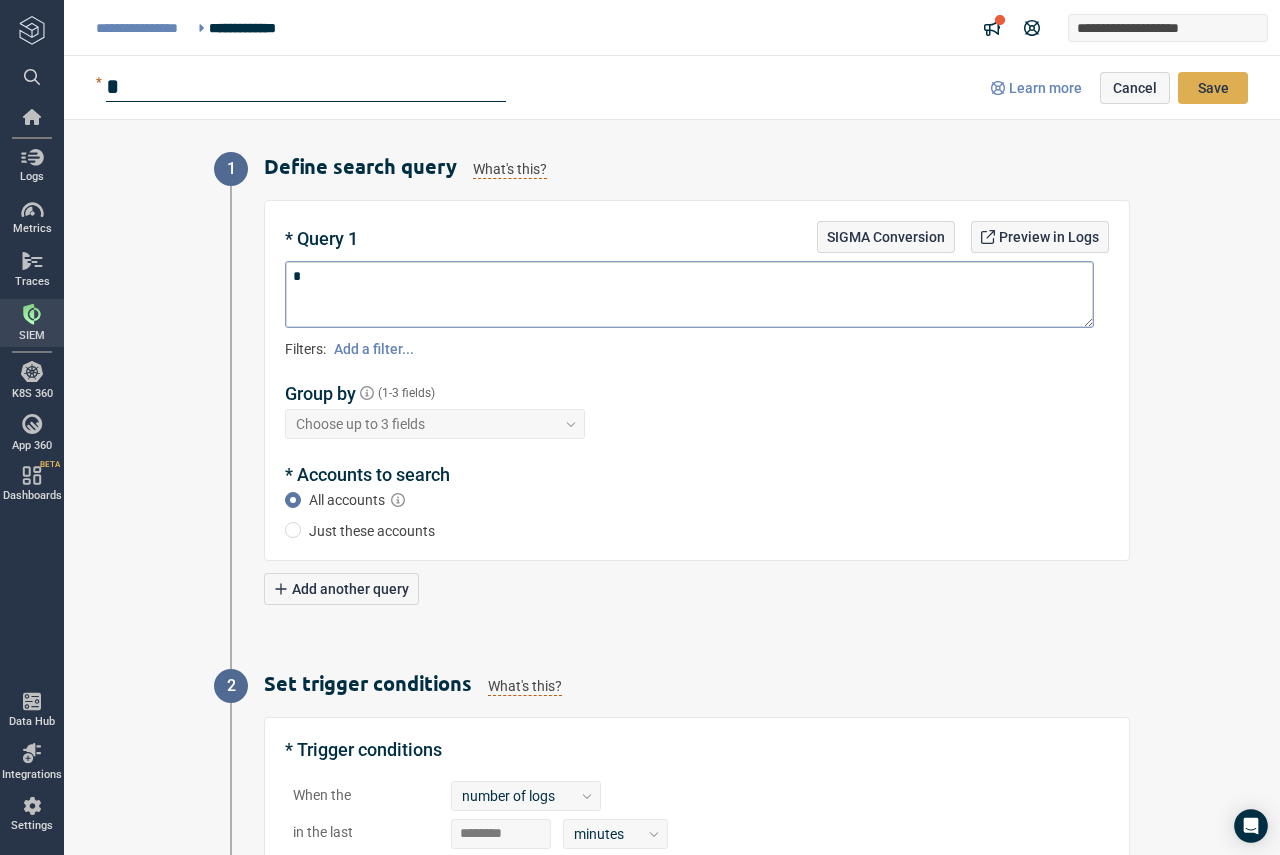 type on "*" 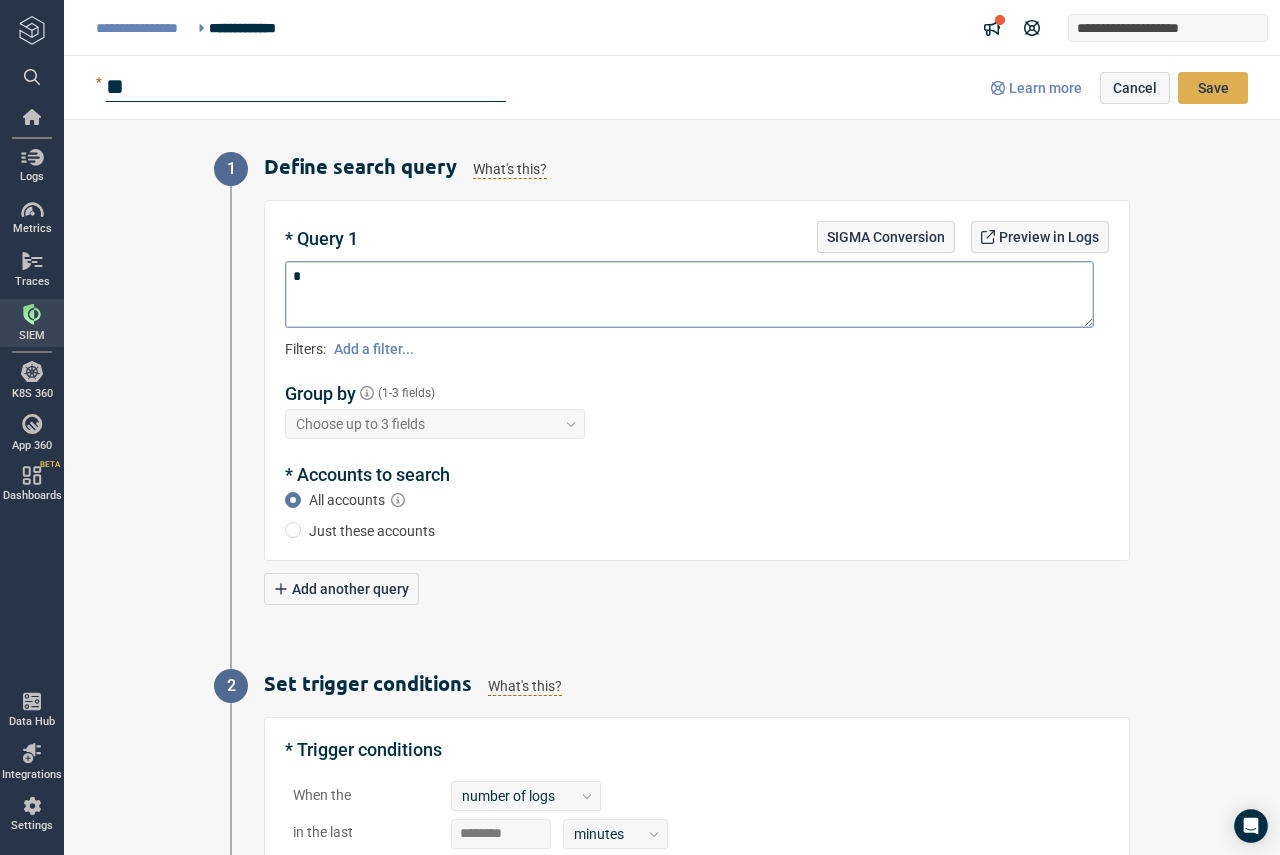 type on "***" 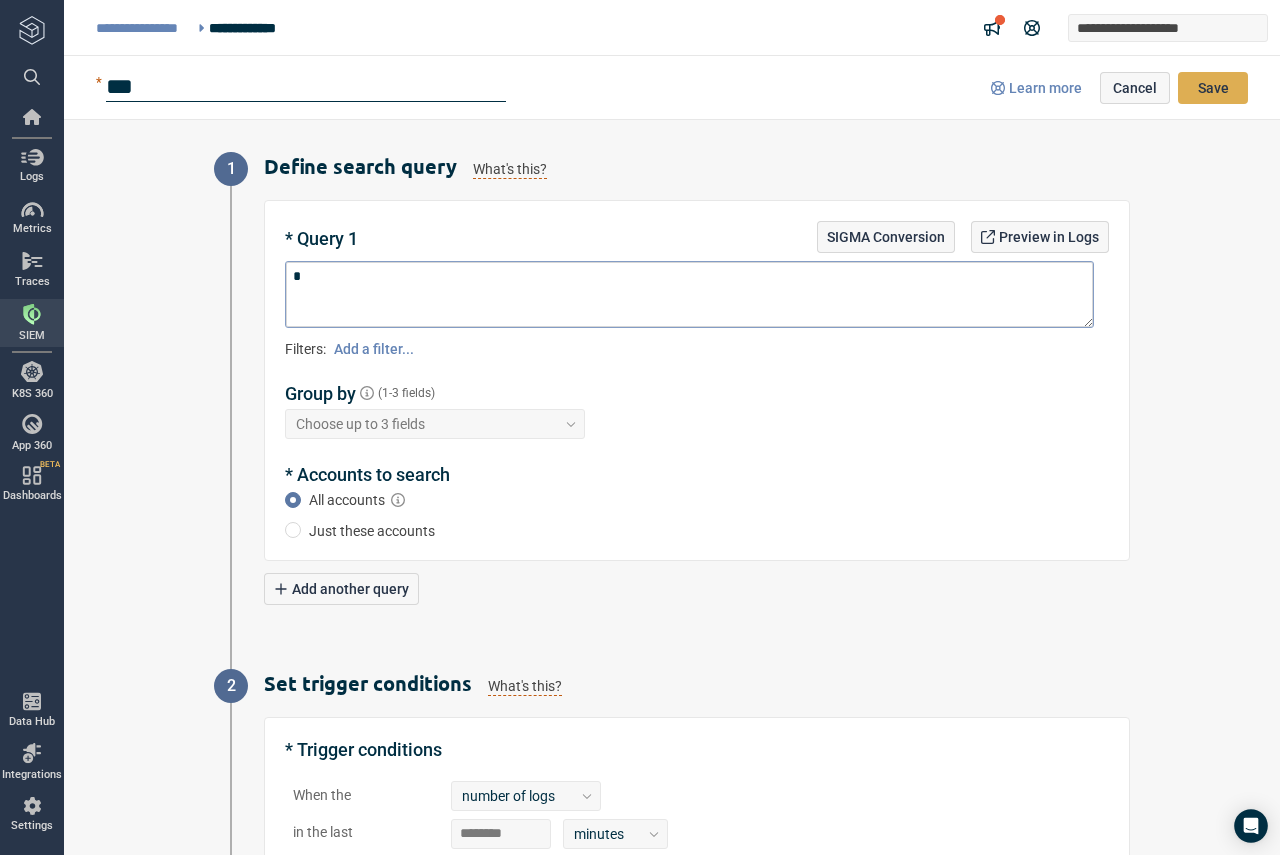 type on "*" 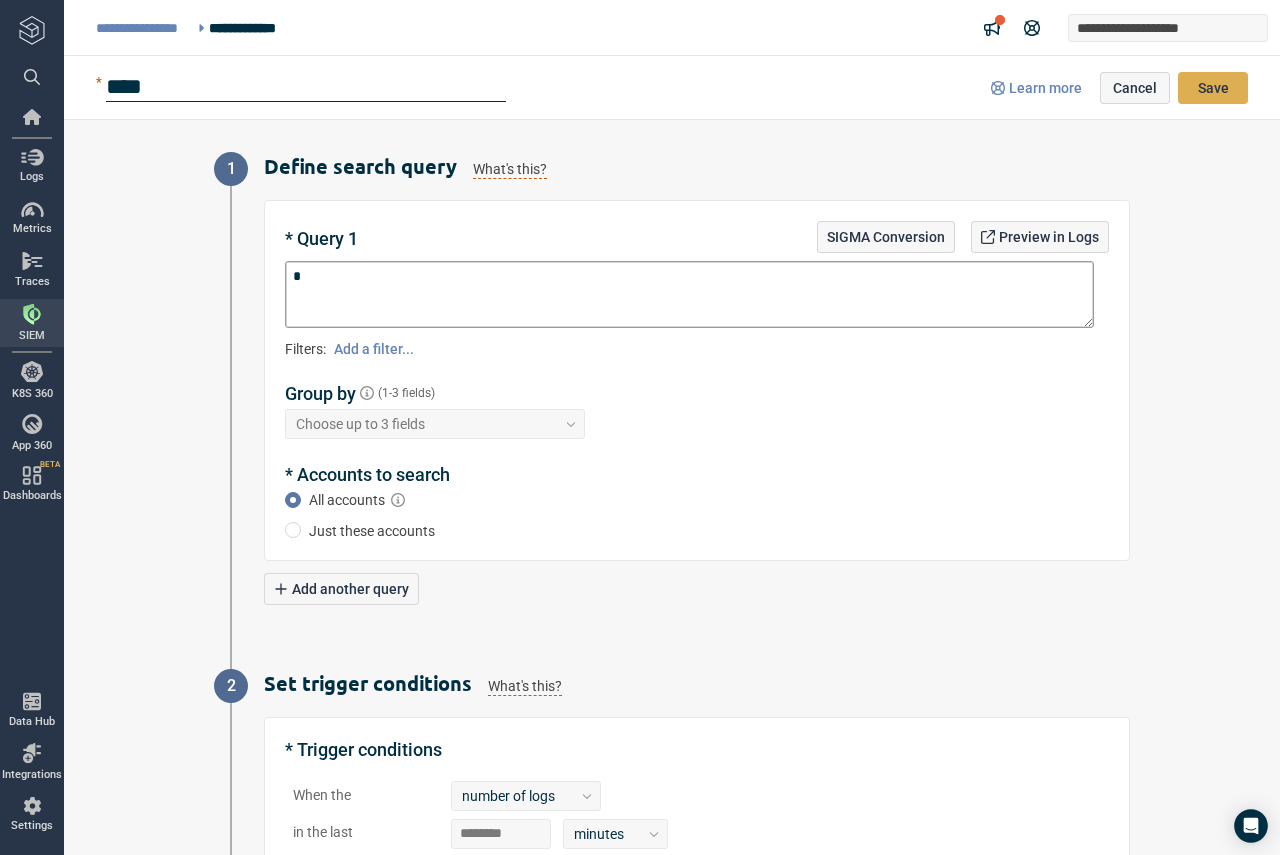 type on "*****" 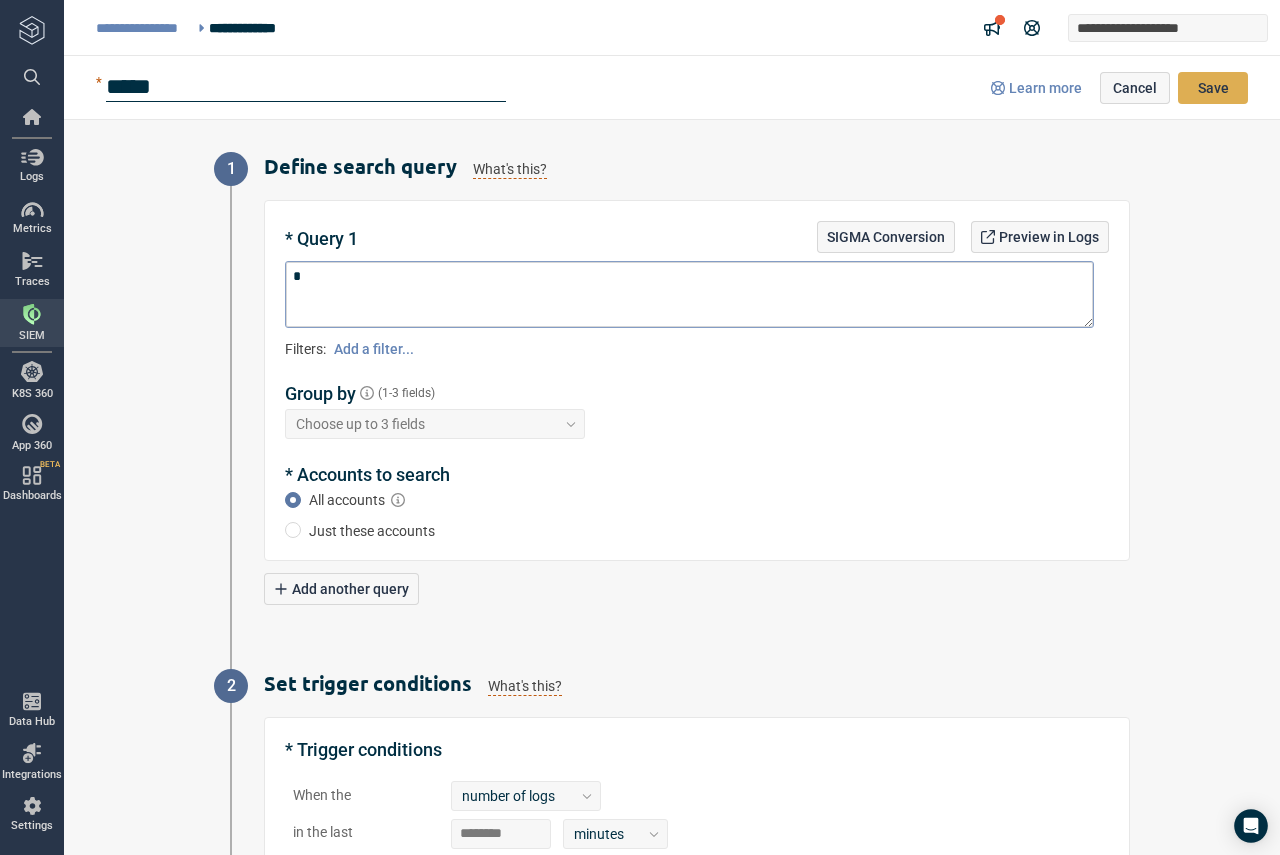 type on "*" 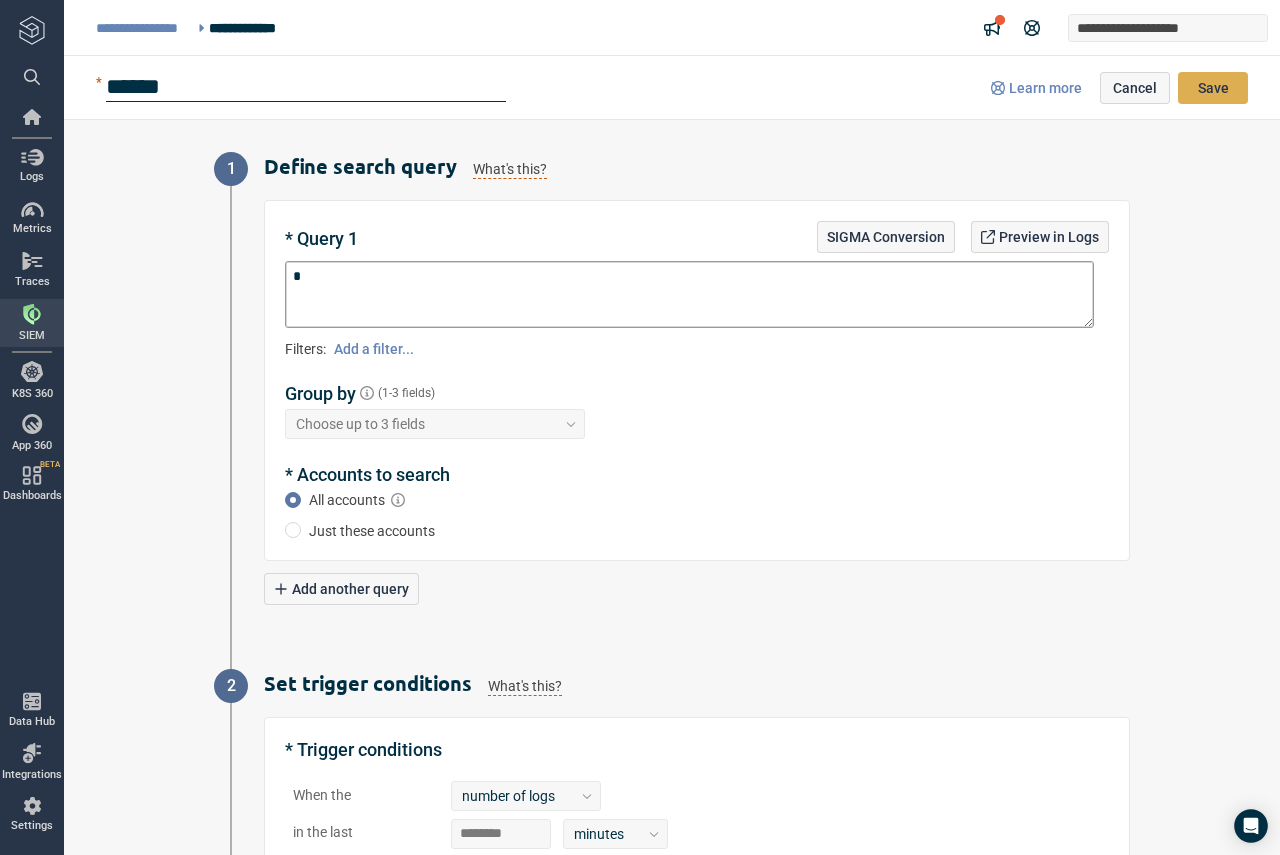 type on "*" 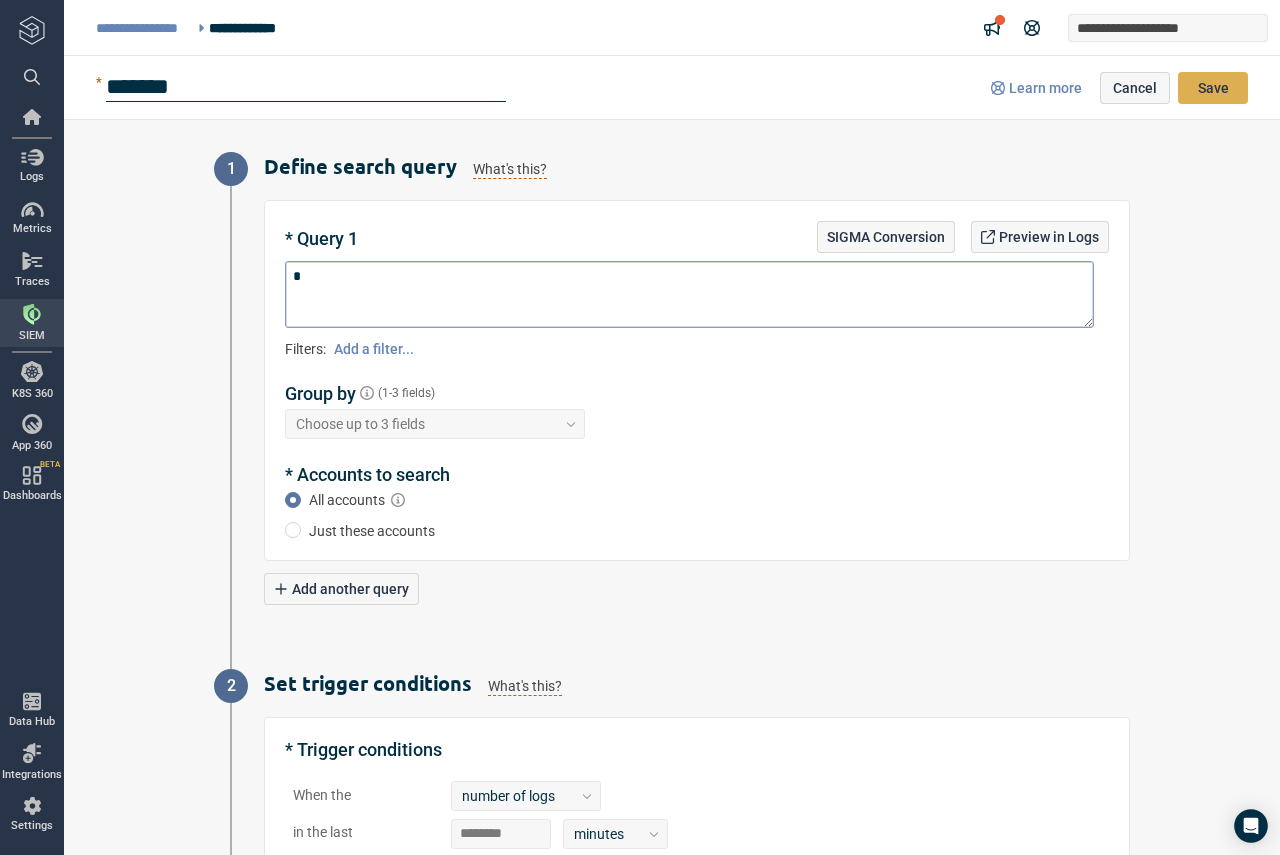 type on "********" 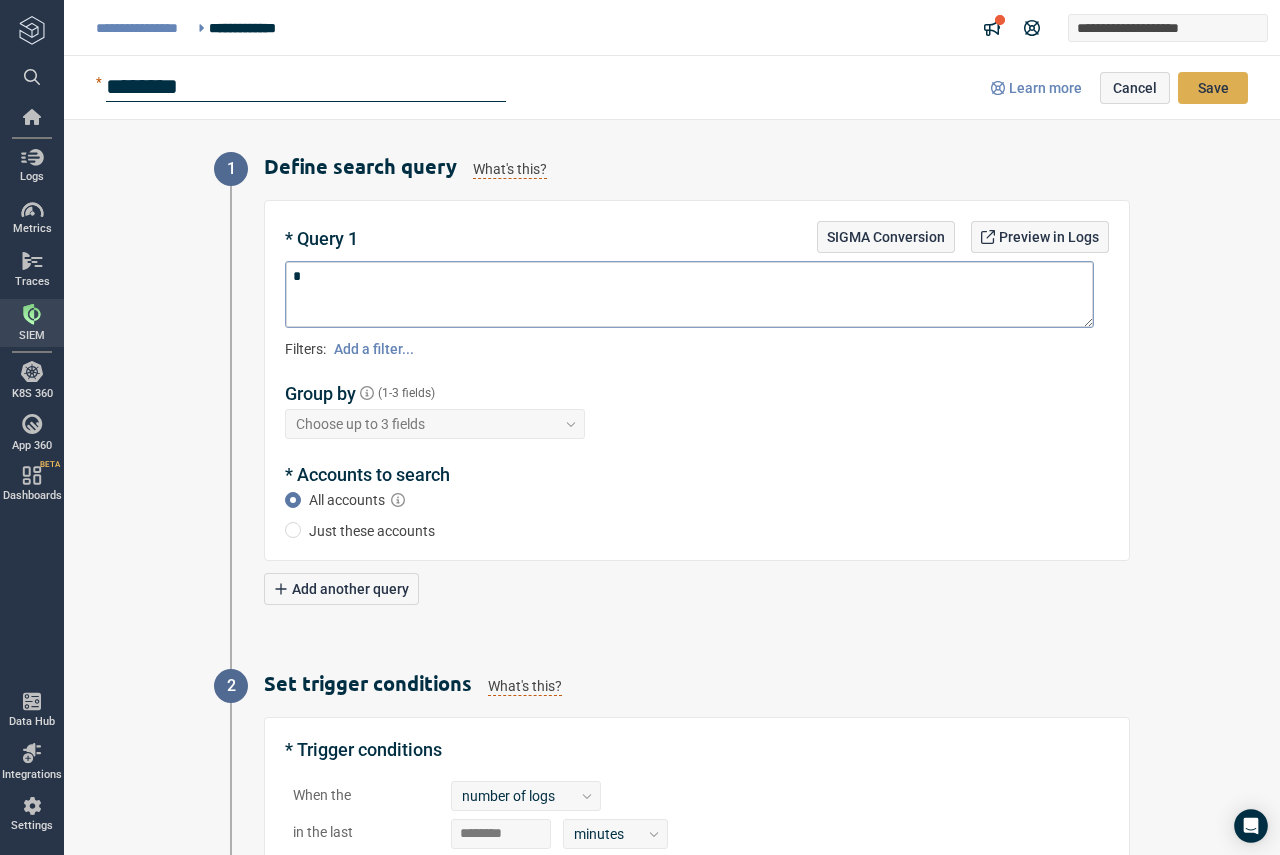 type on "*" 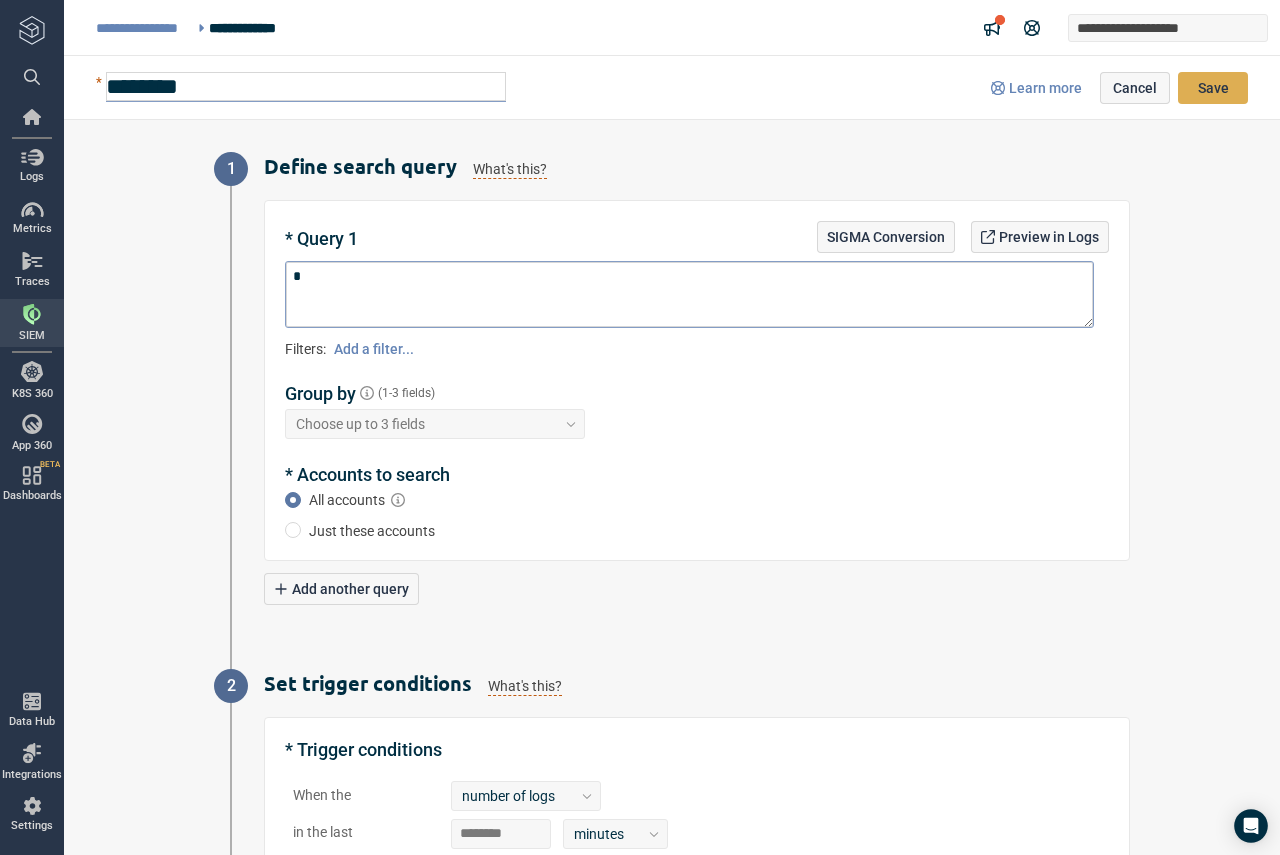 click on "Save" at bounding box center (1213, 88) 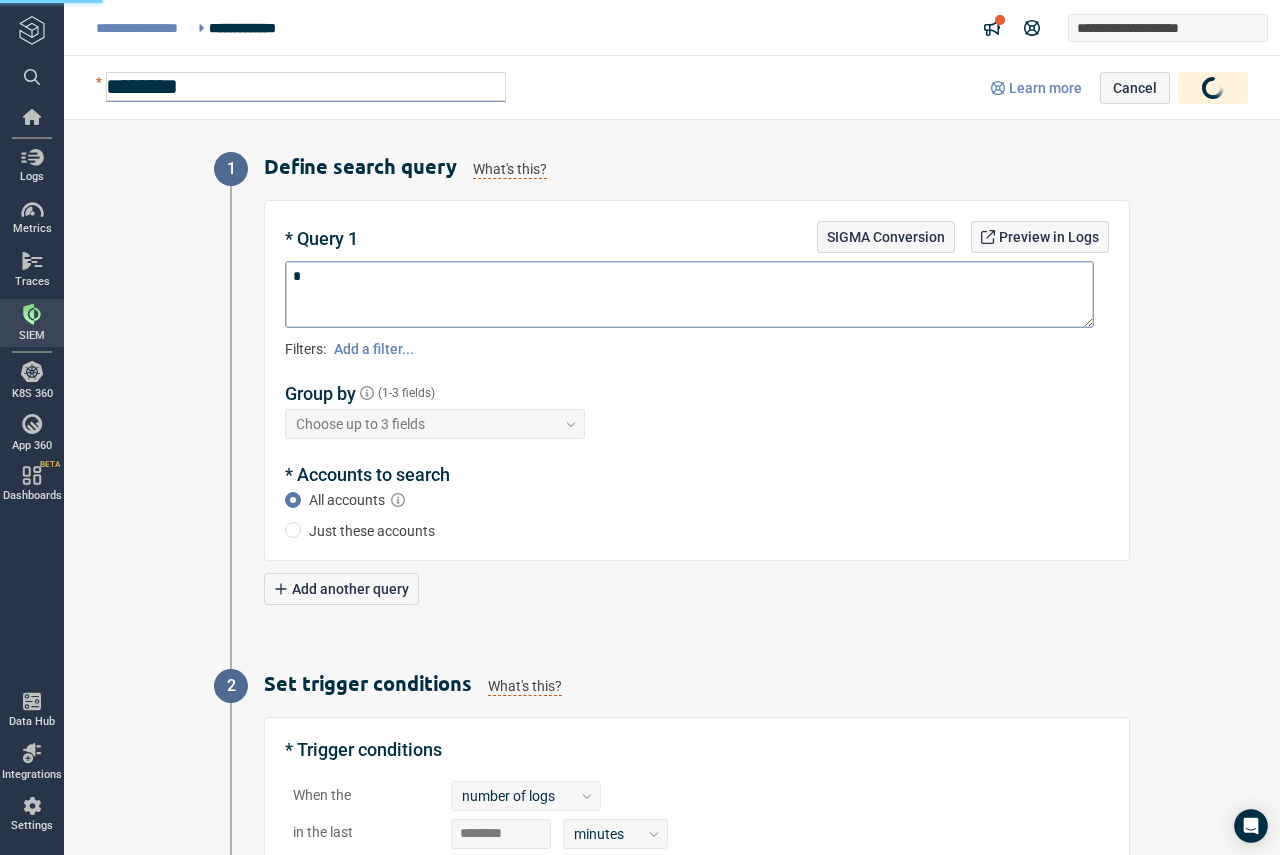 type on "*" 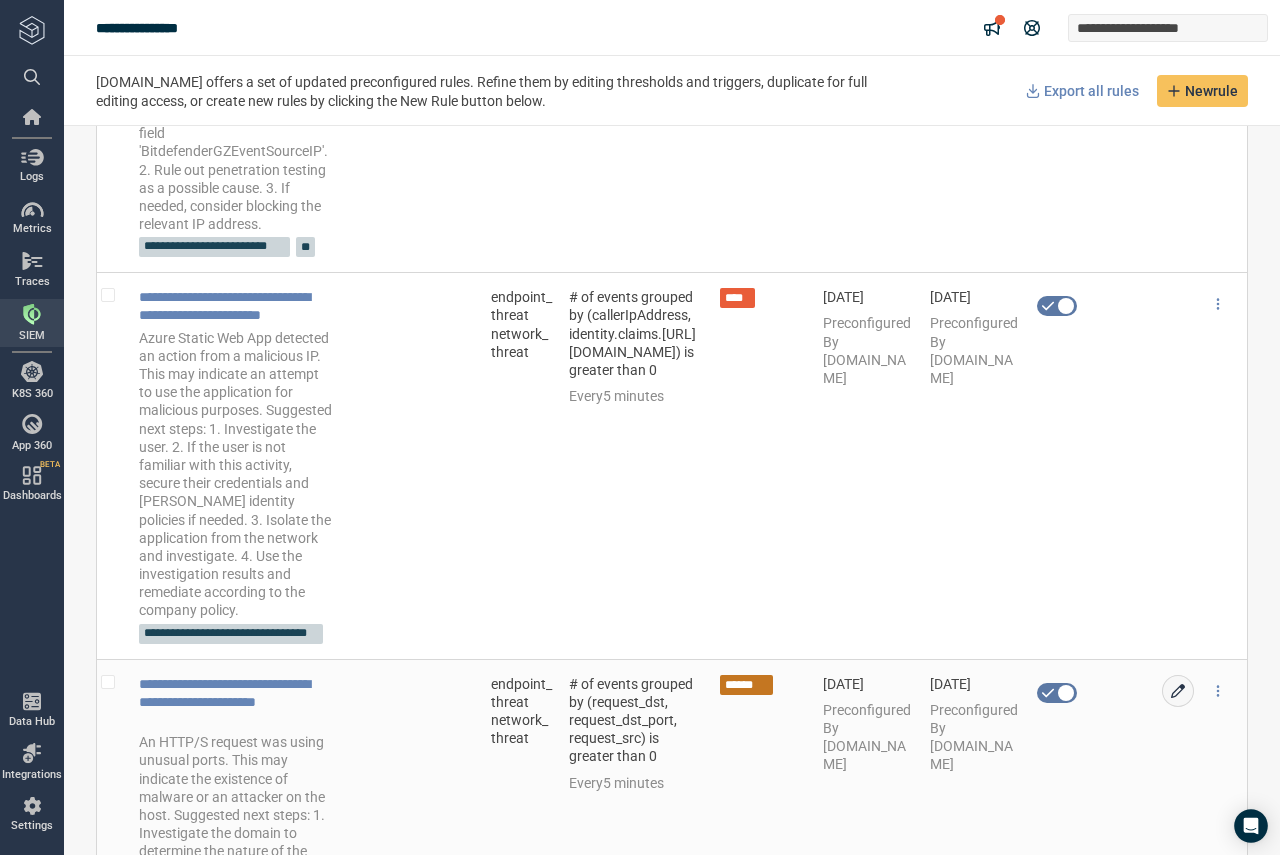 scroll, scrollTop: 9274, scrollLeft: 0, axis: vertical 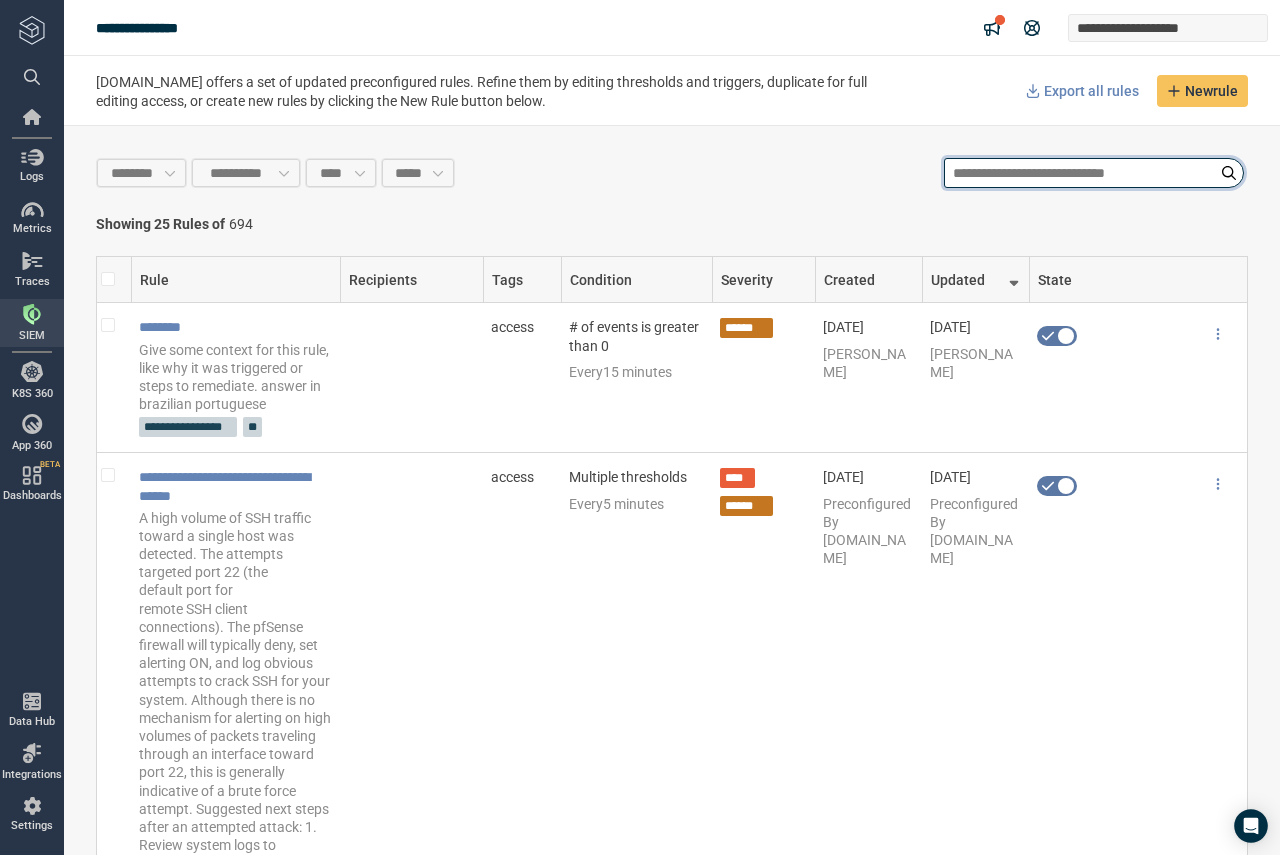 click at bounding box center [1094, 173] 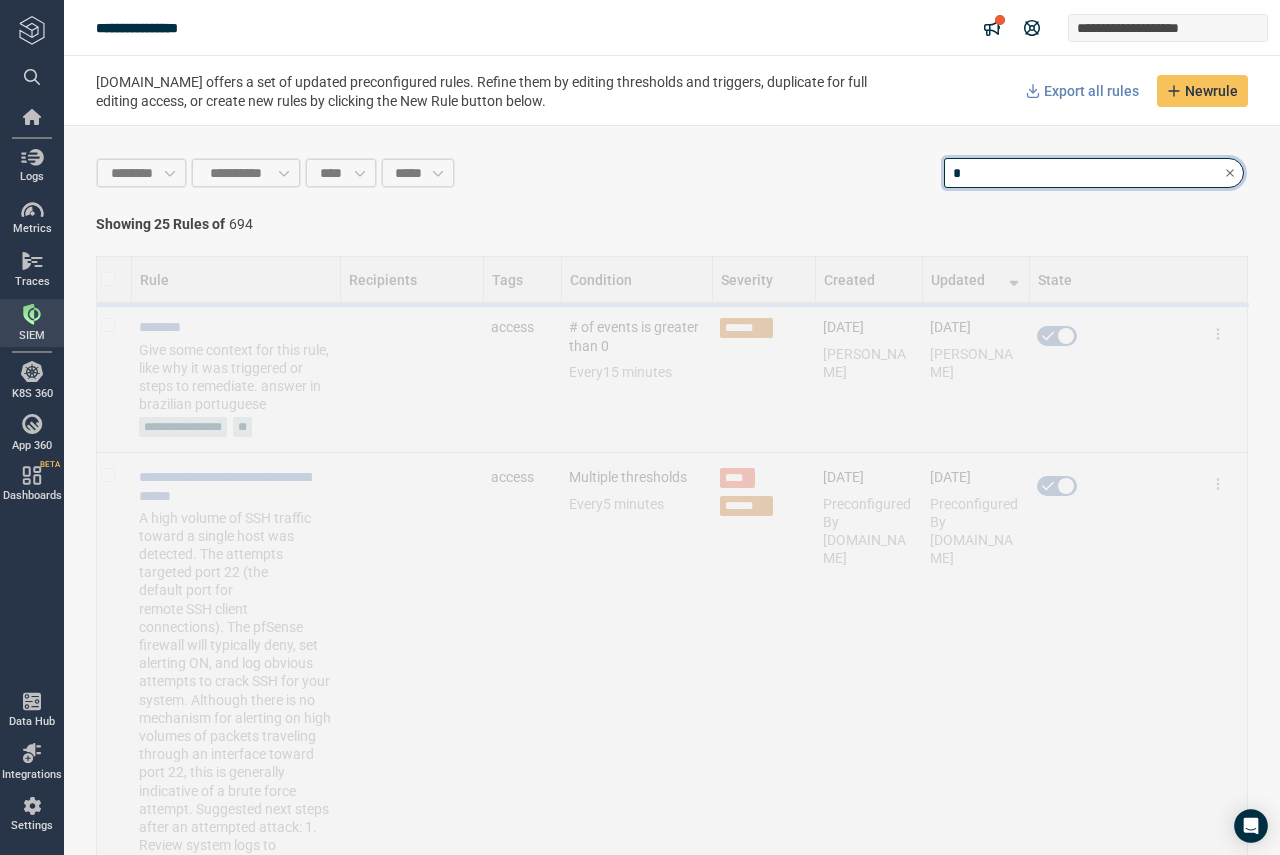 type on "*" 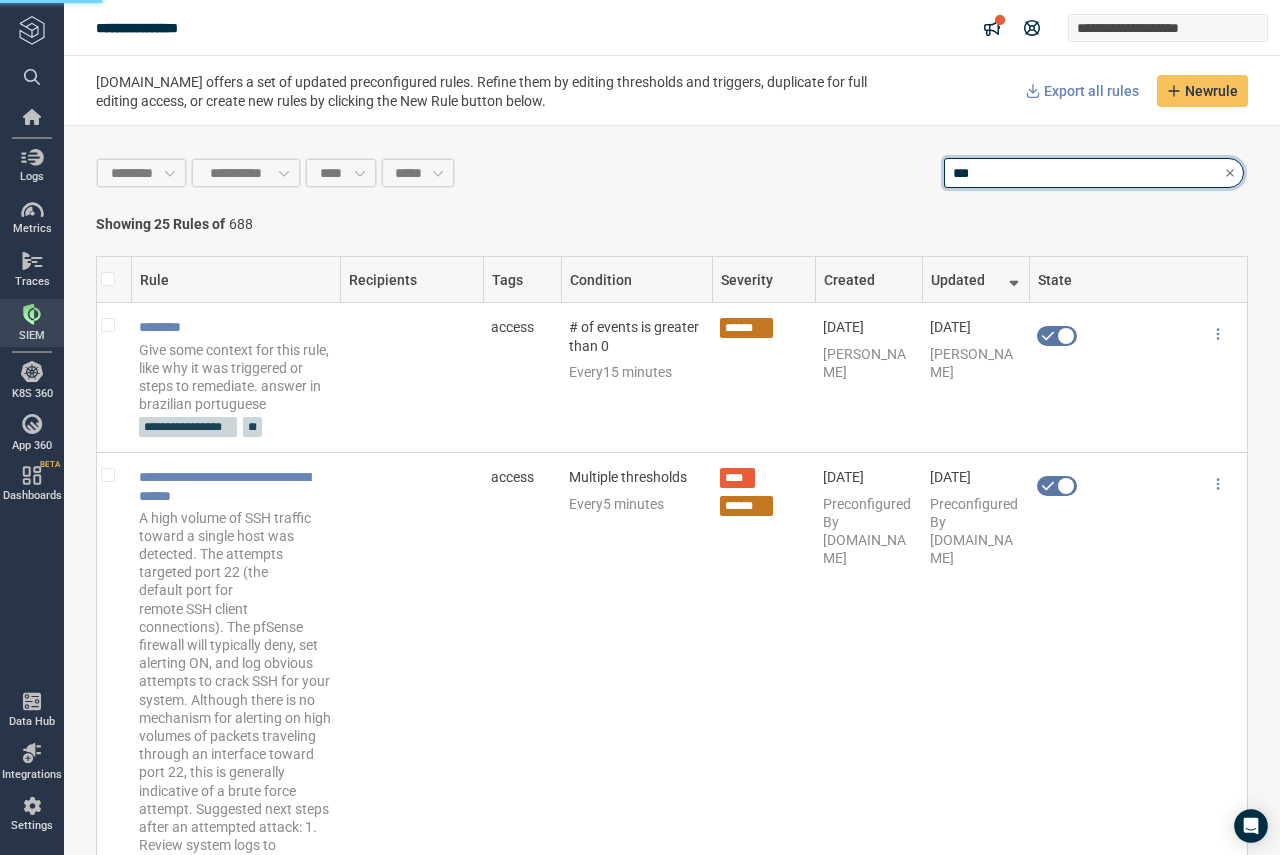 type on "****" 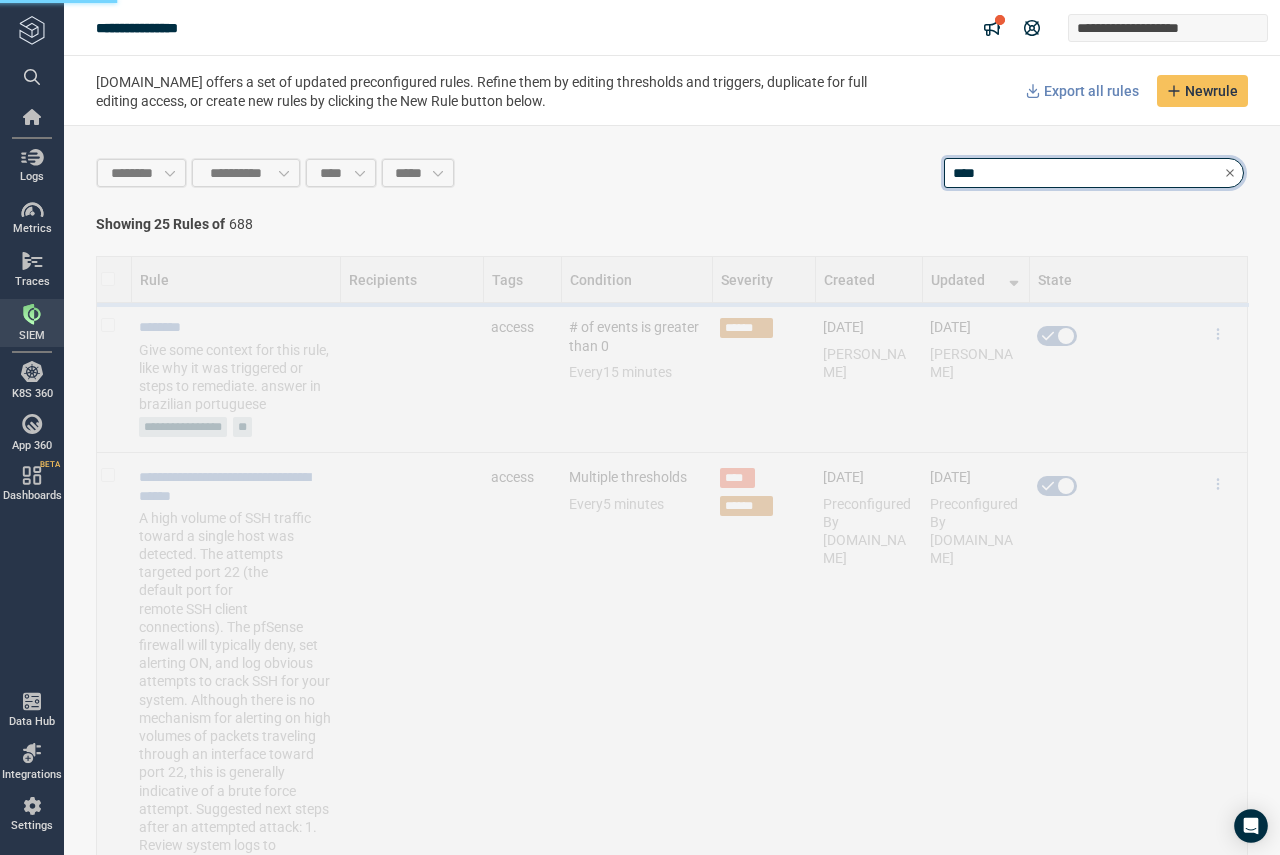 type on "*" 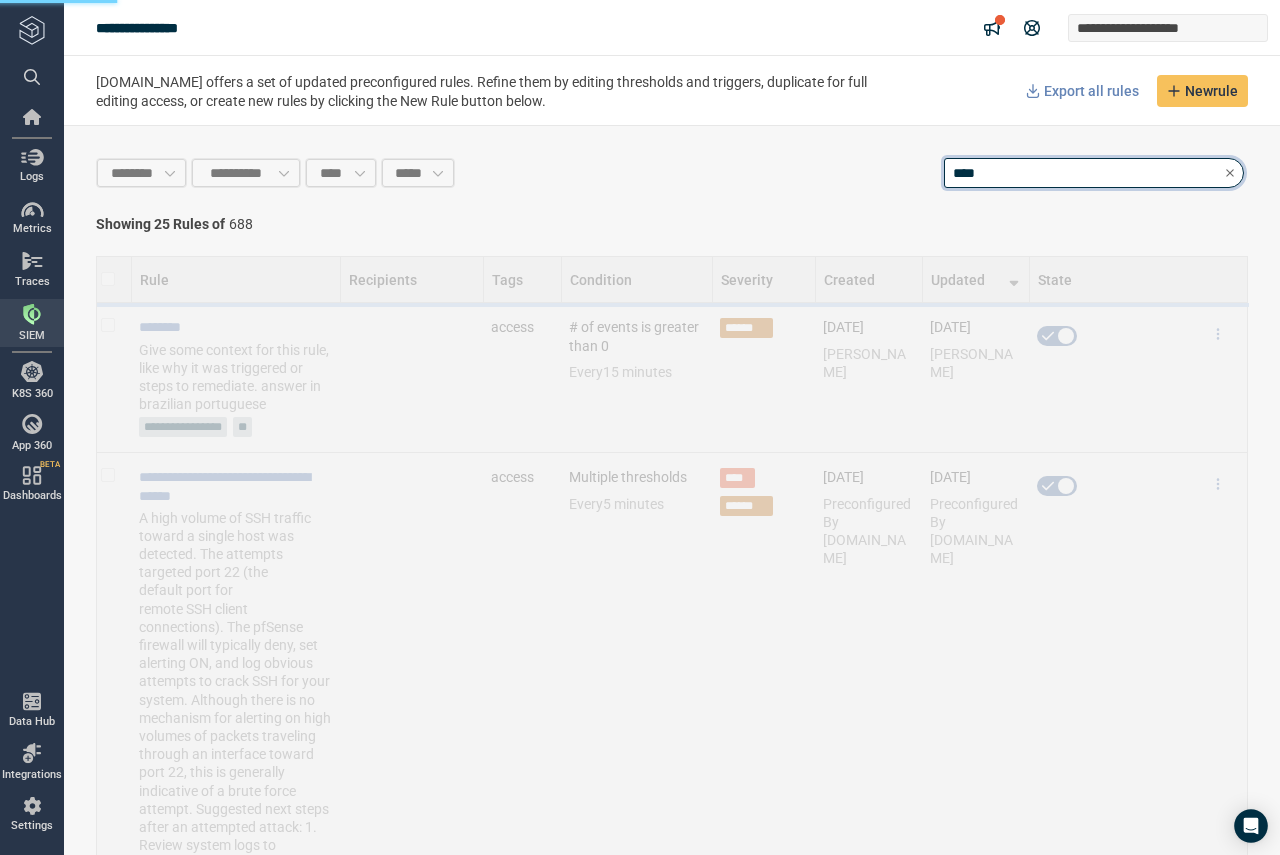 type on "*****" 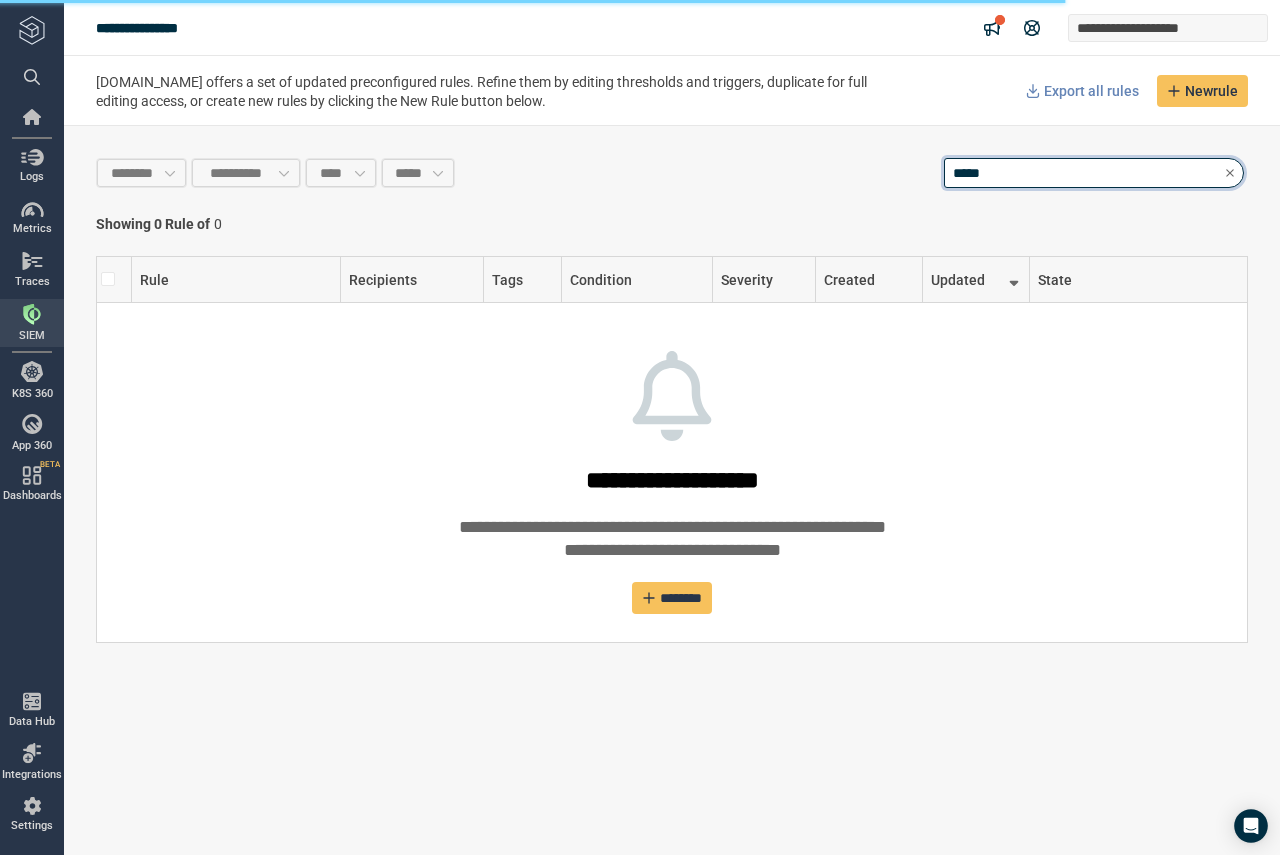 type on "*" 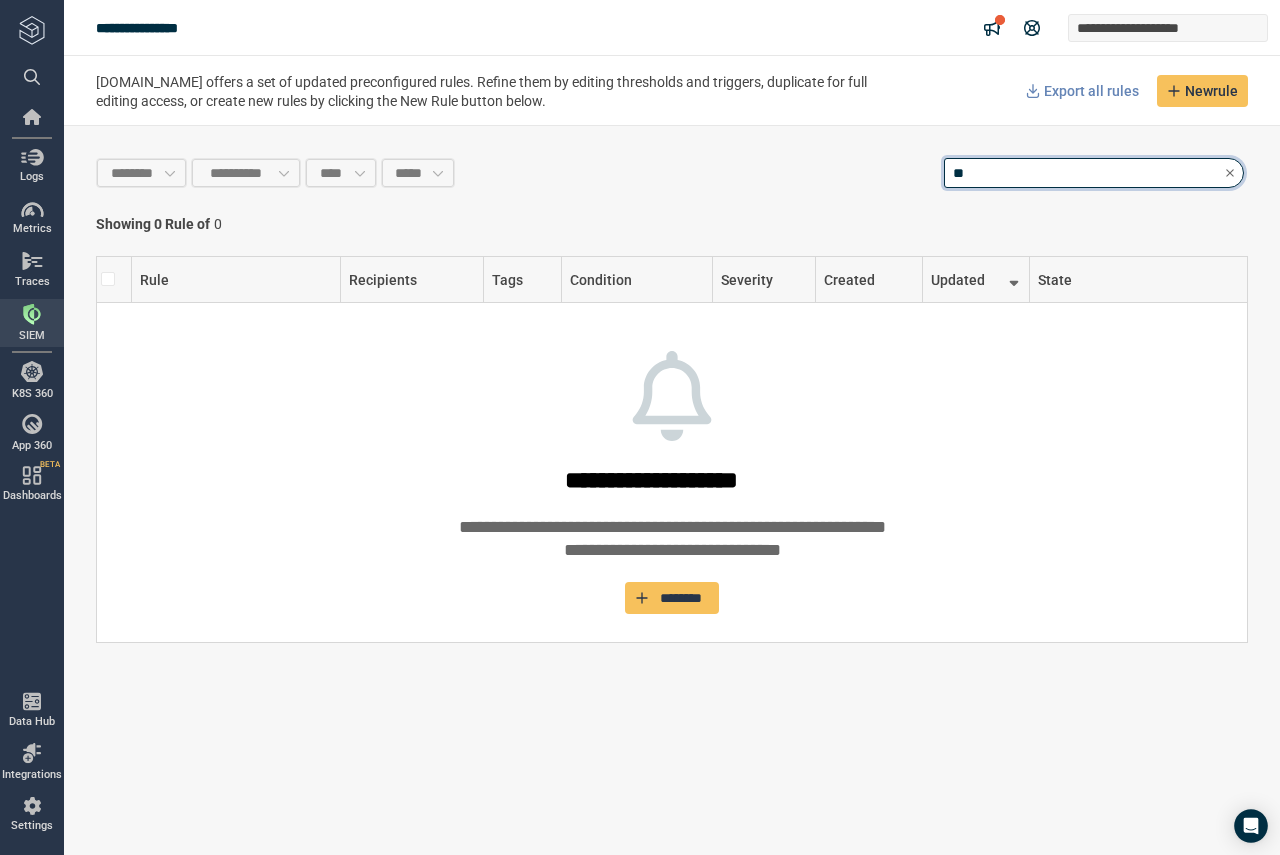 type on "*" 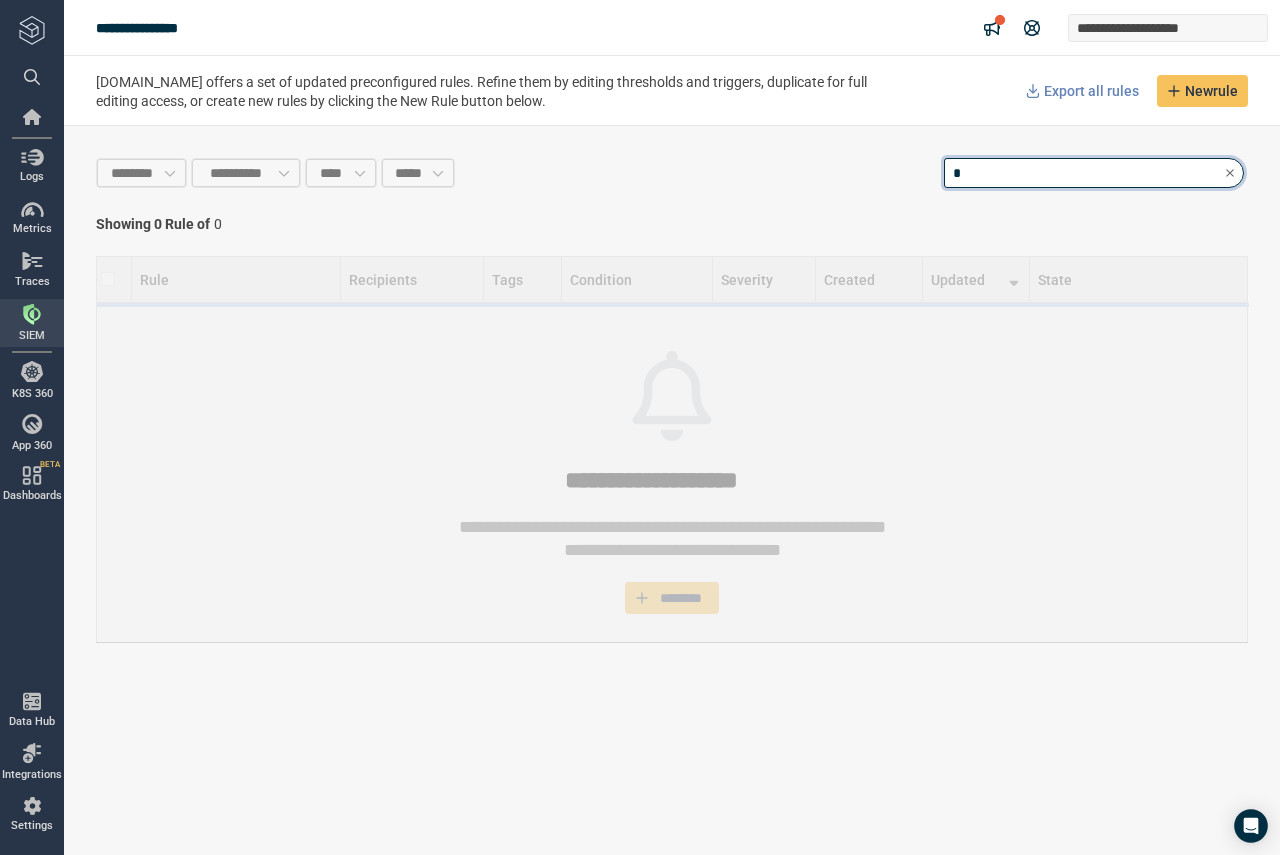 type on "*" 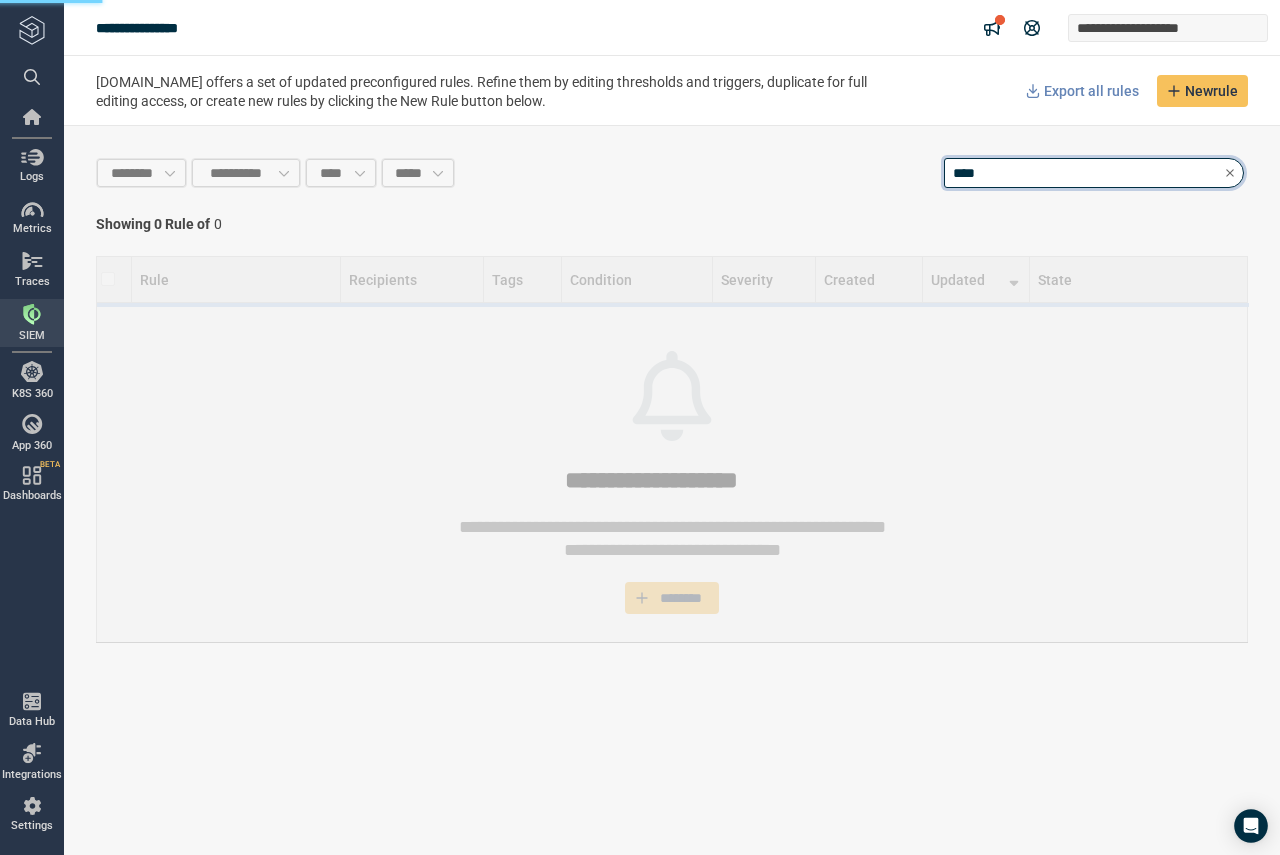 type on "*****" 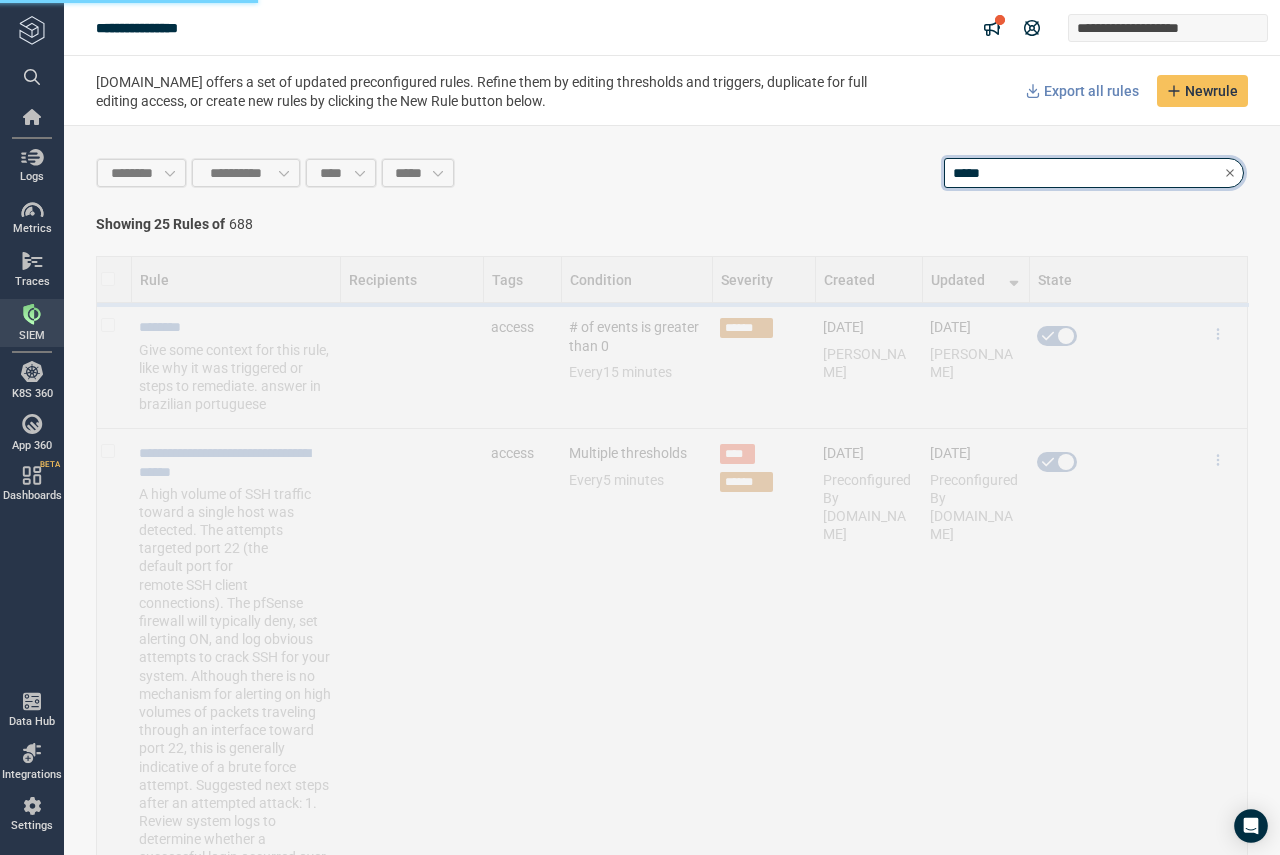 type on "*" 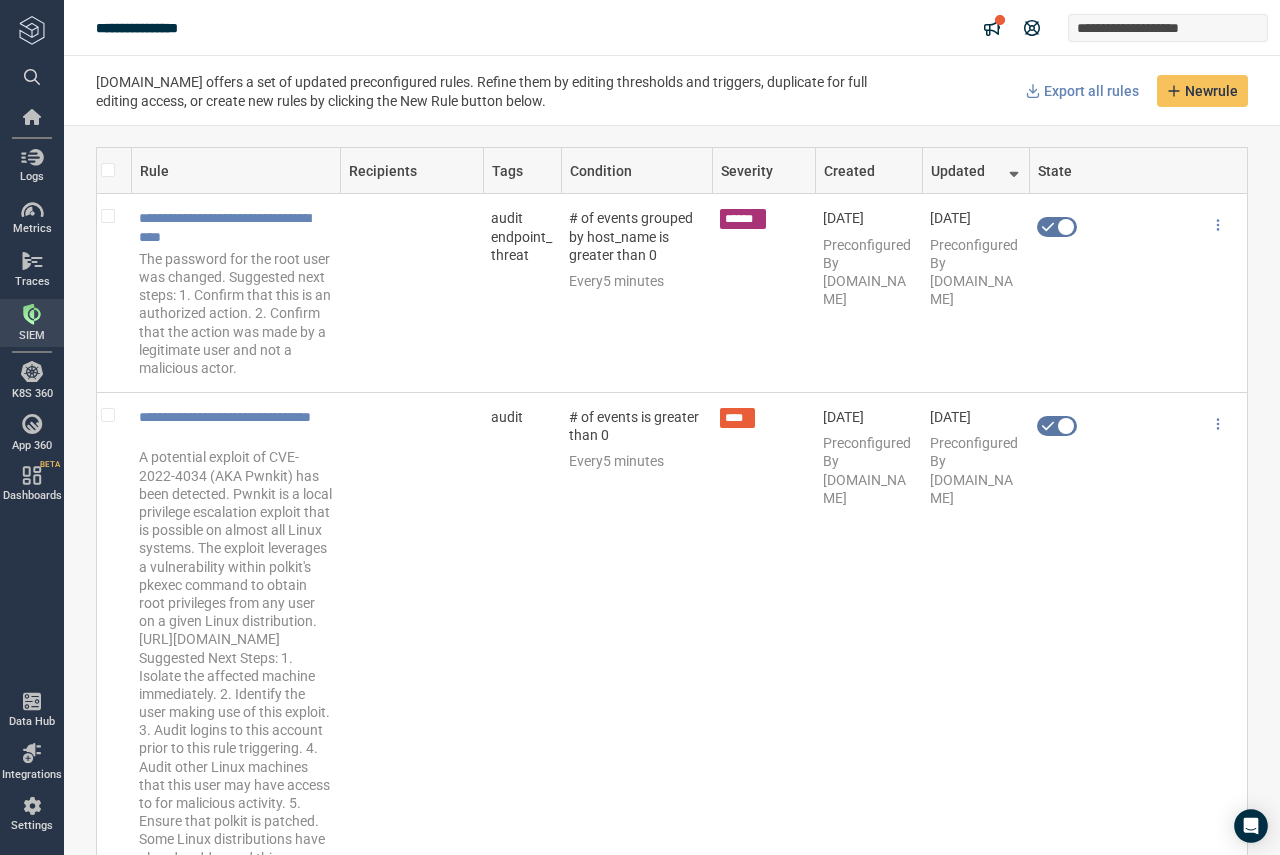 scroll, scrollTop: 0, scrollLeft: 0, axis: both 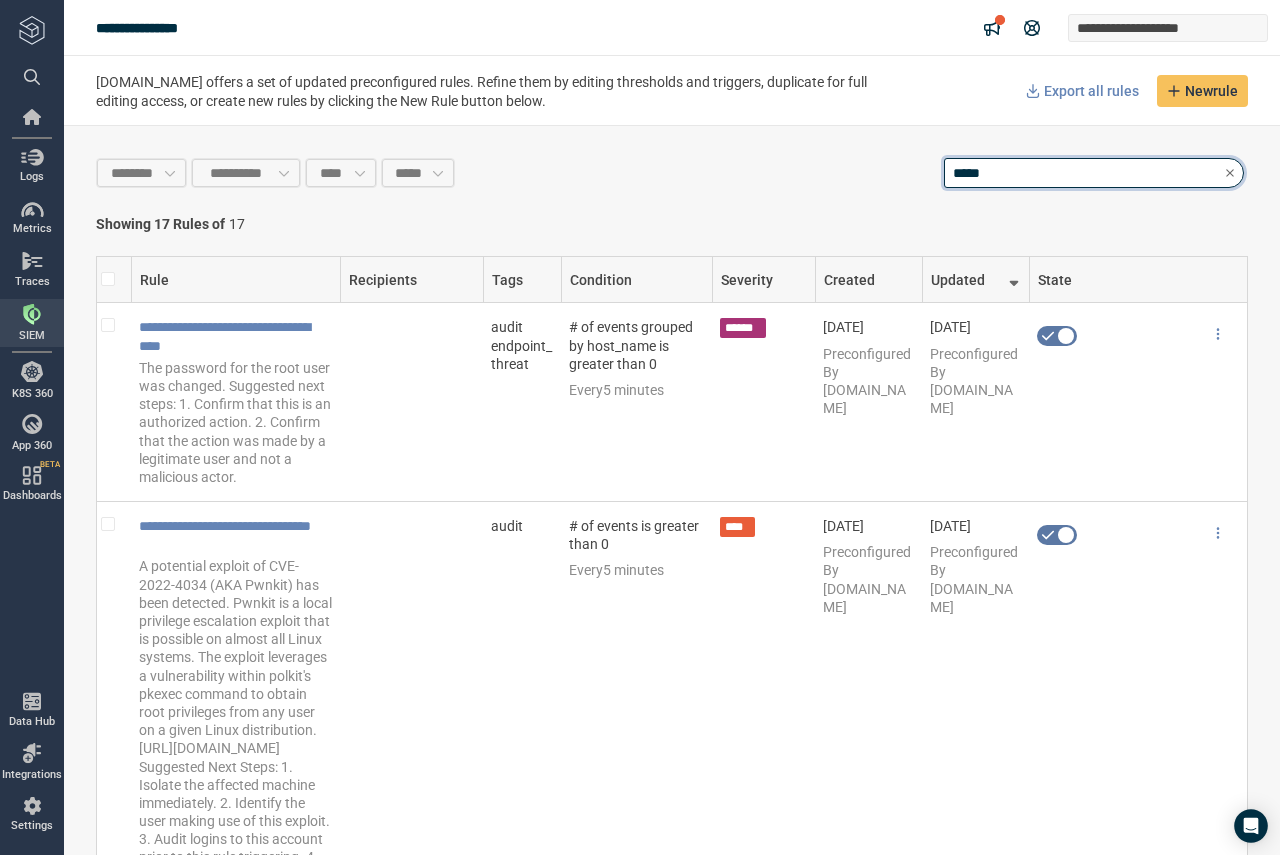 drag, startPoint x: 1012, startPoint y: 177, endPoint x: 505, endPoint y: 217, distance: 508.57547 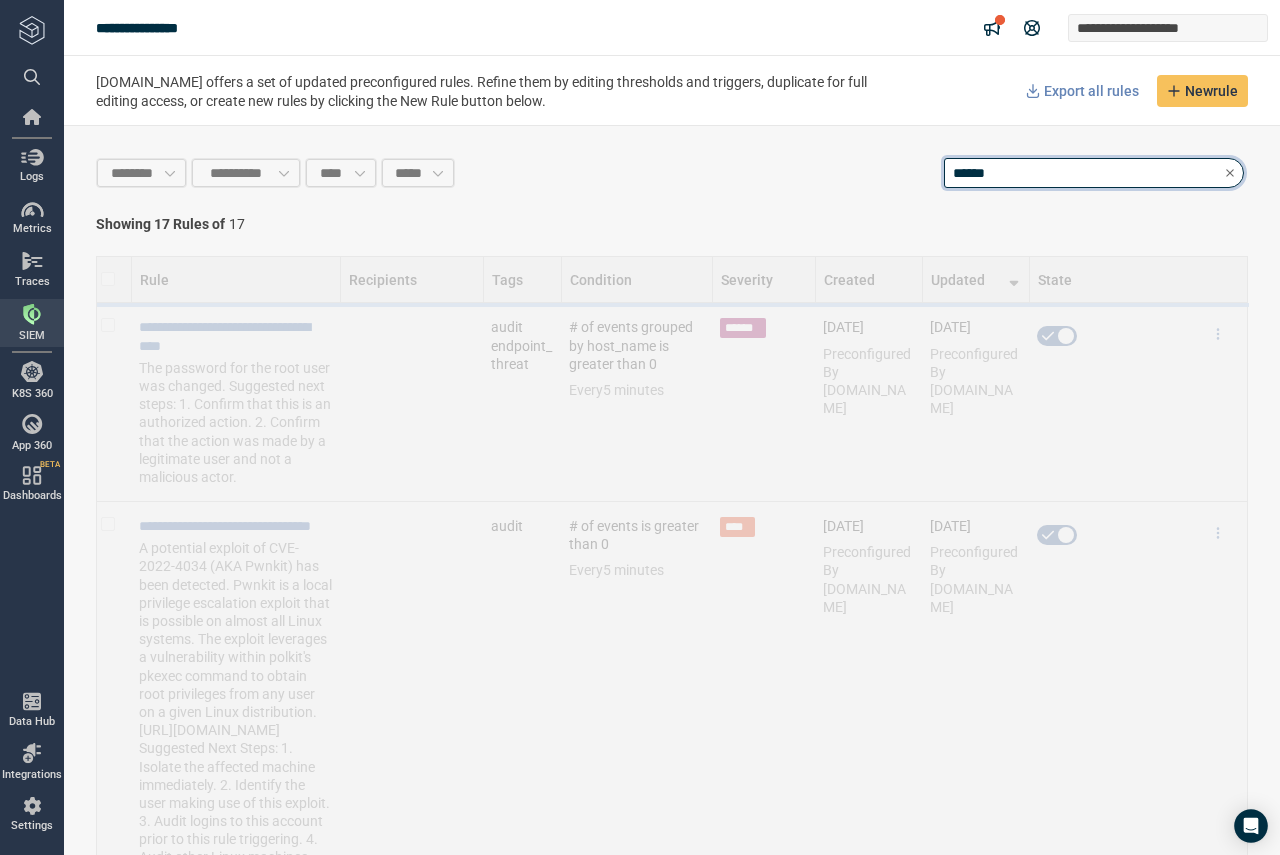 type on "*" 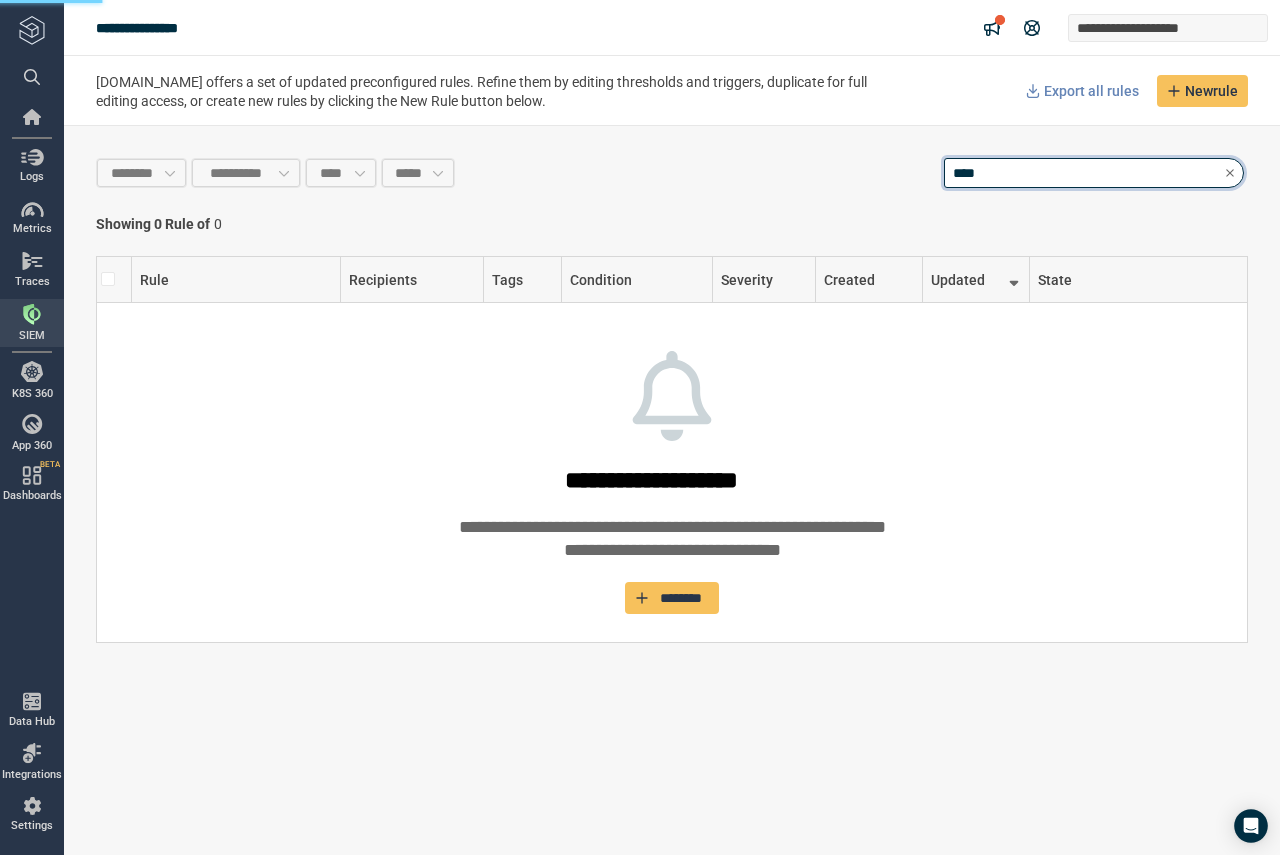 type on "*****" 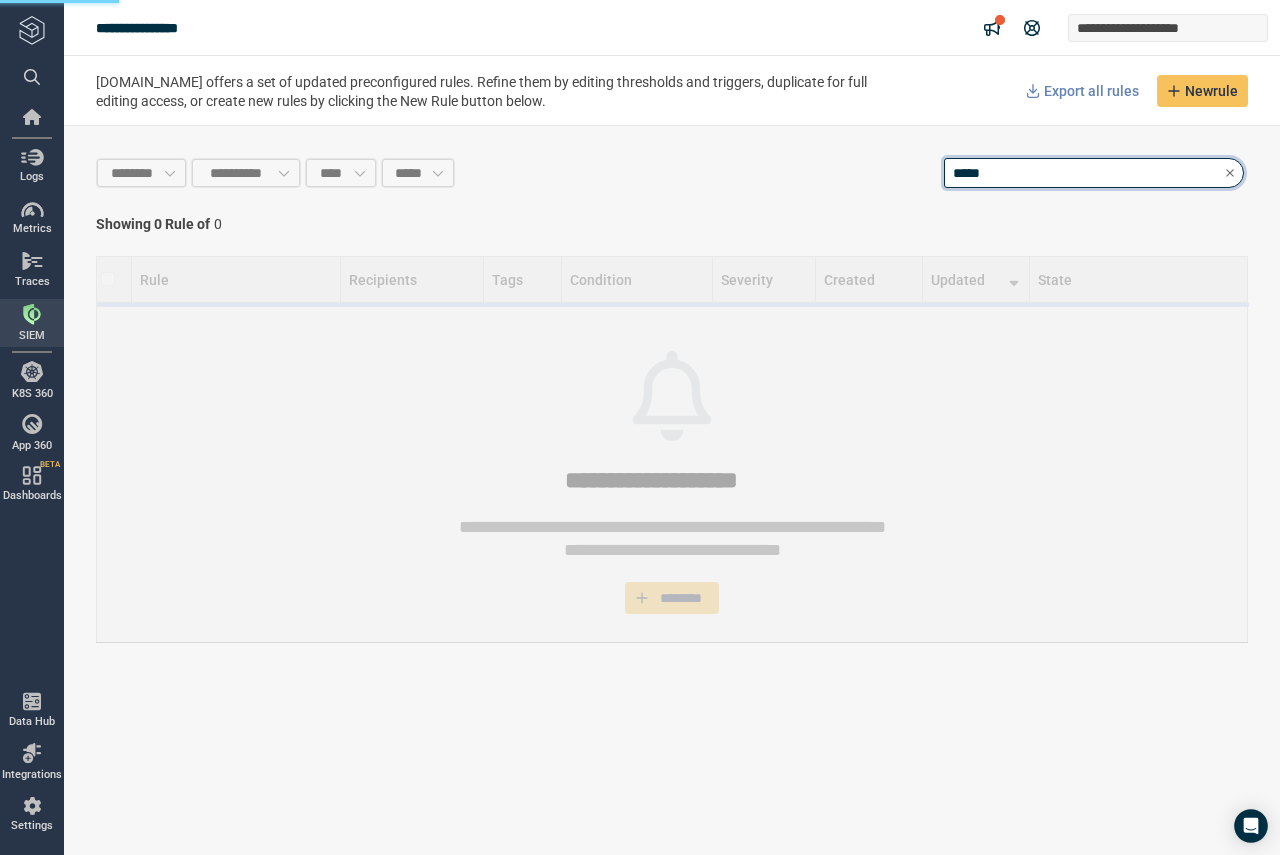 type on "*" 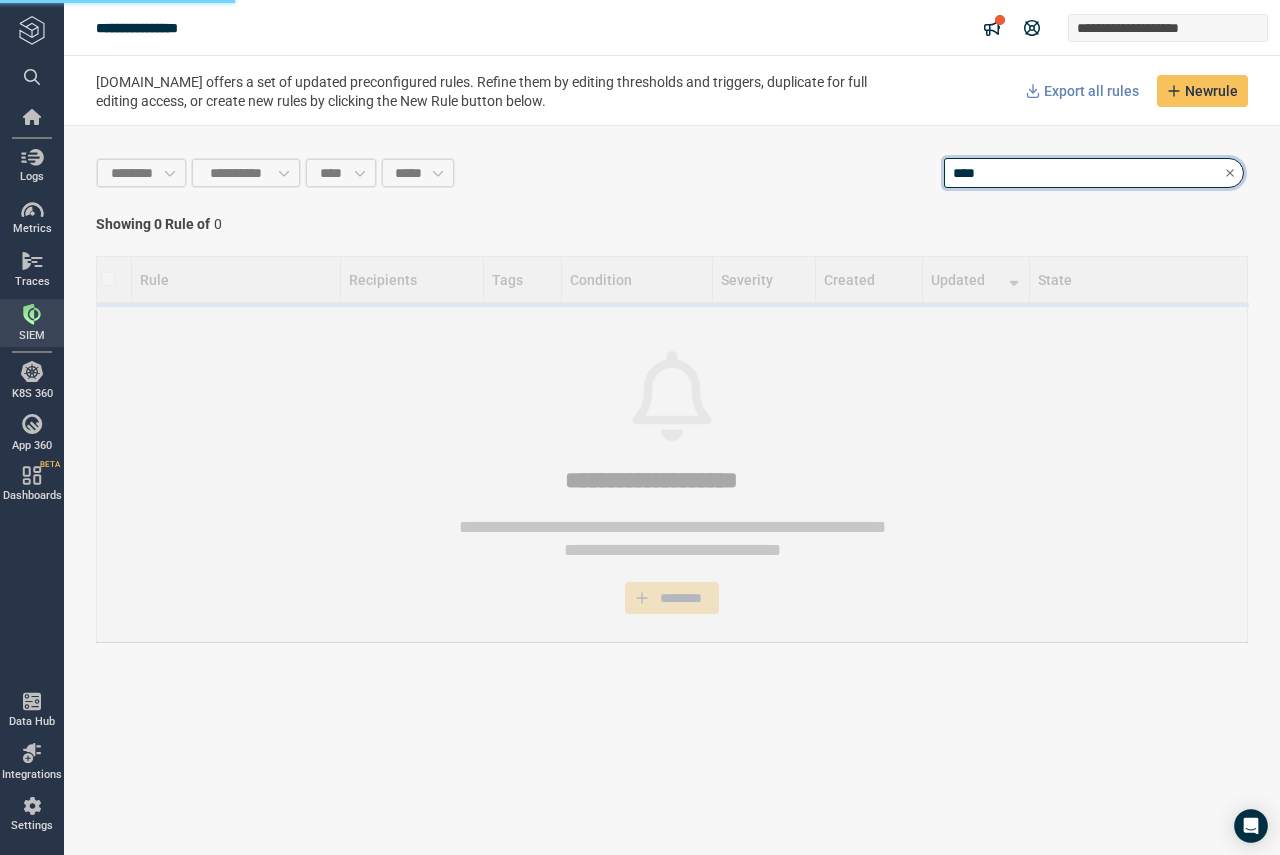 type on "*****" 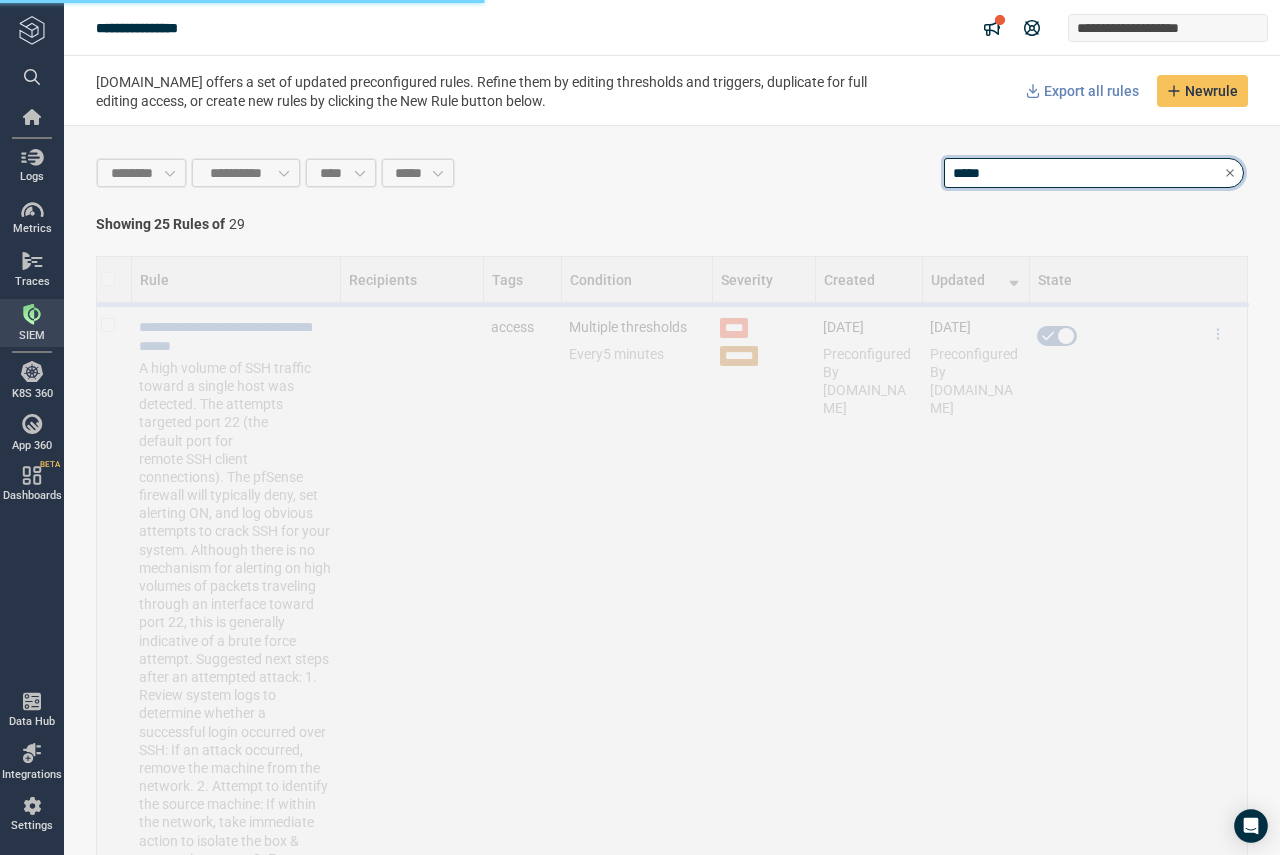 type on "*" 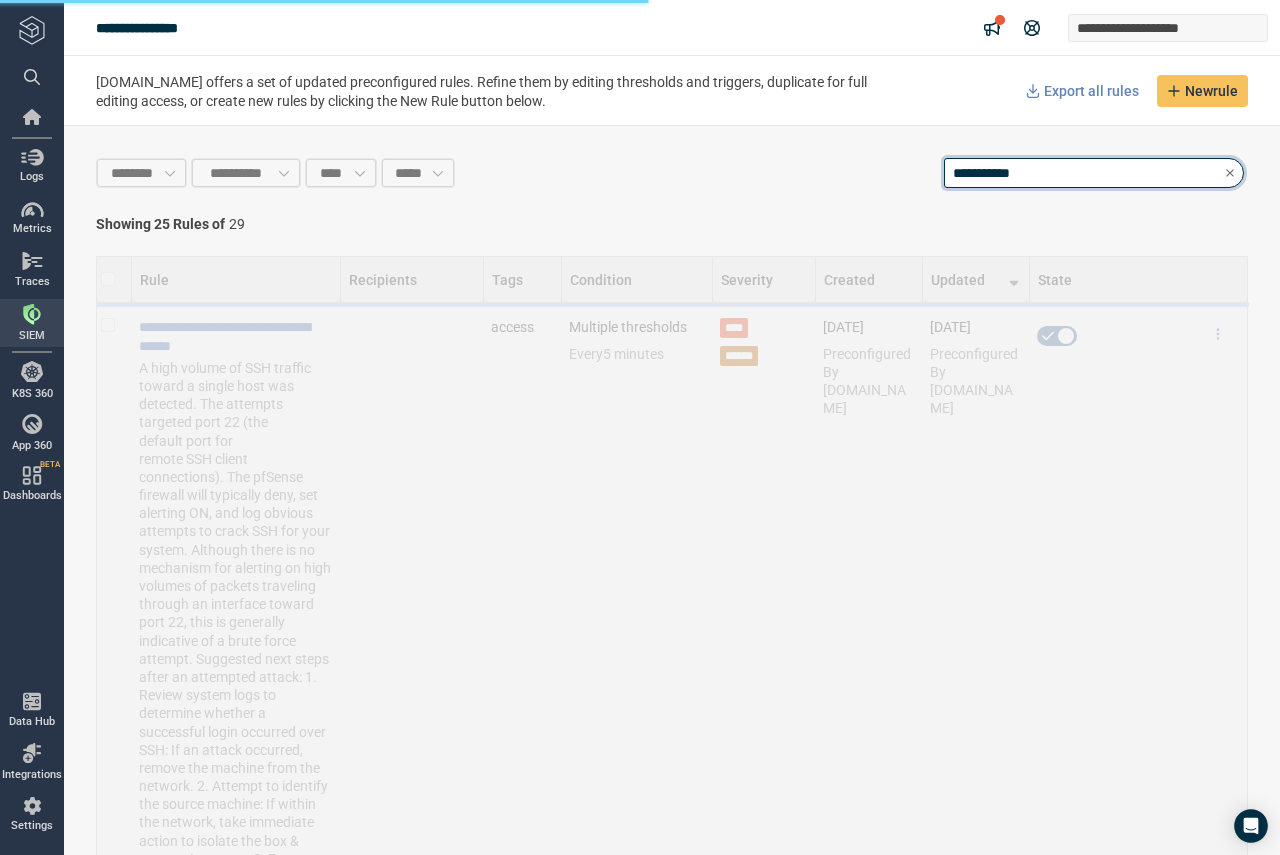 type on "**********" 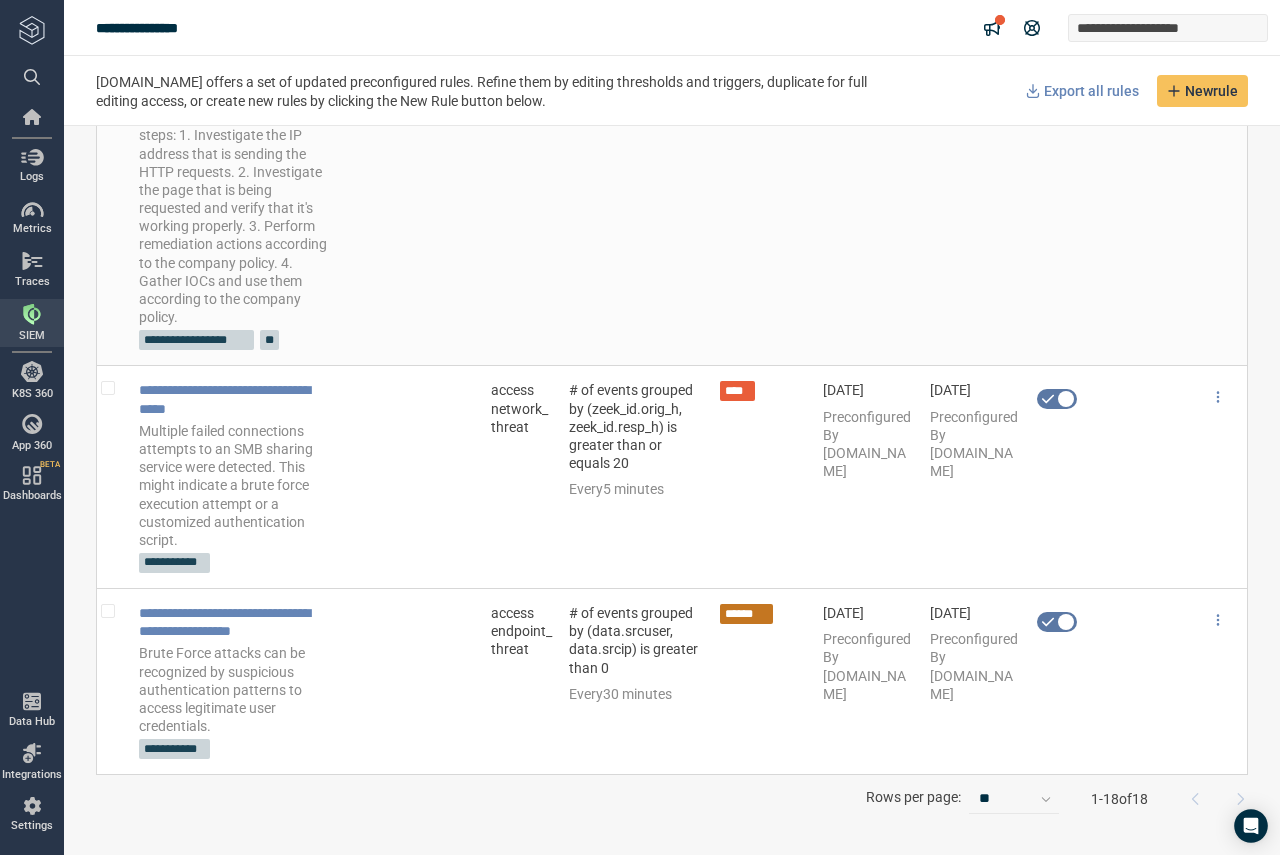 scroll, scrollTop: 6386, scrollLeft: 0, axis: vertical 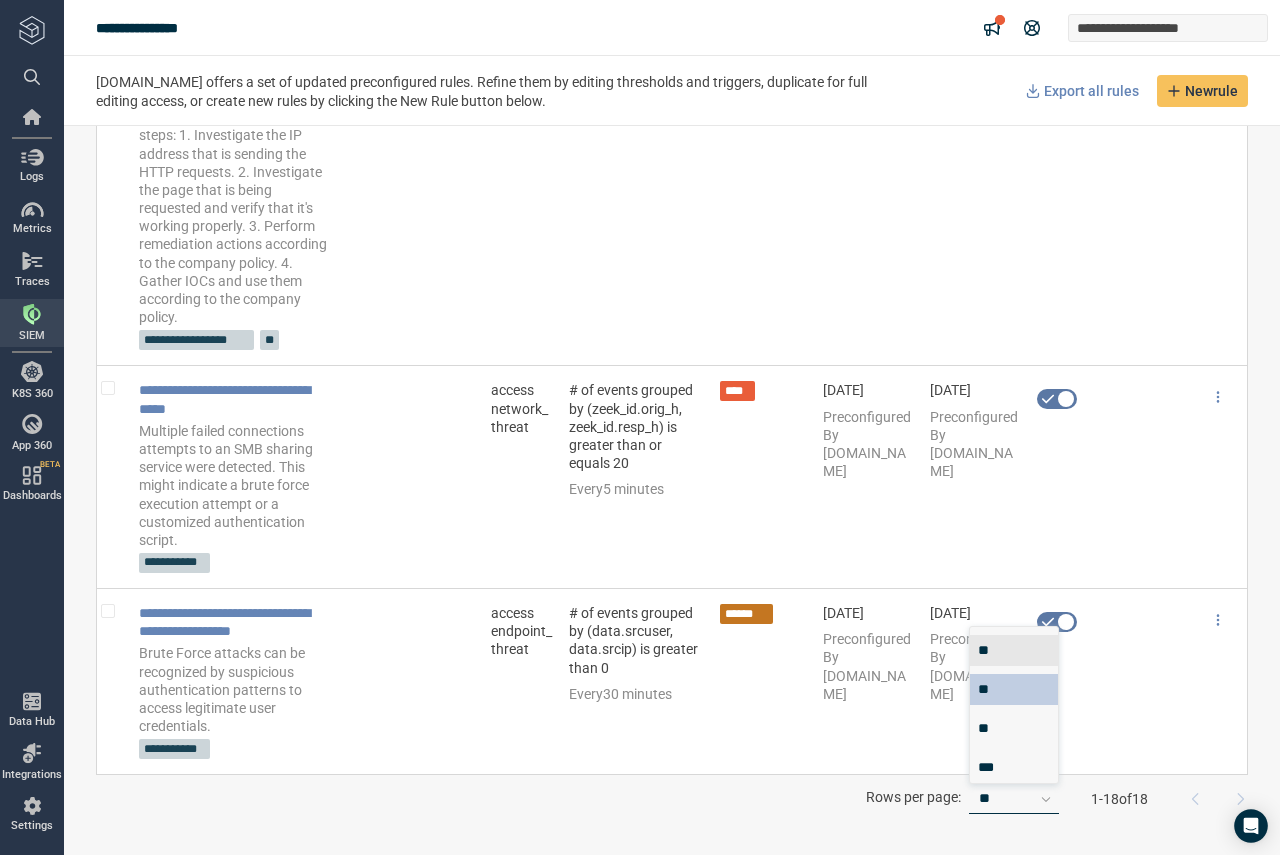 click on "**" at bounding box center [1014, 799] 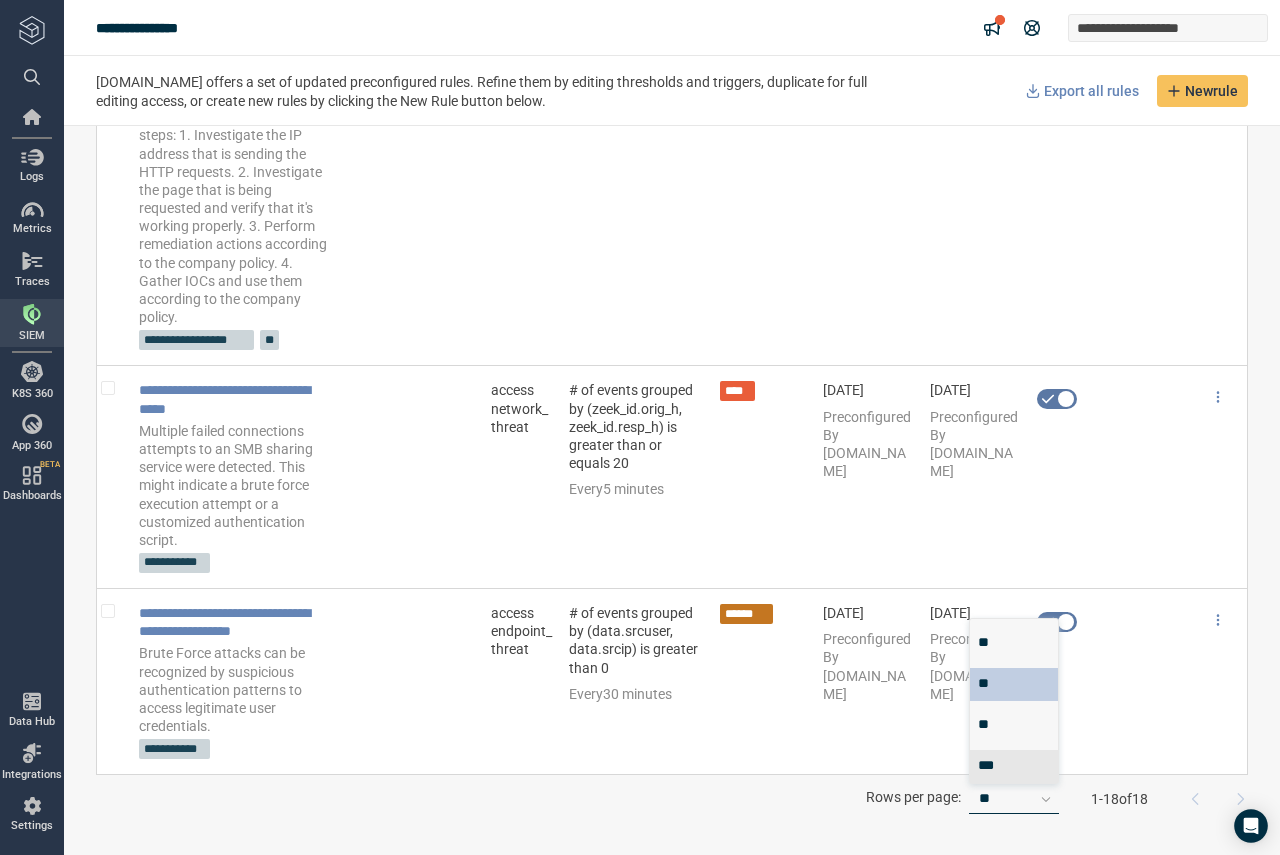 click on "**********" at bounding box center (672, 490) 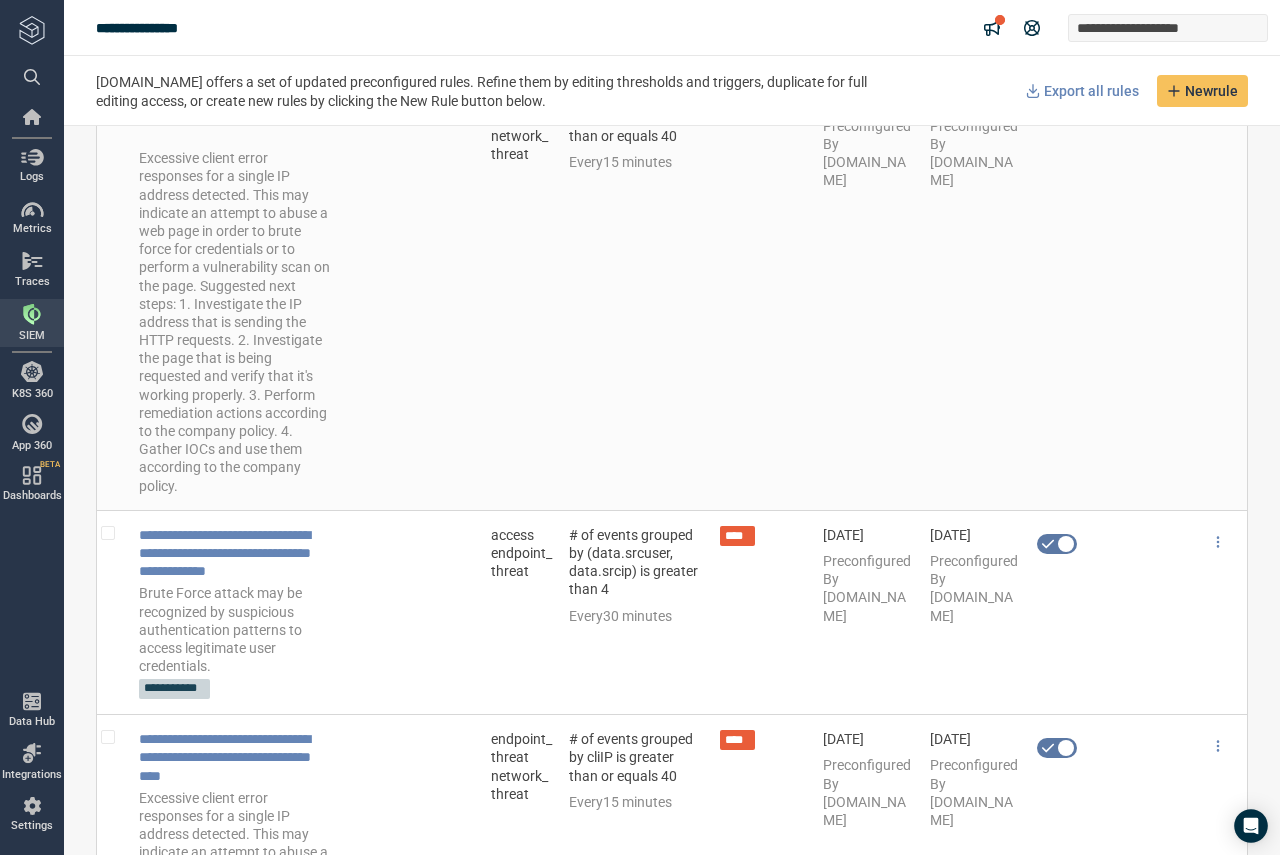 scroll, scrollTop: 5786, scrollLeft: 0, axis: vertical 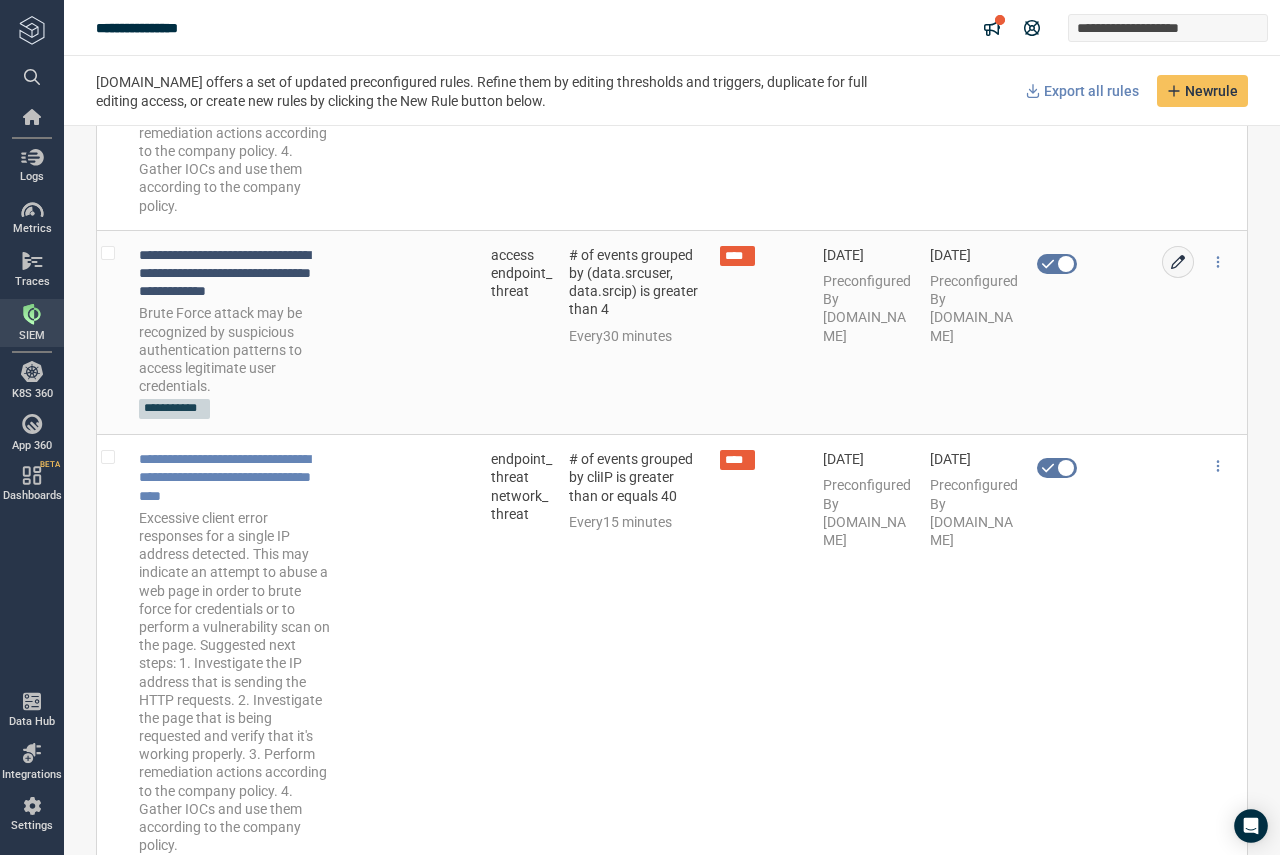 click on "**********" at bounding box center (234, 273) 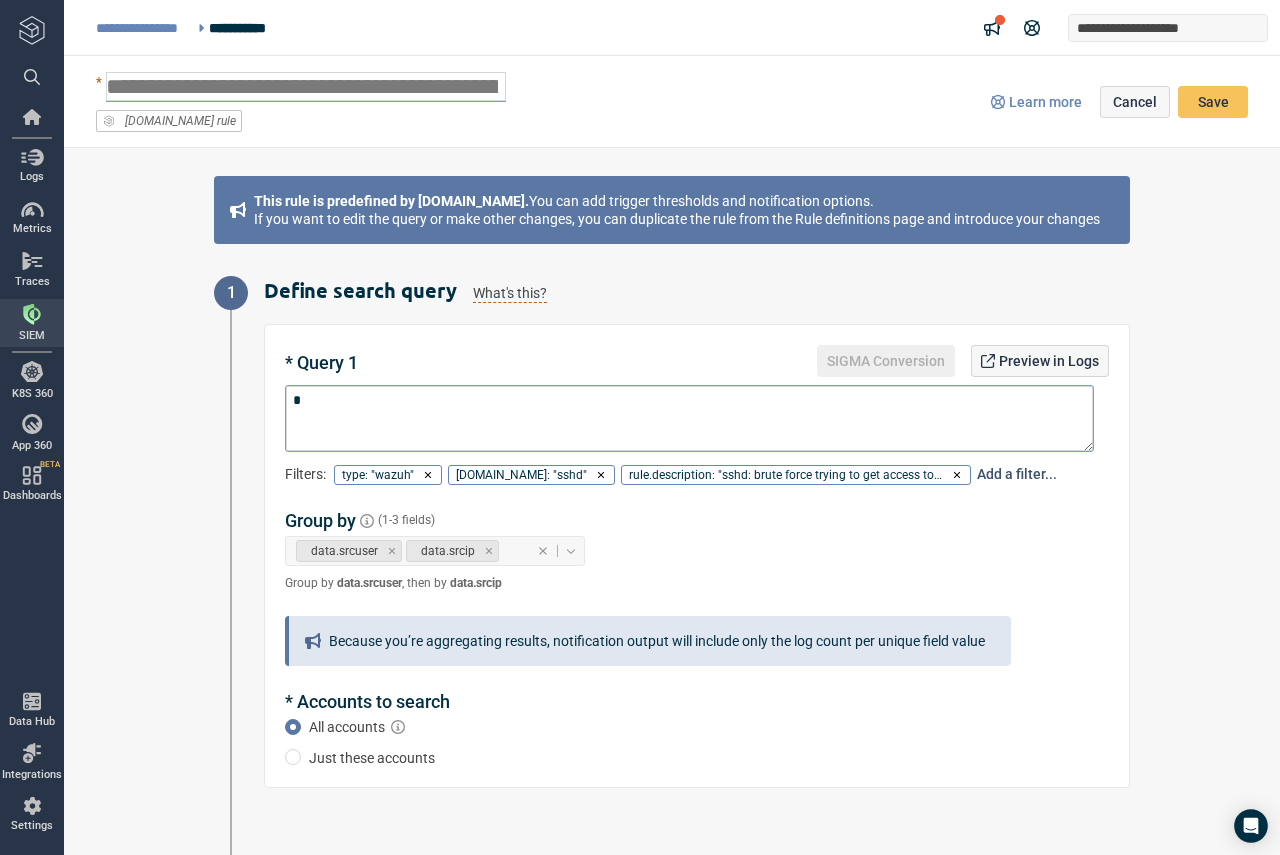 click on "Add a filter..." at bounding box center (1017, 474) 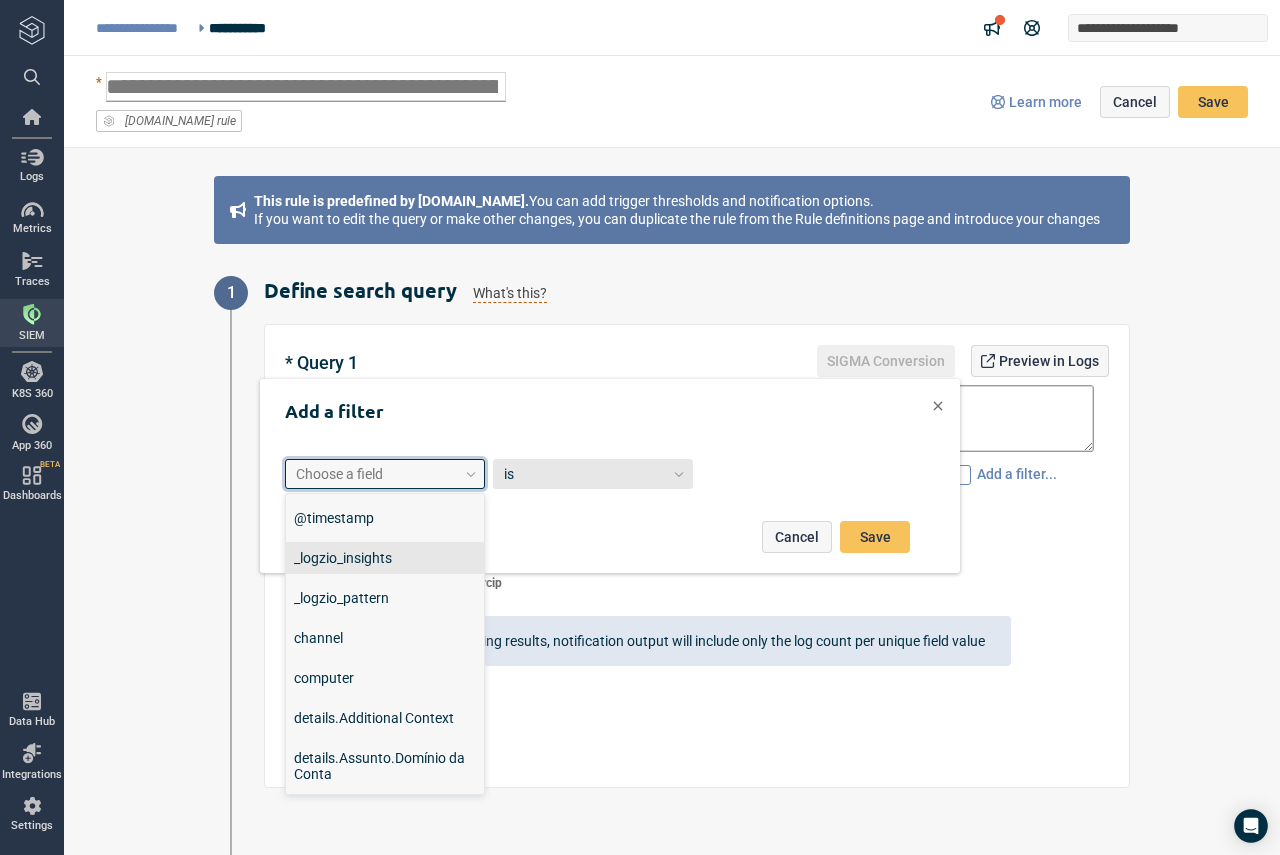 click on "Cancel" at bounding box center [797, 537] 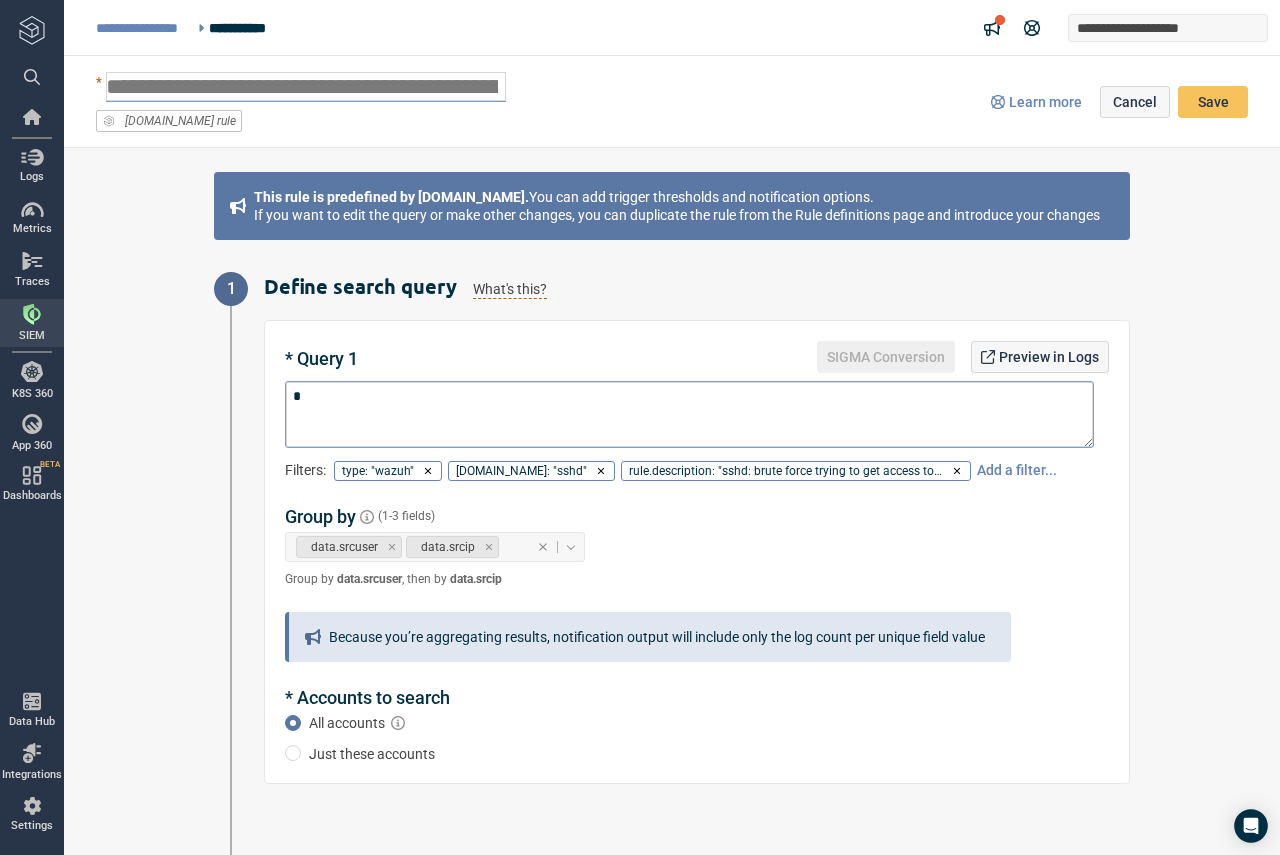 scroll, scrollTop: 0, scrollLeft: 0, axis: both 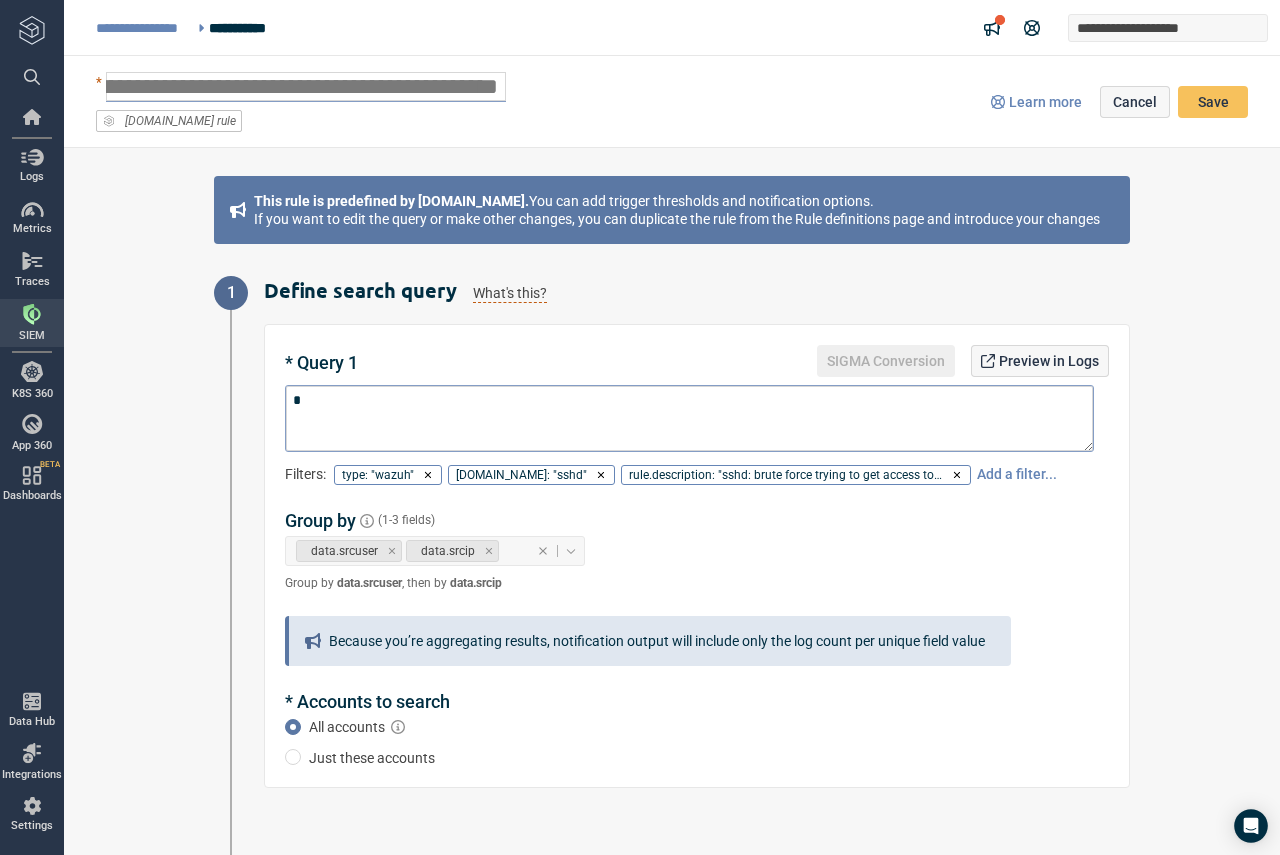 click on "**********" at bounding box center (538, 102) 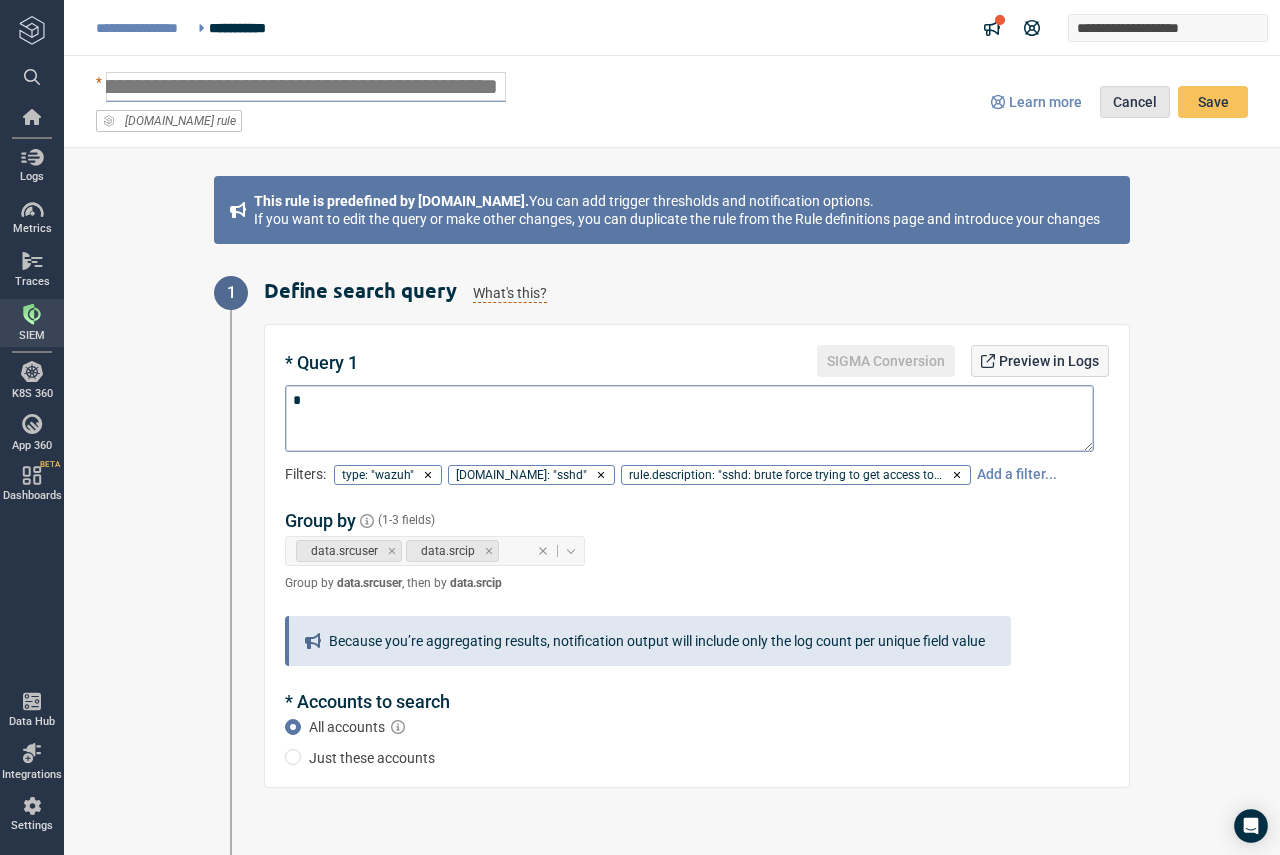 click on "Cancel" at bounding box center [1135, 102] 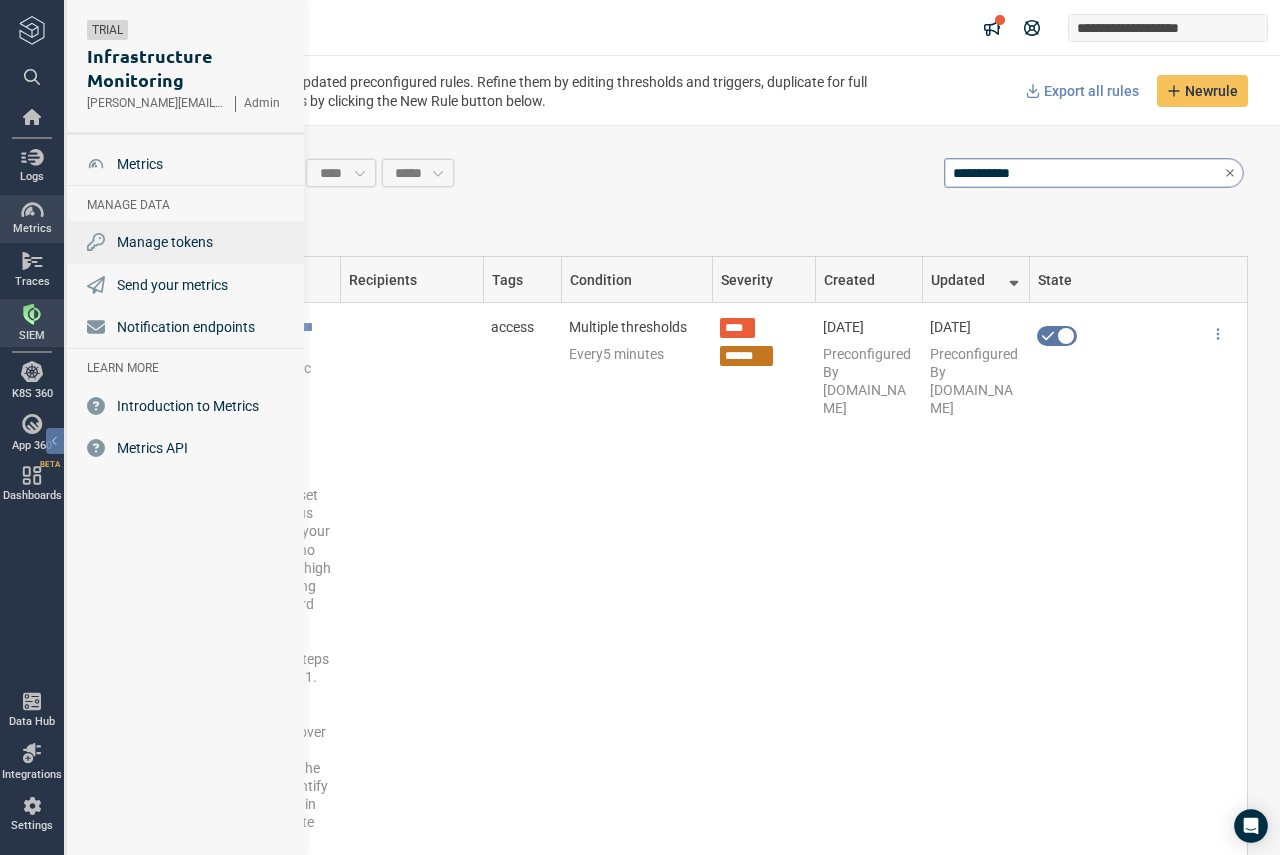 click on "Manage tokens" at bounding box center (187, 242) 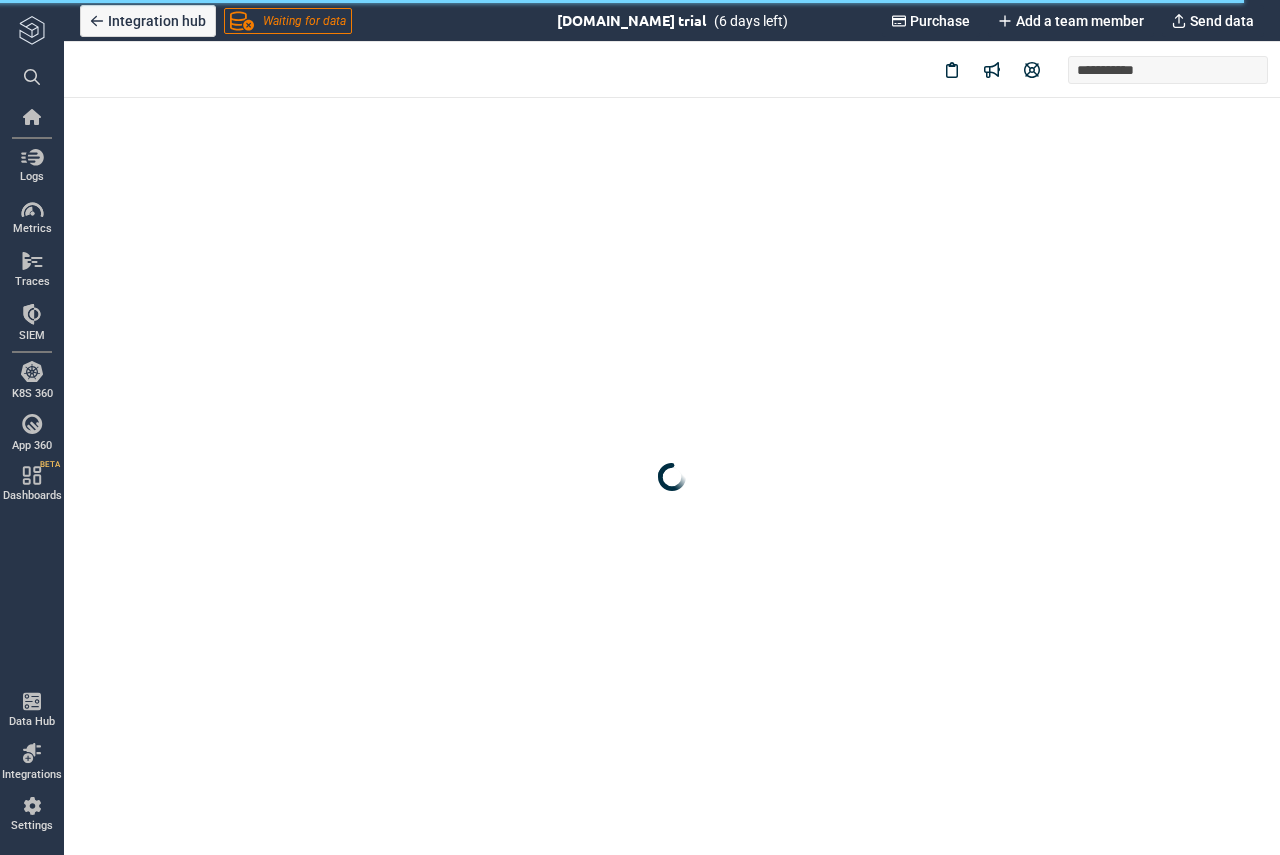 type on "*" 